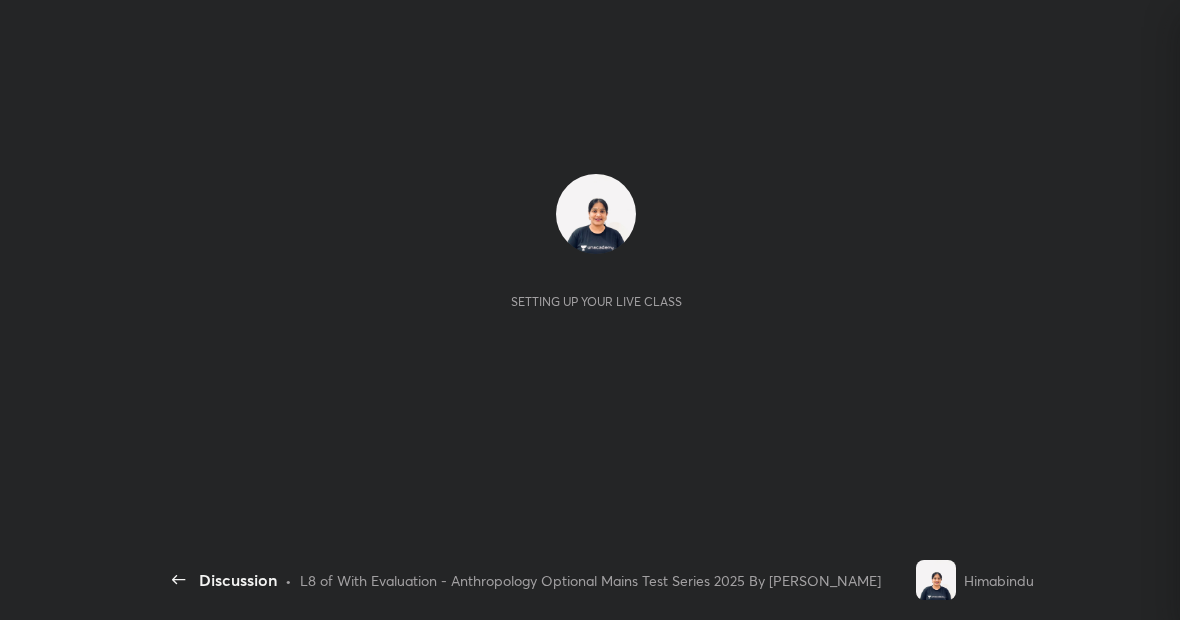 scroll, scrollTop: 0, scrollLeft: 0, axis: both 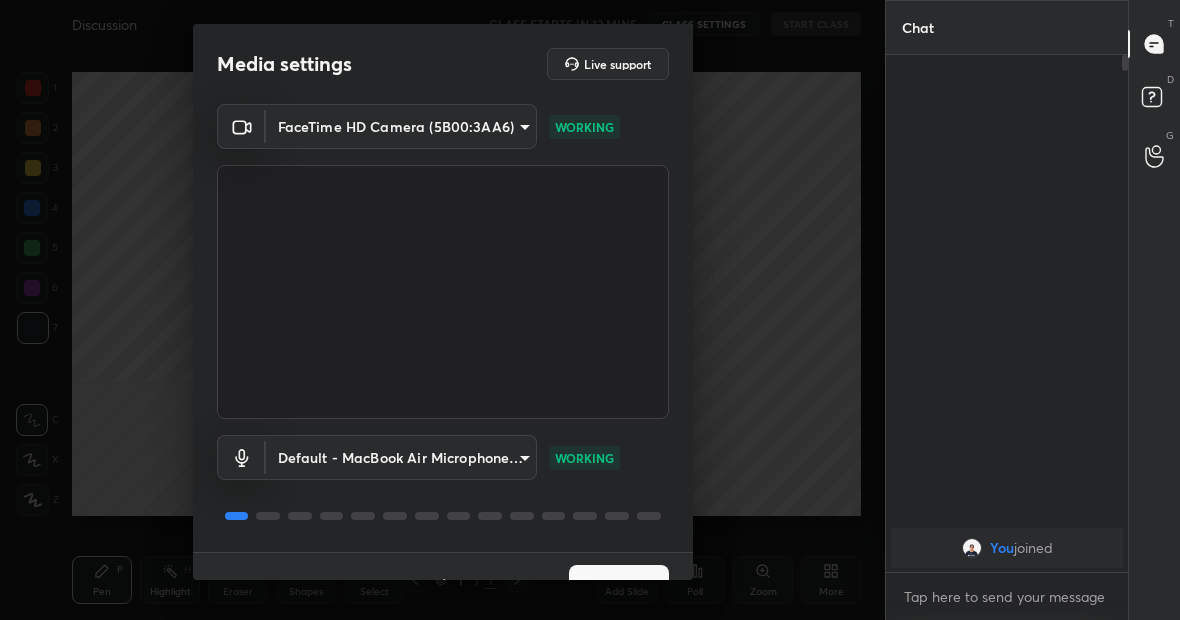 click on "Next" at bounding box center (619, 585) 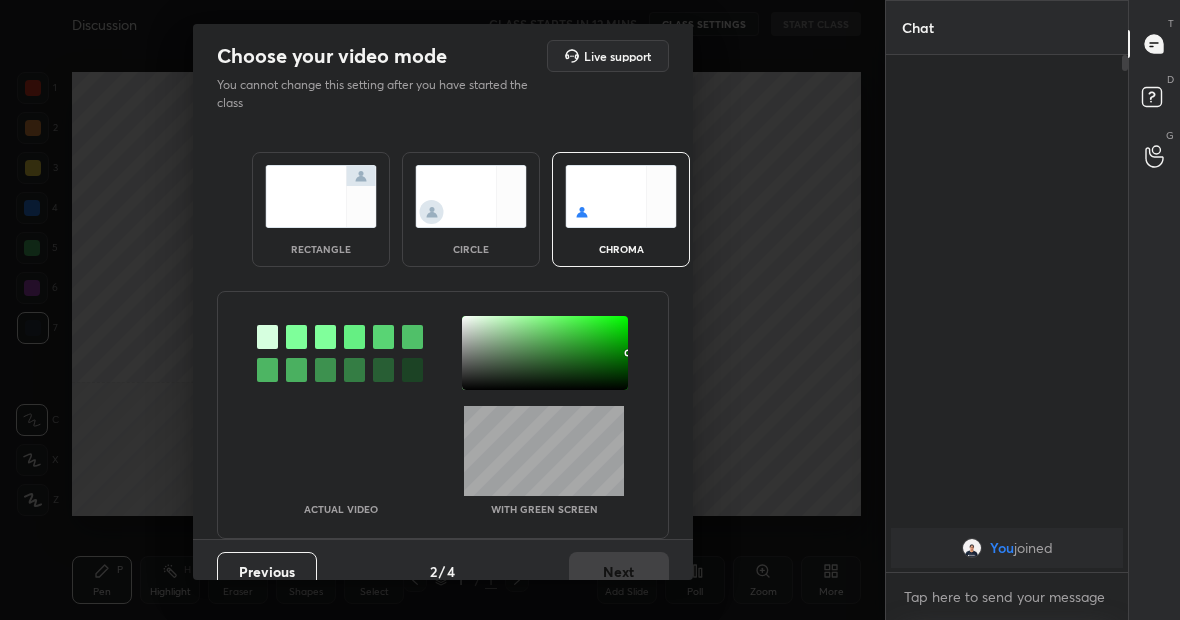 click at bounding box center (321, 196) 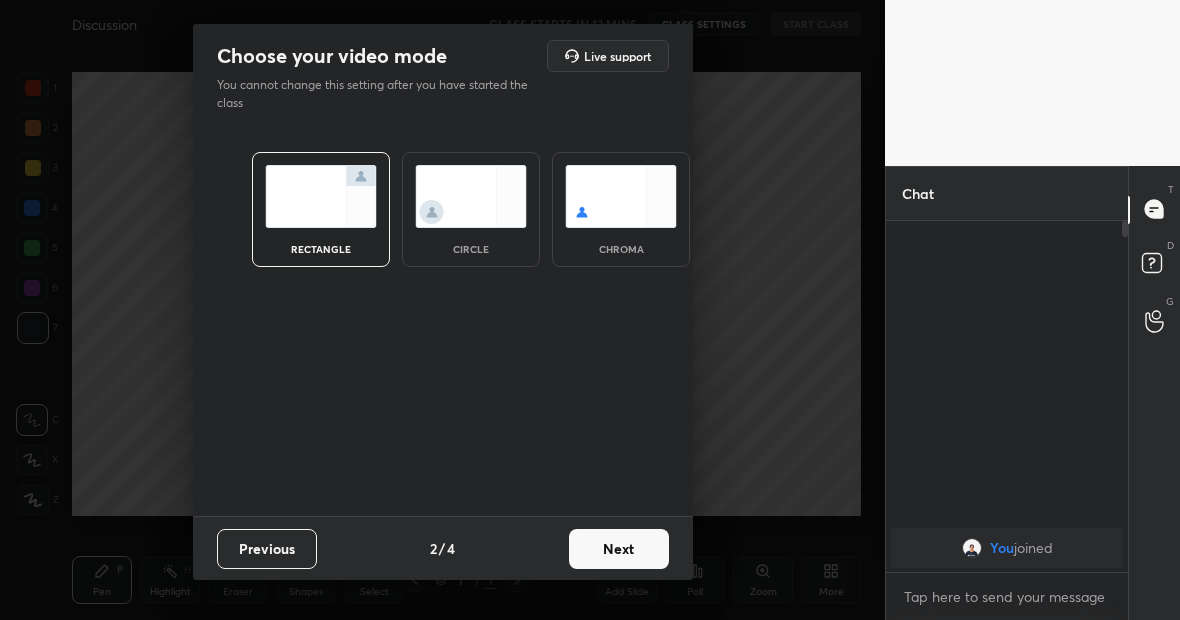scroll, scrollTop: 345, scrollLeft: 236, axis: both 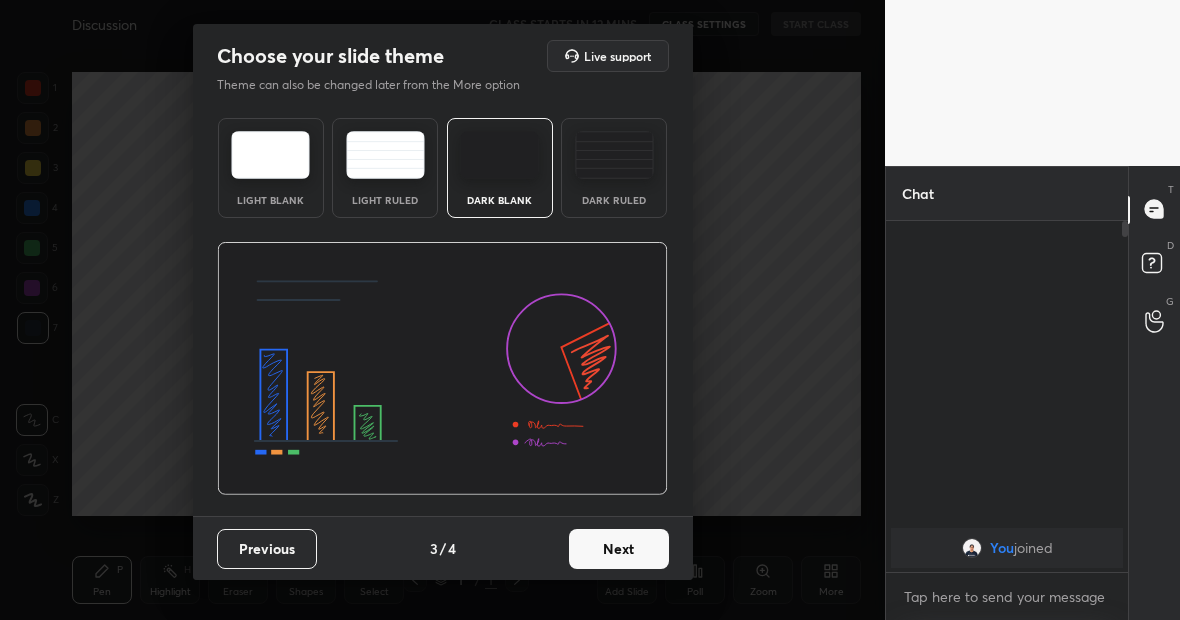 click on "Next" at bounding box center (619, 549) 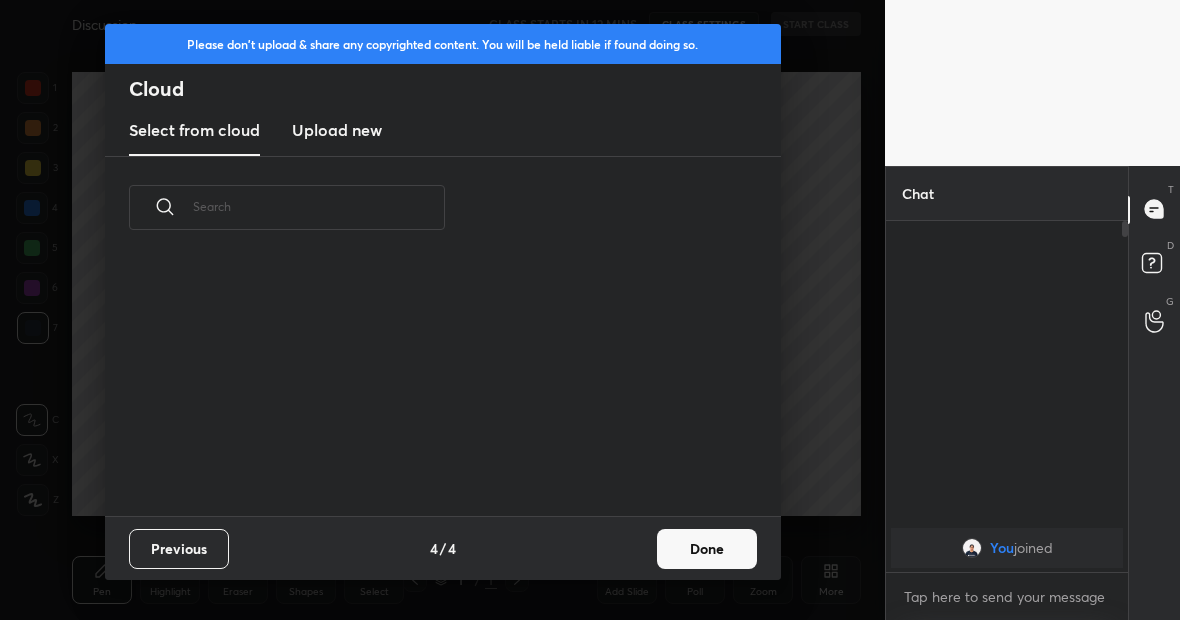 scroll, scrollTop: 7, scrollLeft: 11, axis: both 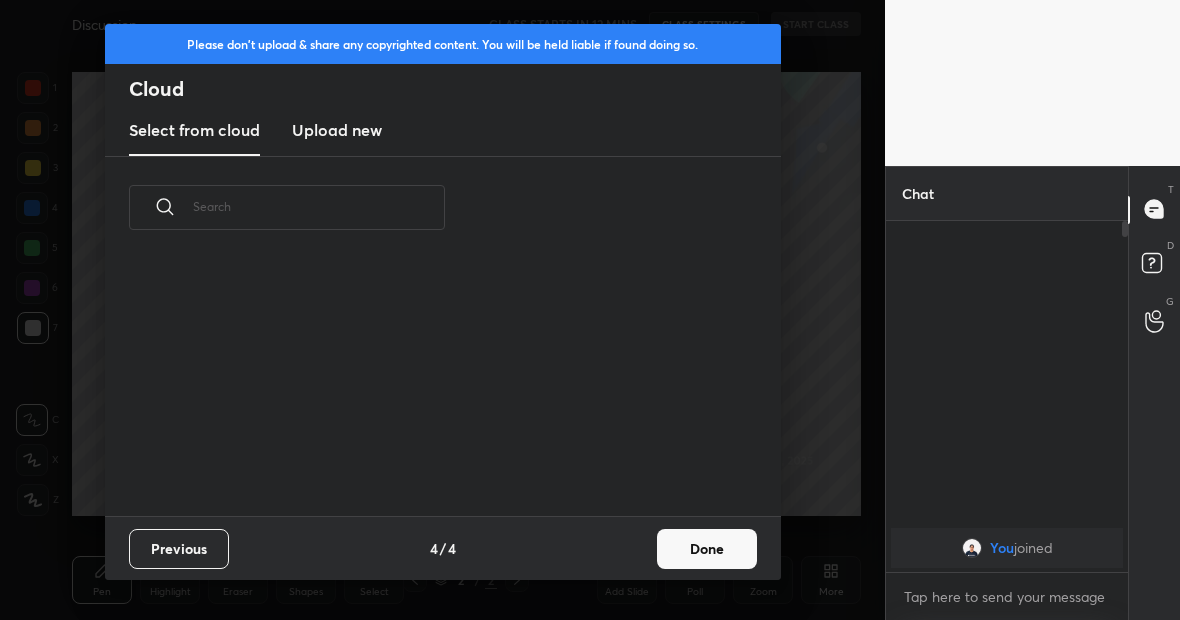 click on "Upload new" at bounding box center [337, 130] 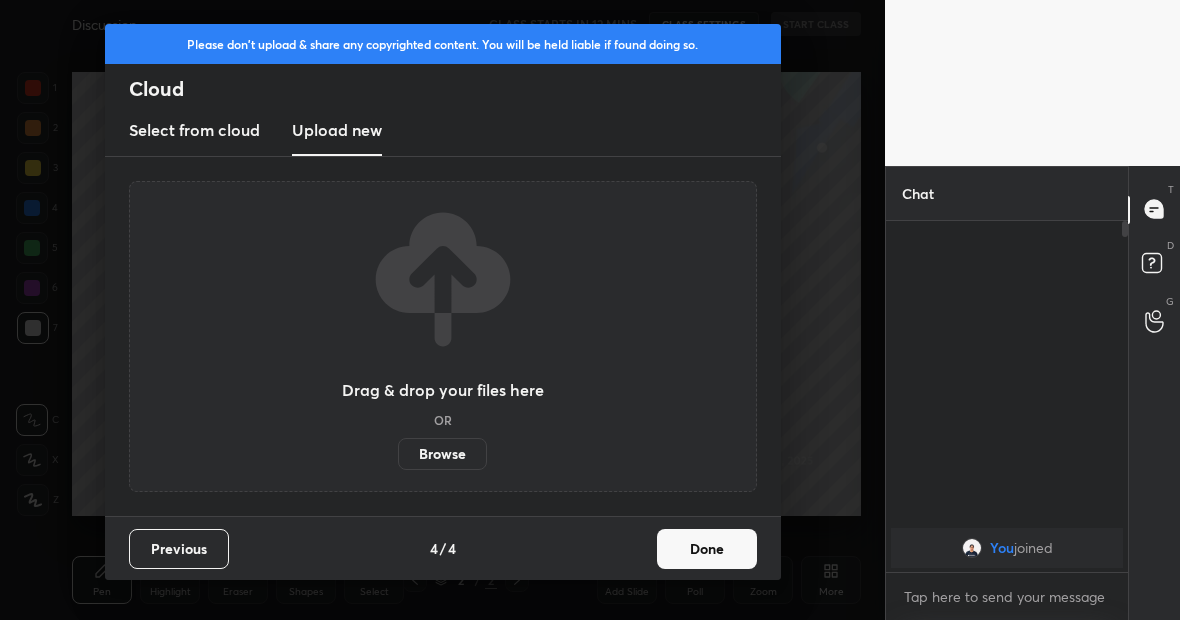 click on "Browse" at bounding box center [442, 454] 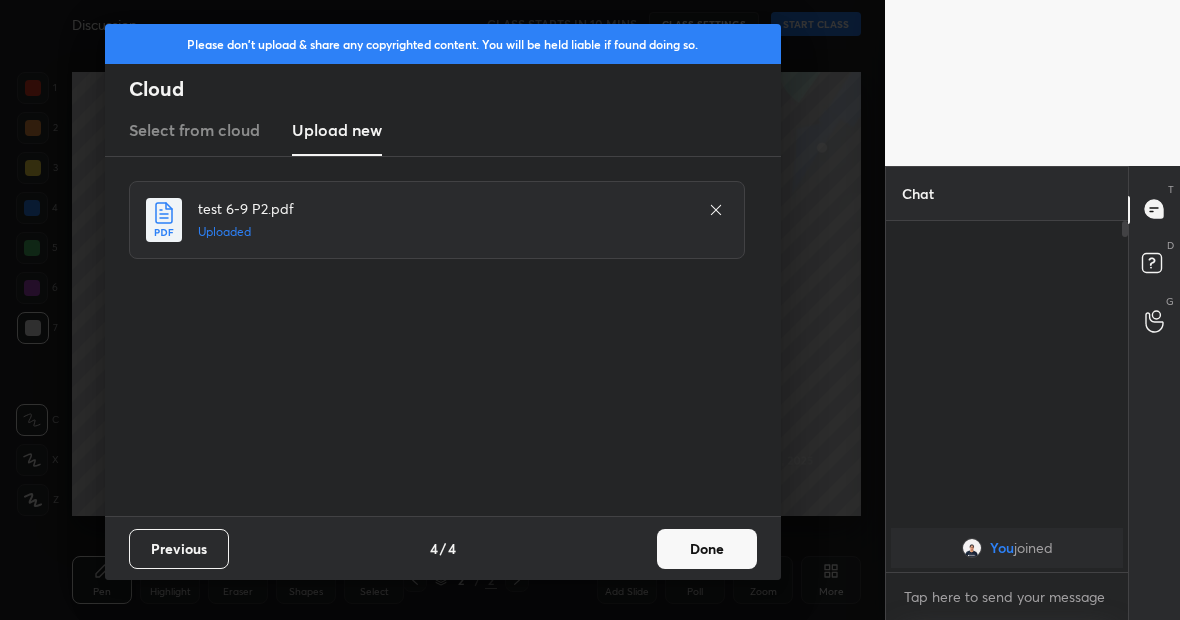 click on "Done" at bounding box center (707, 549) 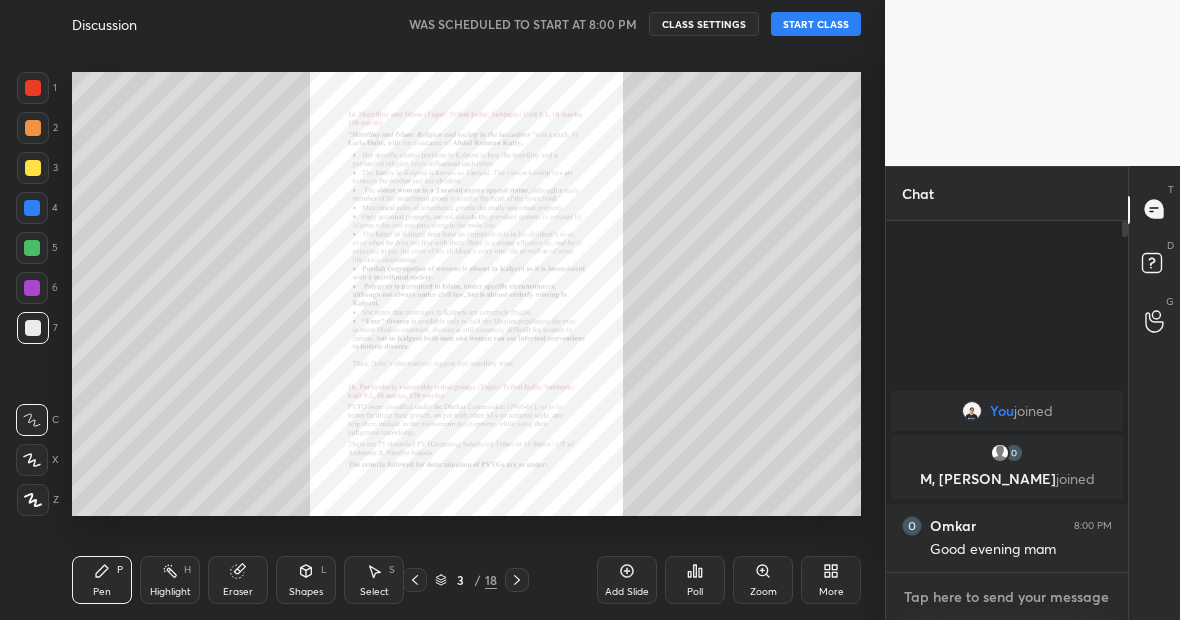 click at bounding box center [1007, 597] 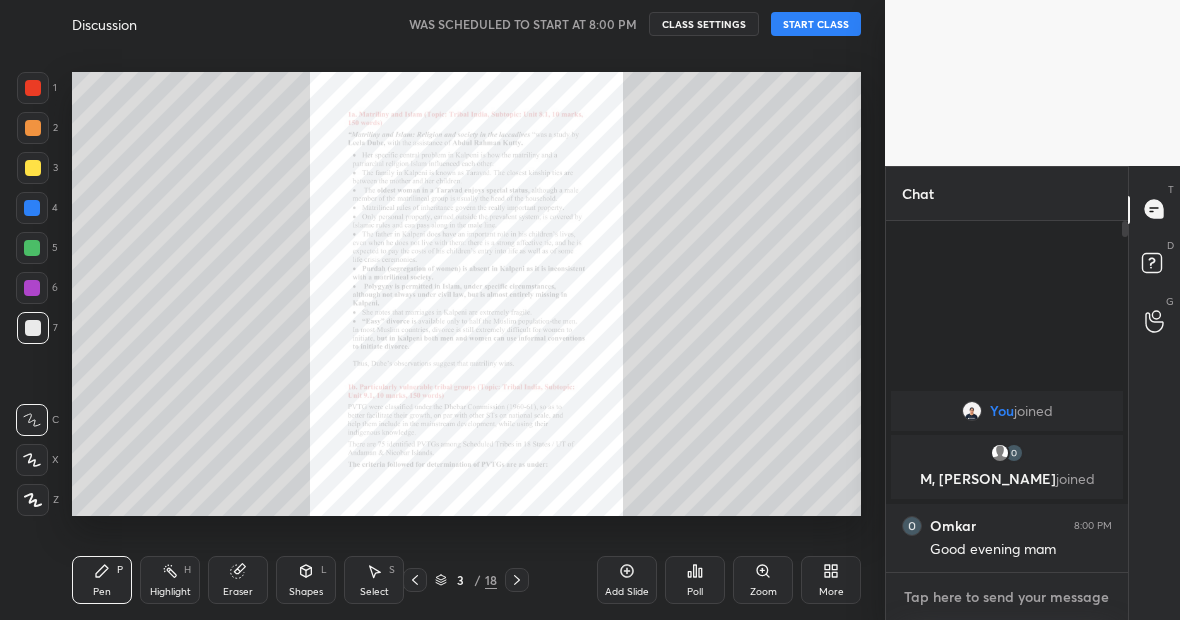 type on "G" 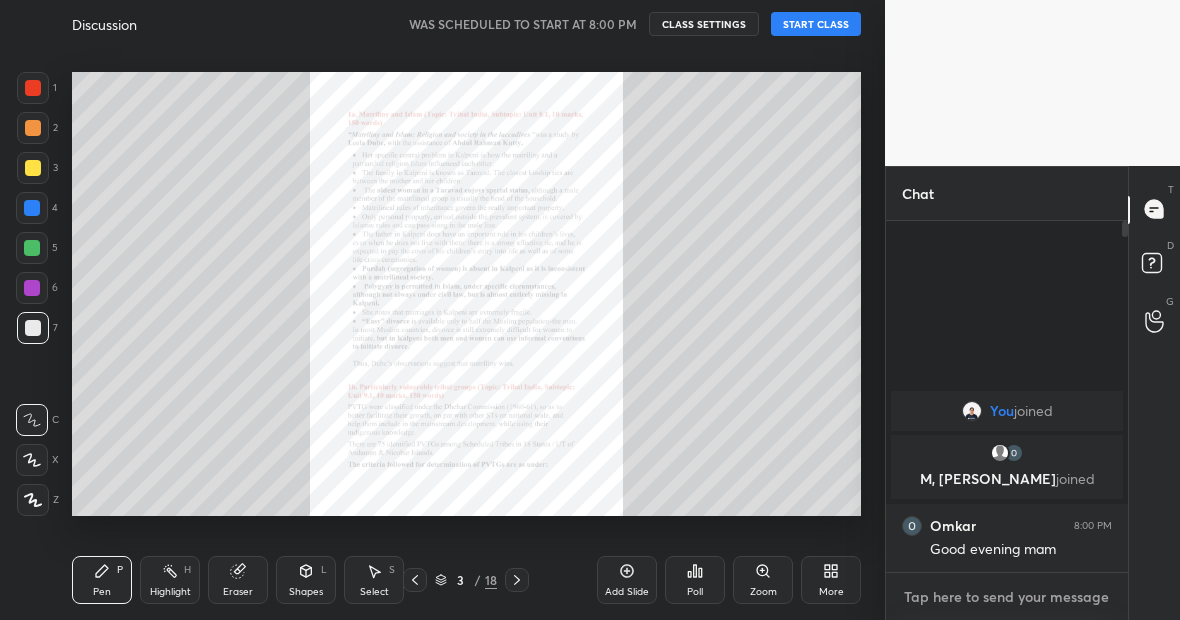type on "x" 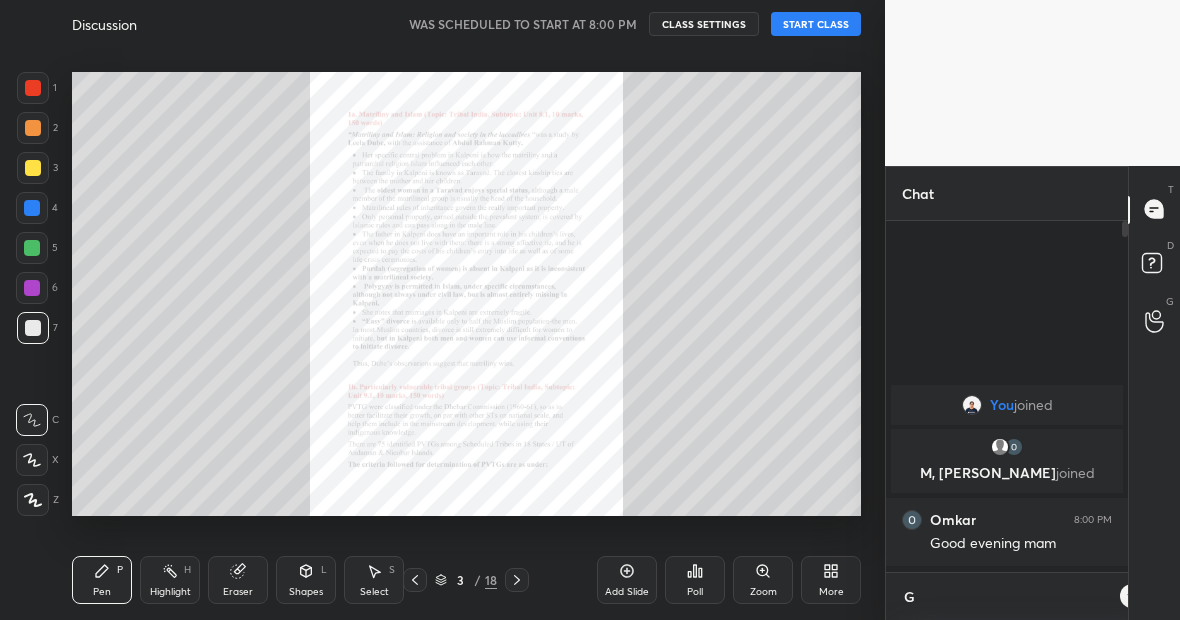 scroll, scrollTop: 339, scrollLeft: 236, axis: both 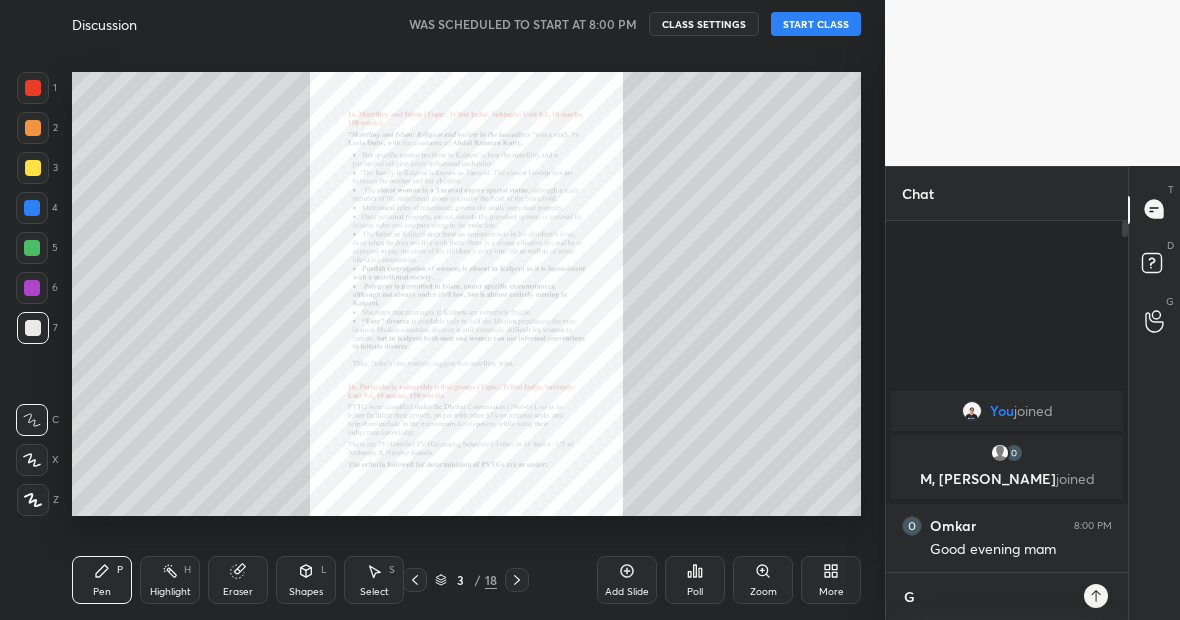 type on "Go" 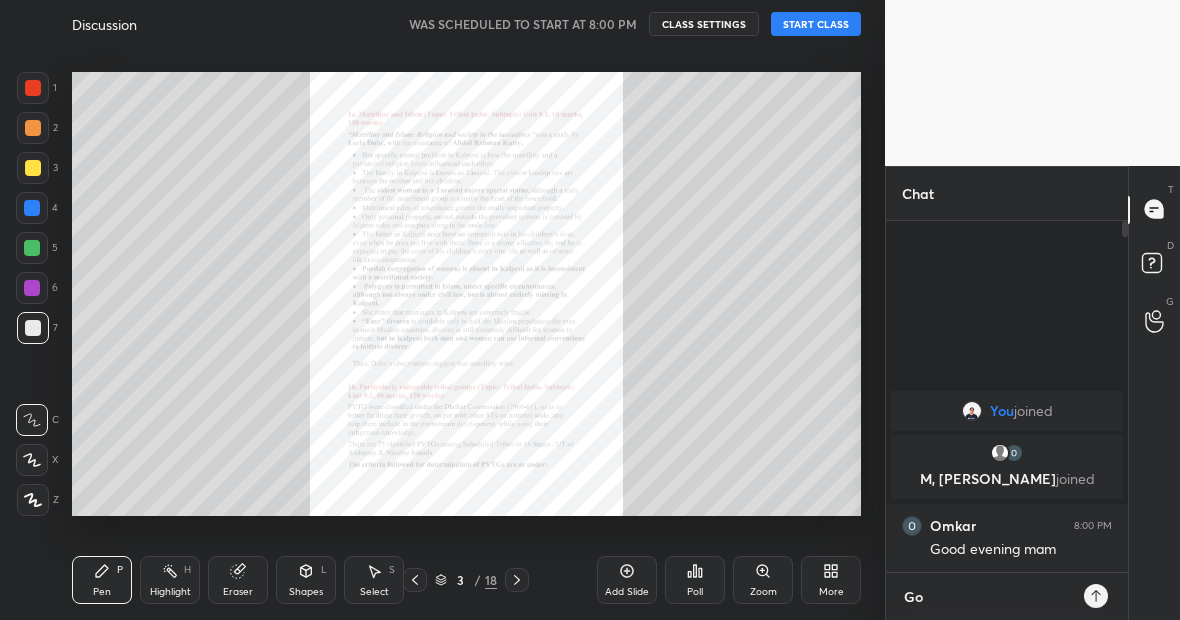 type on "Goo" 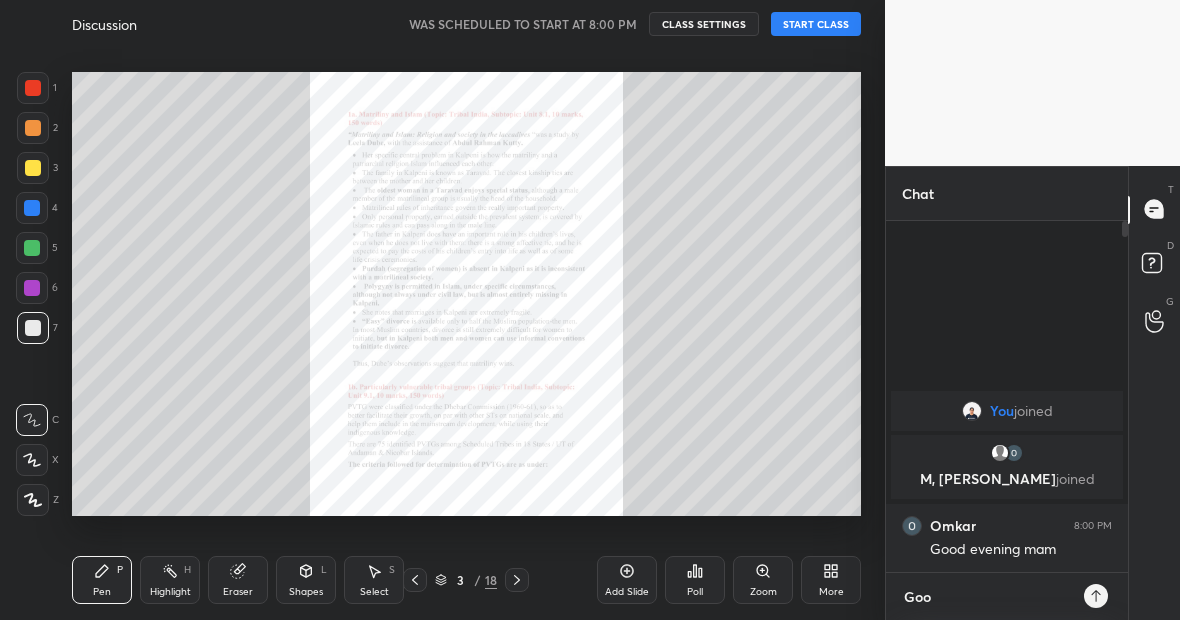 type on "Good" 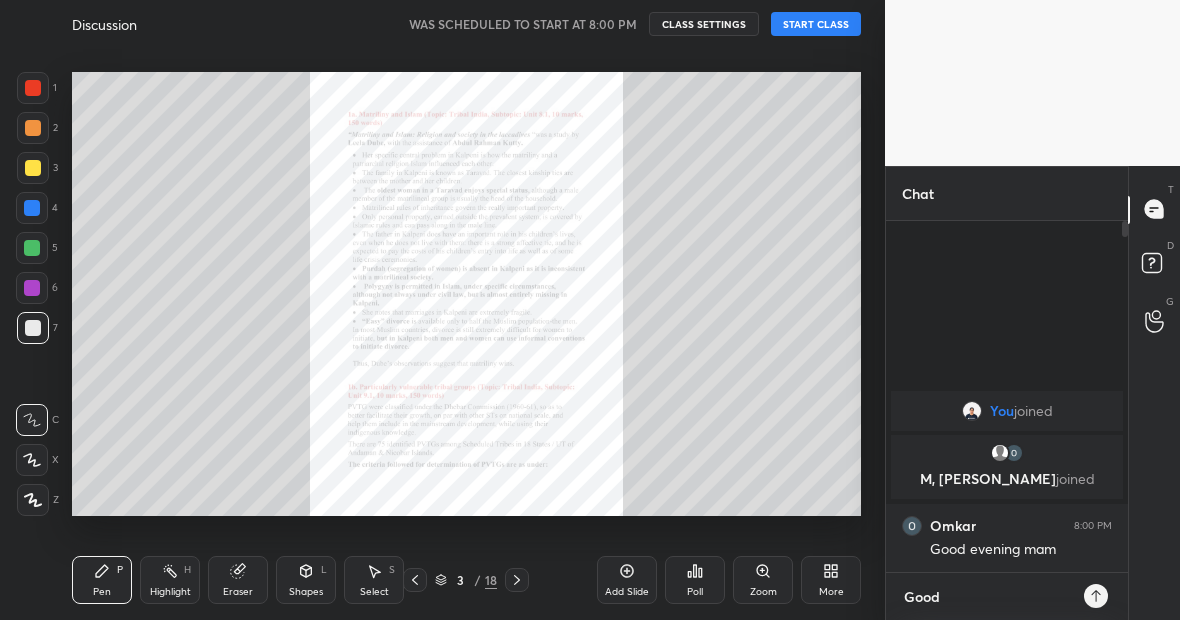 type on "Good" 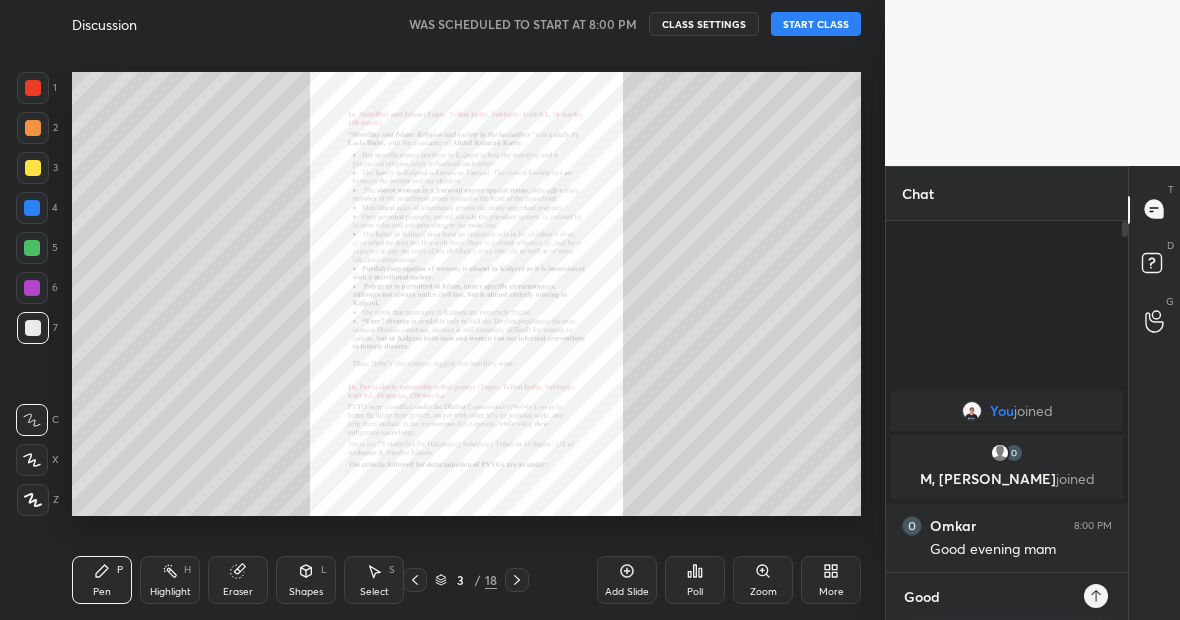 type on "x" 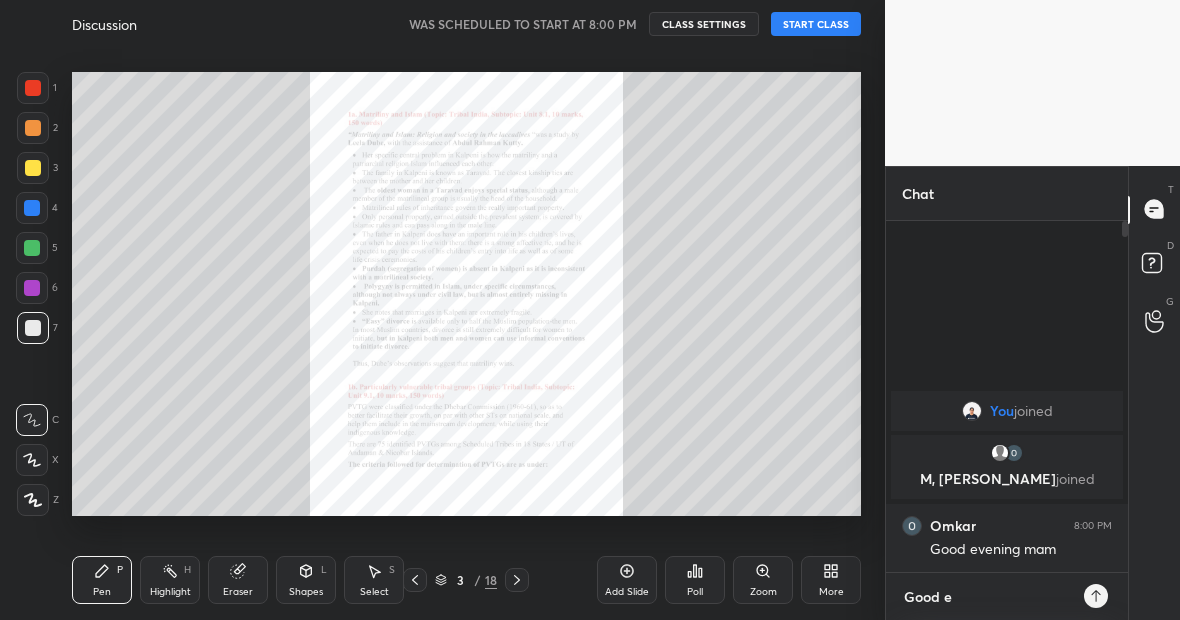 type on "Good ev" 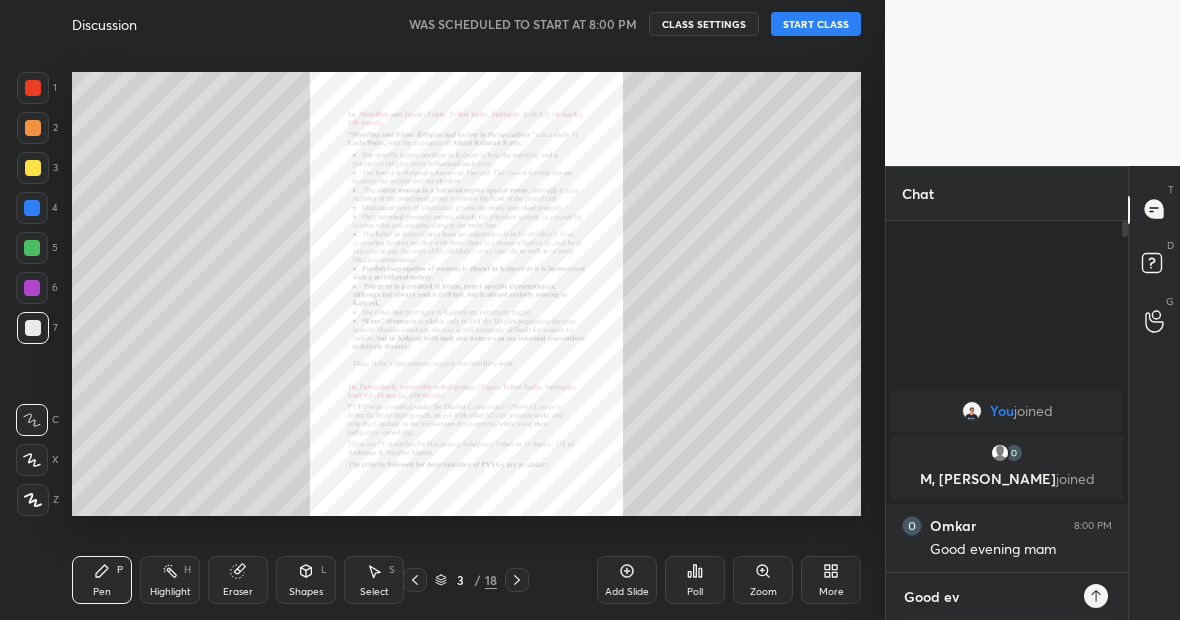 type on "Good eve" 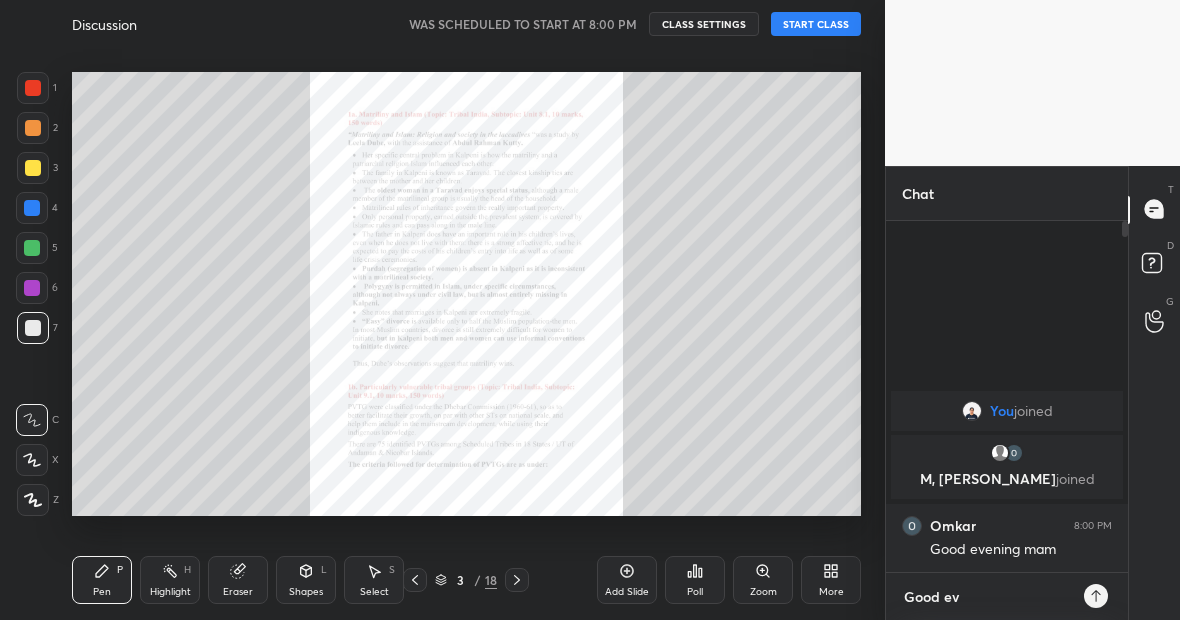 type on "x" 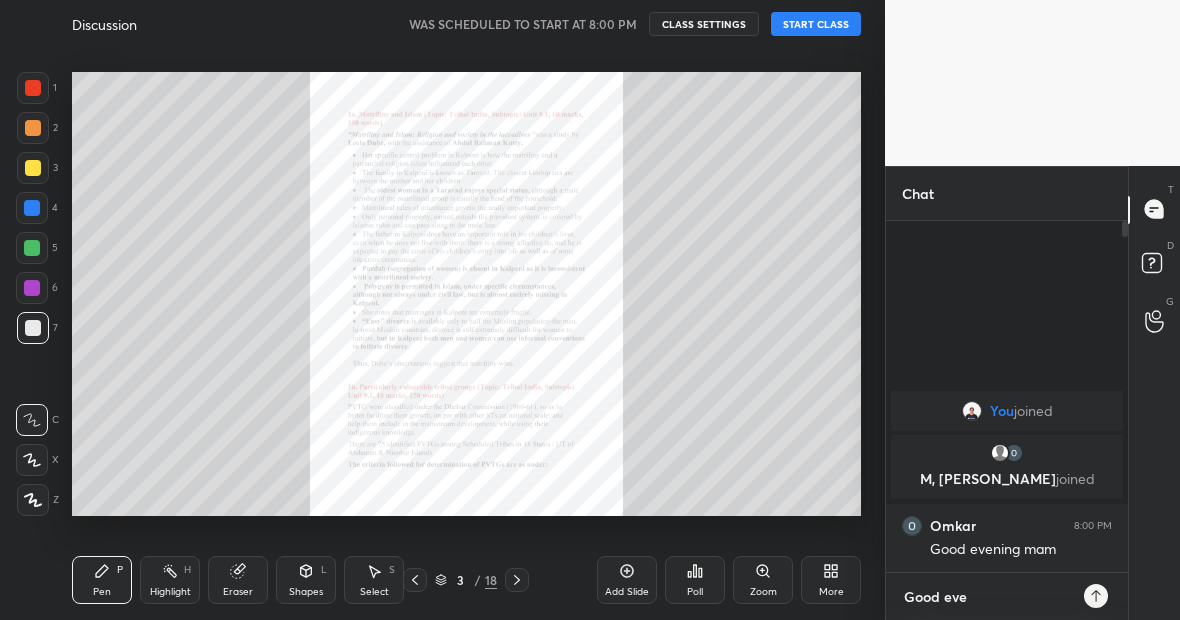 type on "Good even" 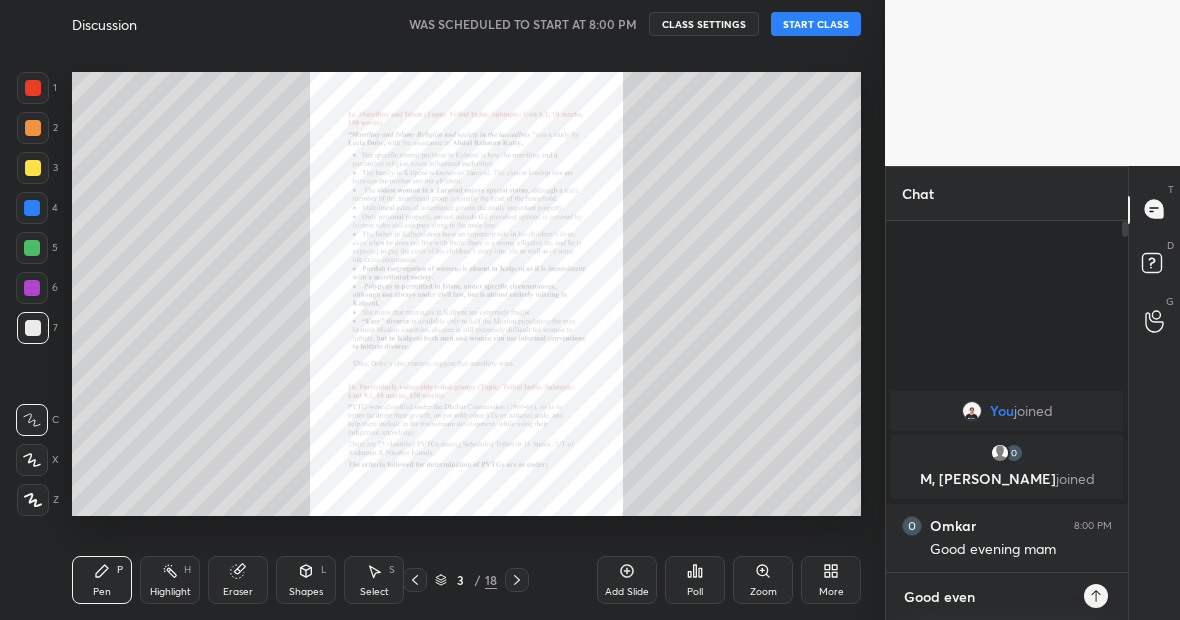 type on "Good eveni" 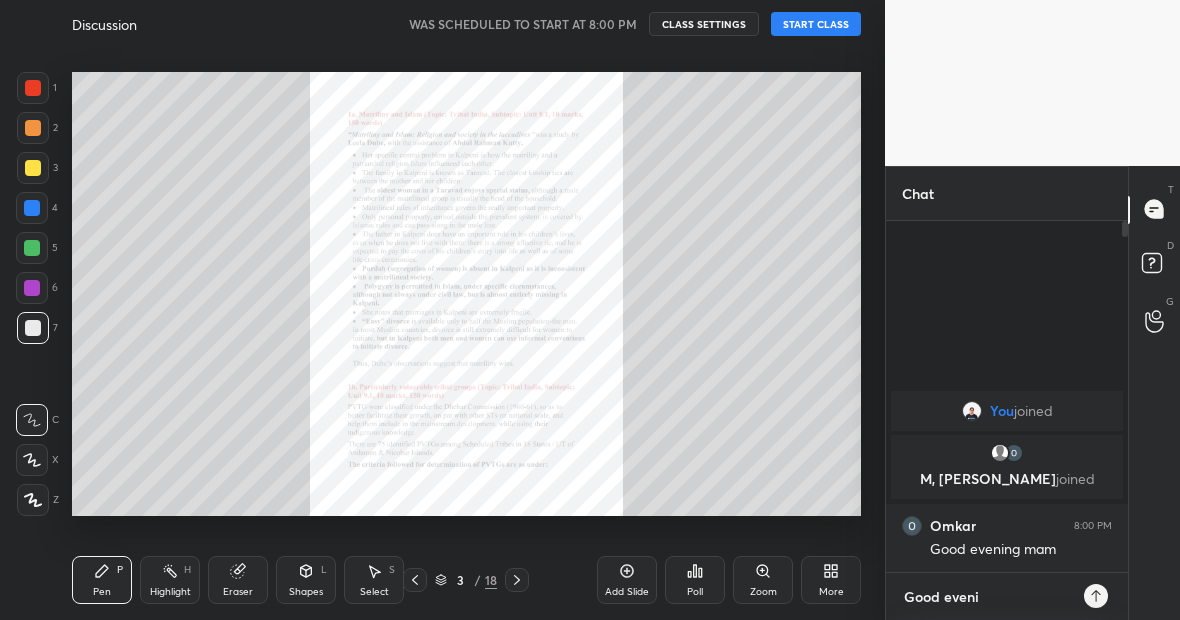 type on "Good evenin" 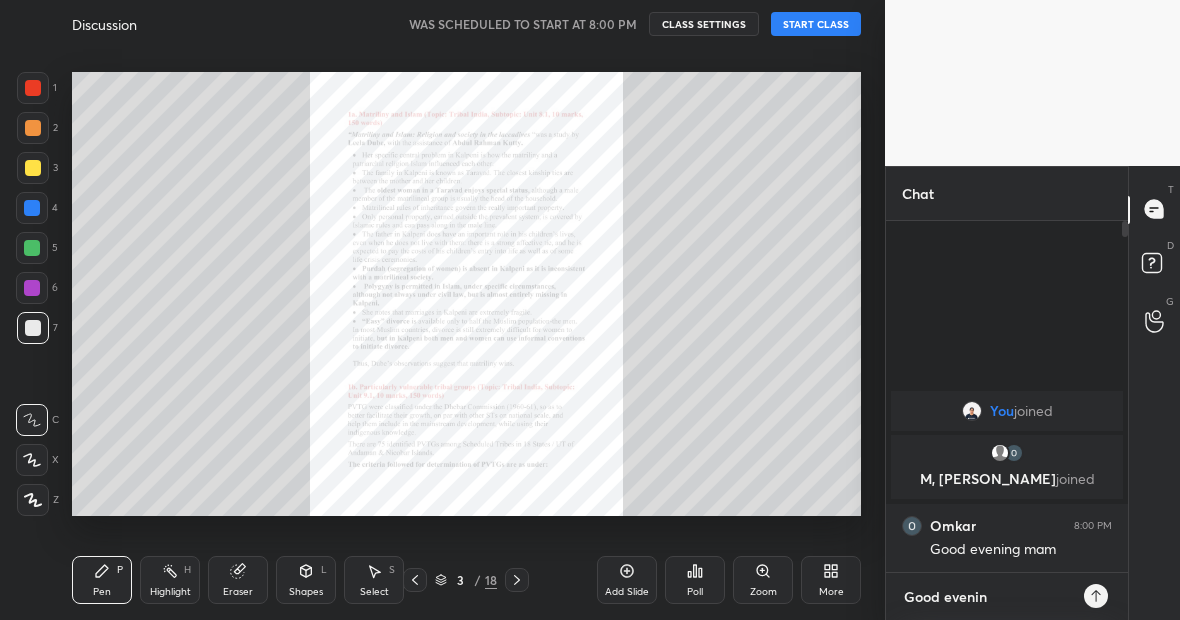 type on "Good evening" 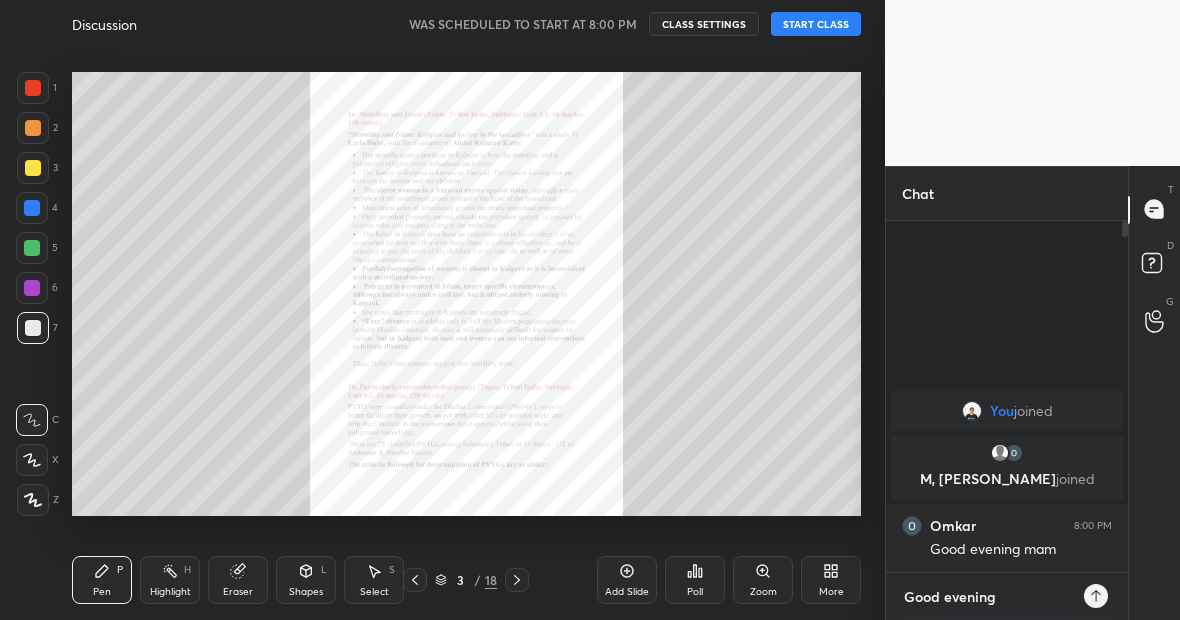 type on "Good evening" 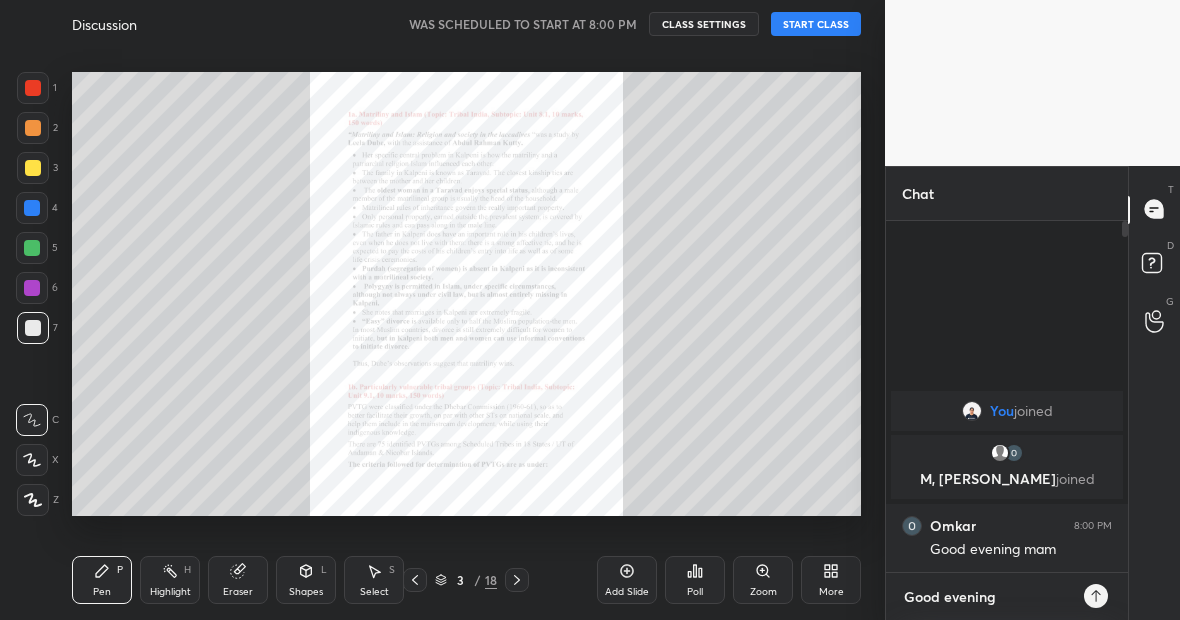 type on "Good evening o" 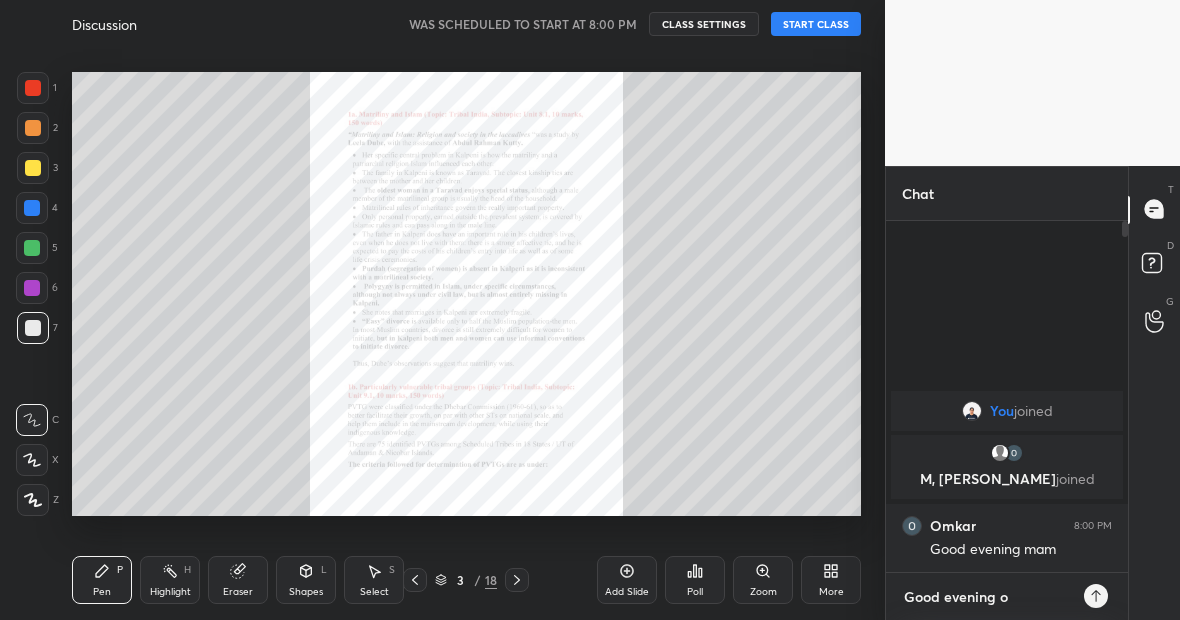 type on "Good evening om" 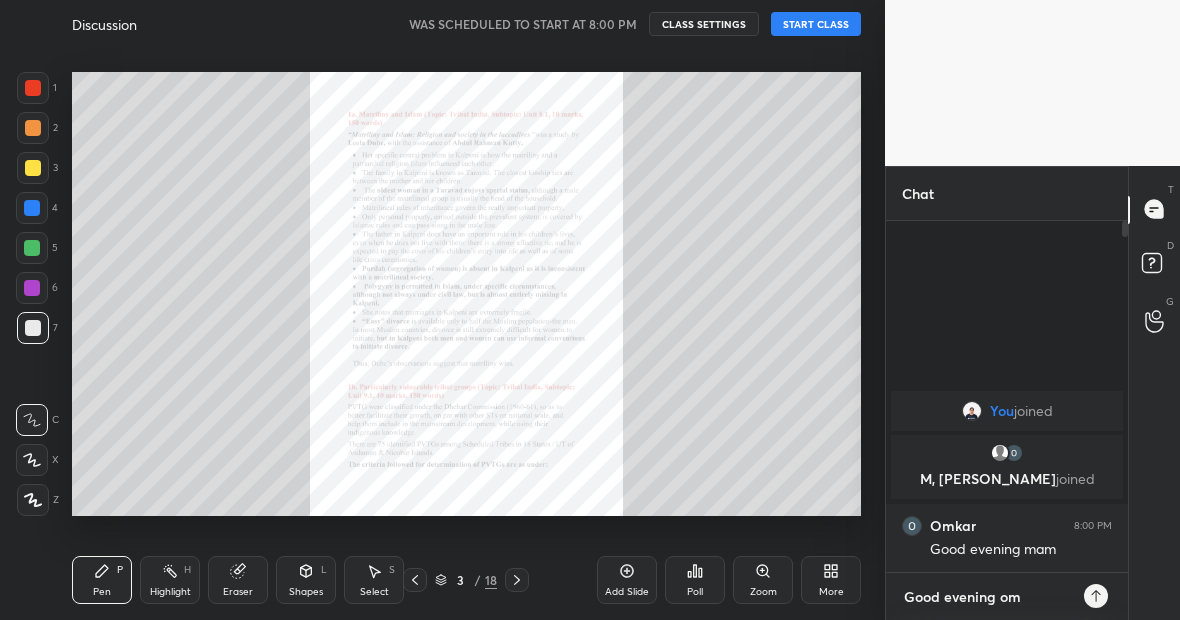 type on "Good evening om" 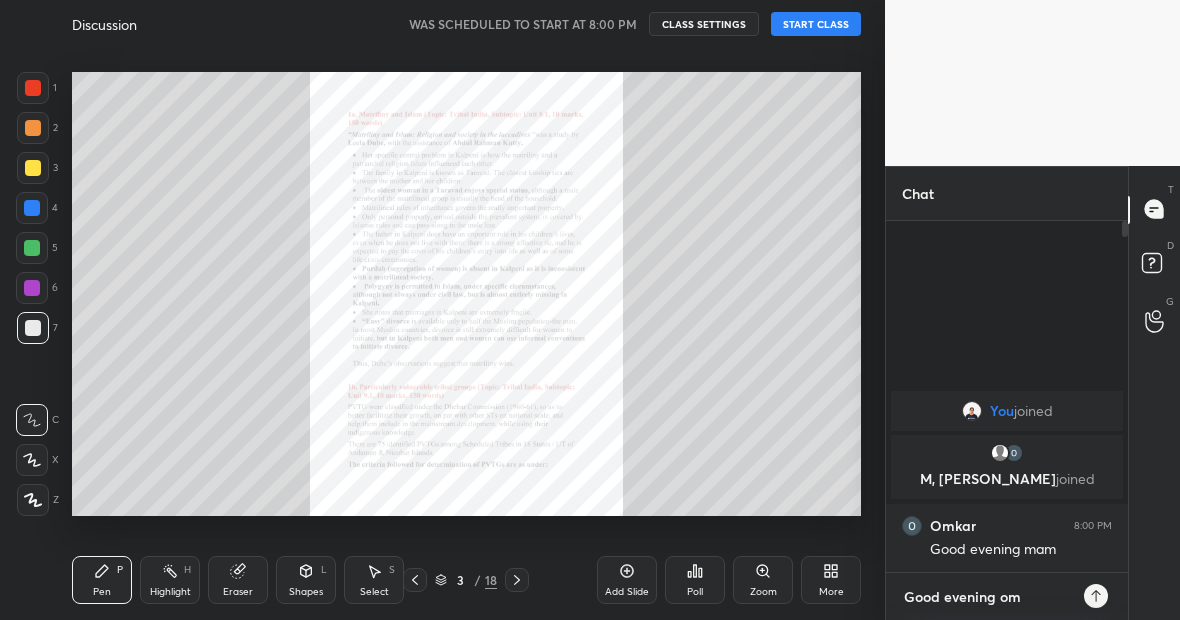 type on "Good evening om" 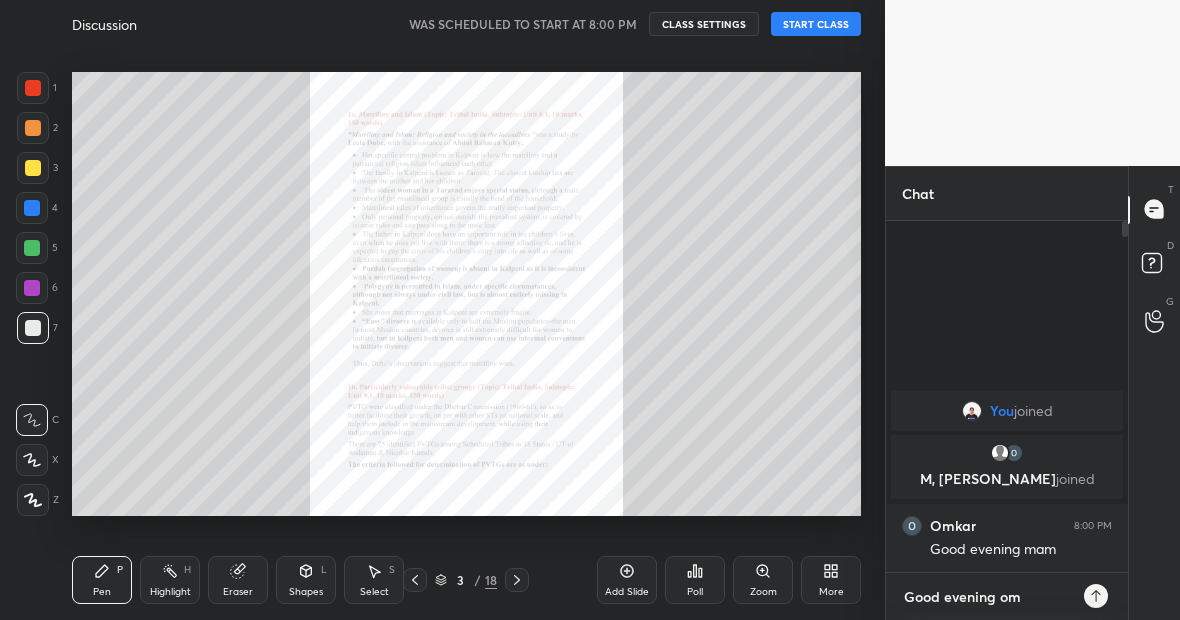type on "Good evening omk" 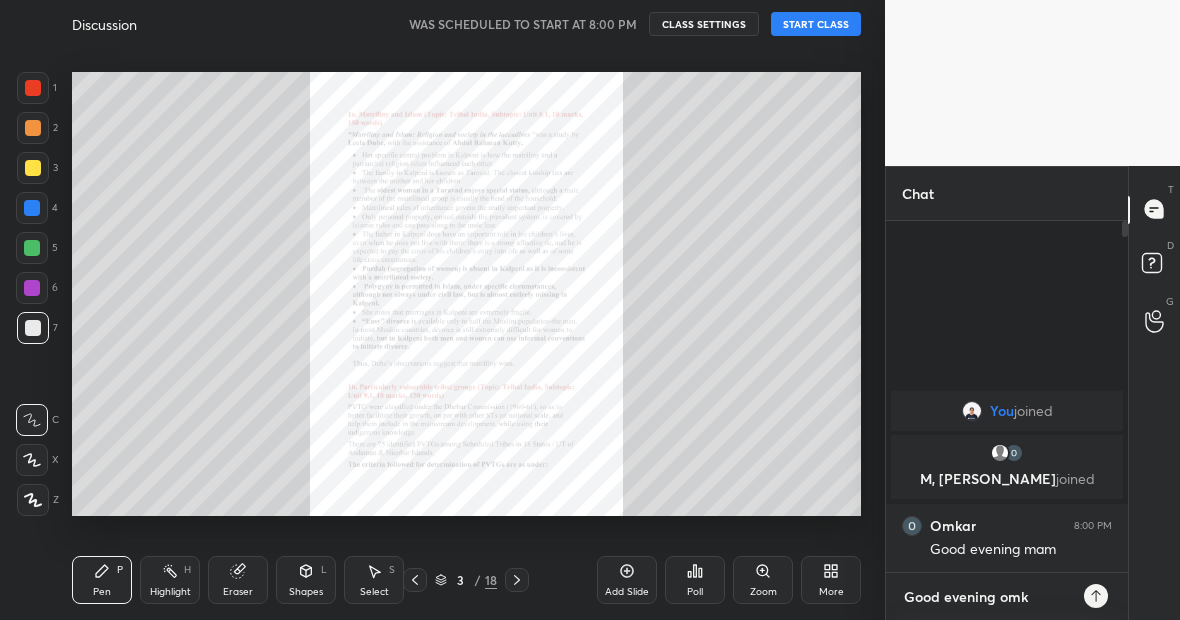 type on "Good evening omka" 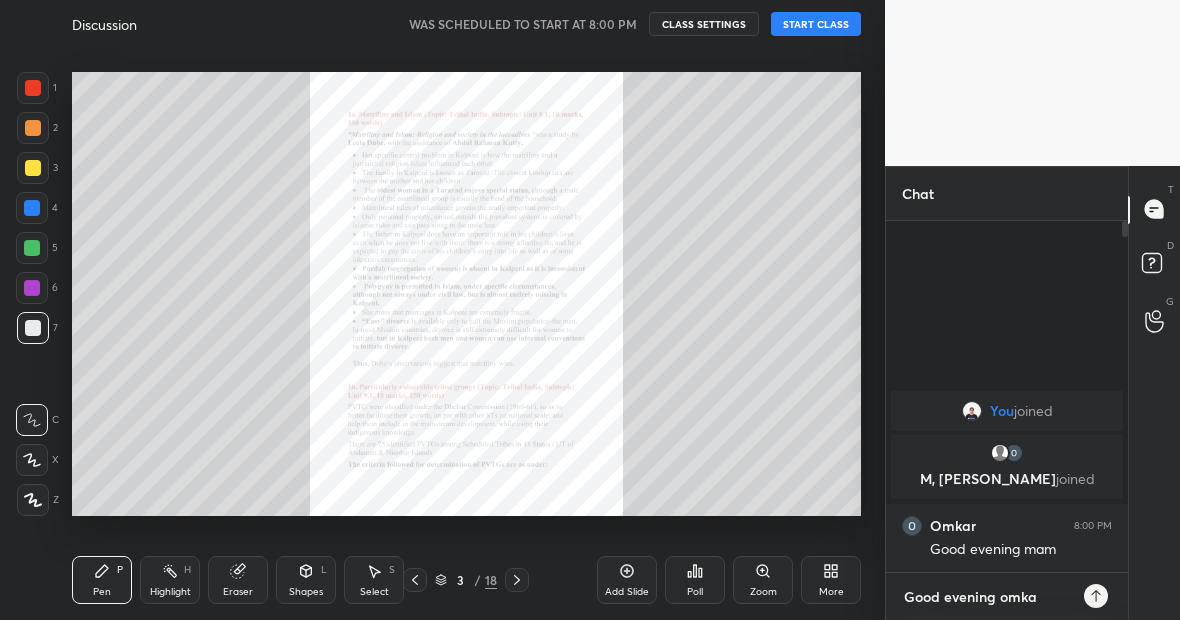 type on "Good evening [PERSON_NAME]" 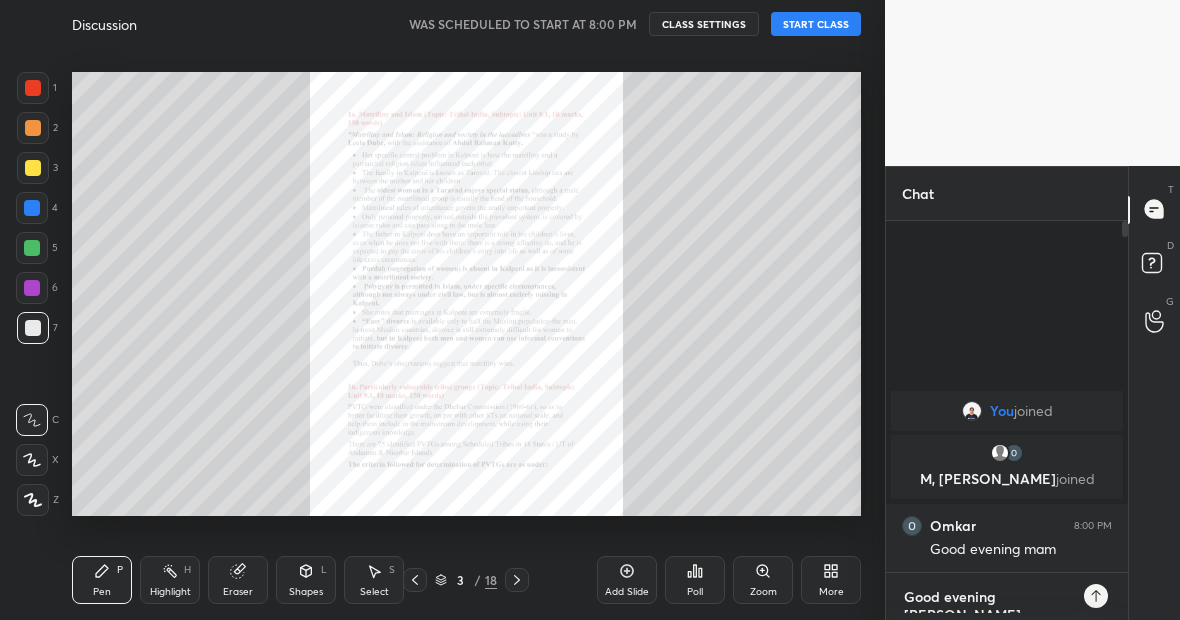 type on "Good evening [PERSON_NAME]" 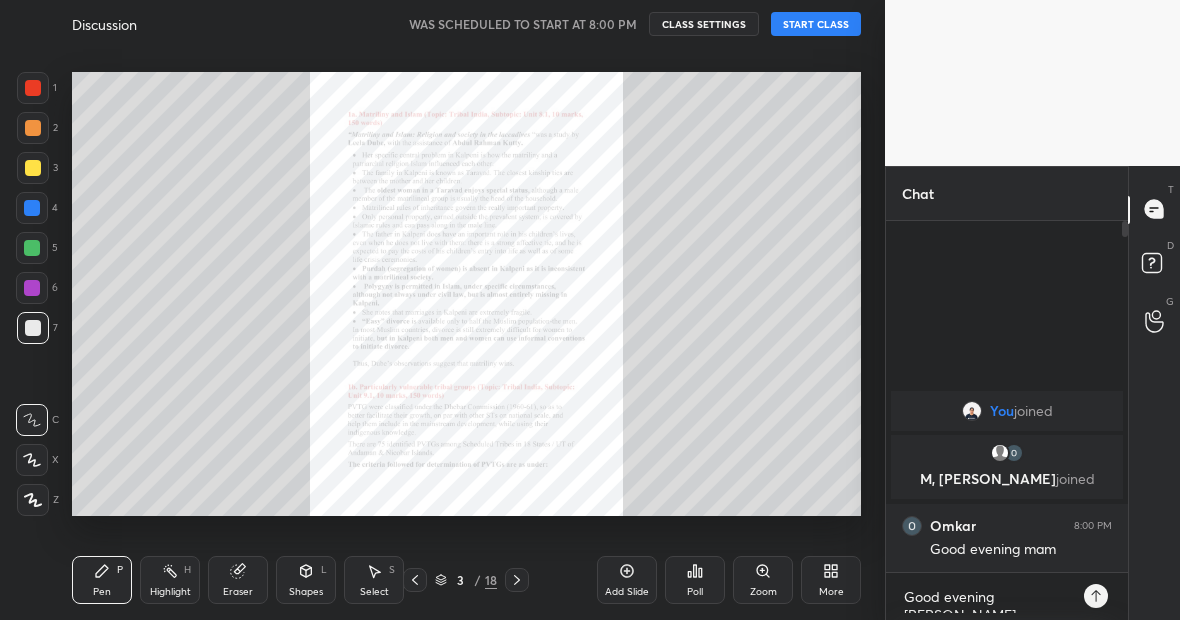 click 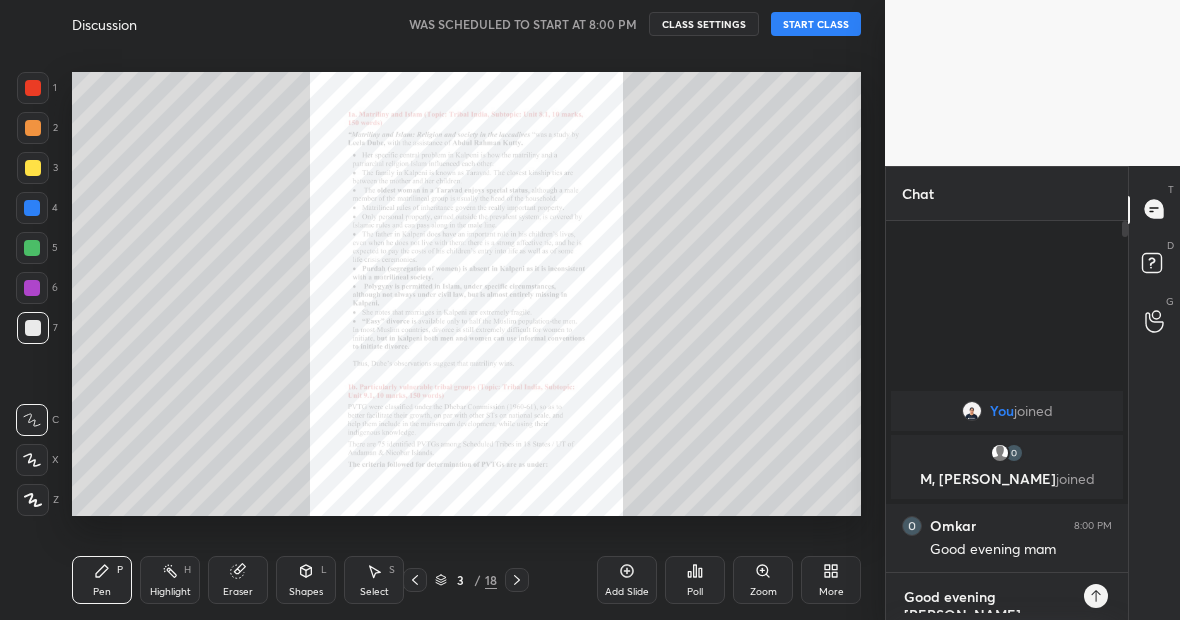 type 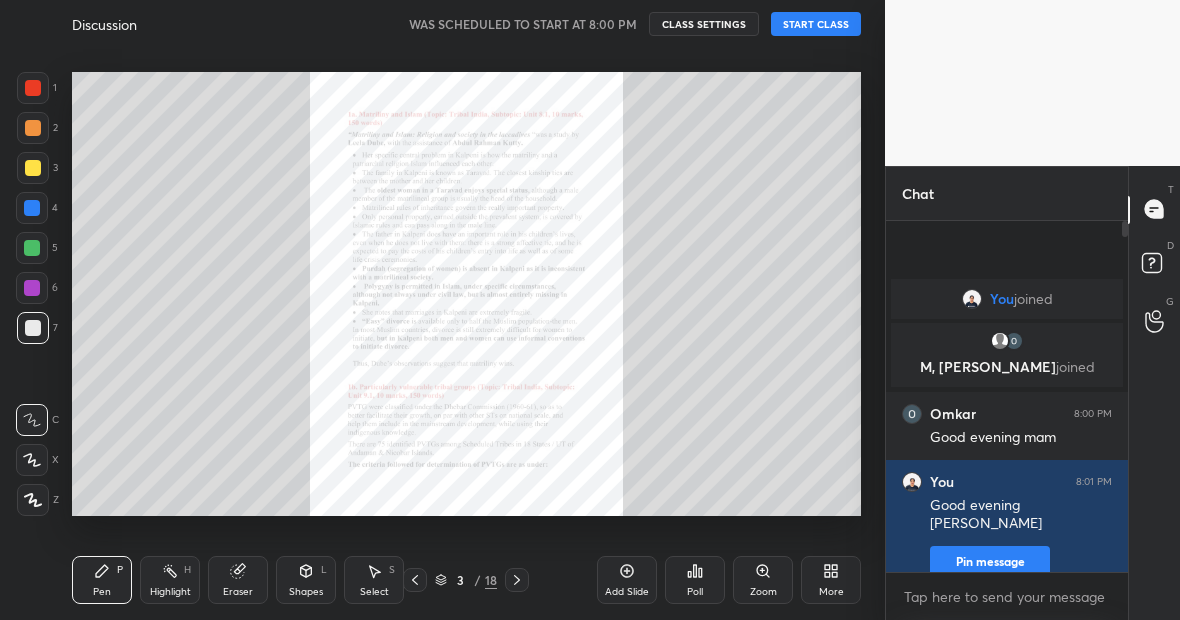 click on "START CLASS" at bounding box center (816, 24) 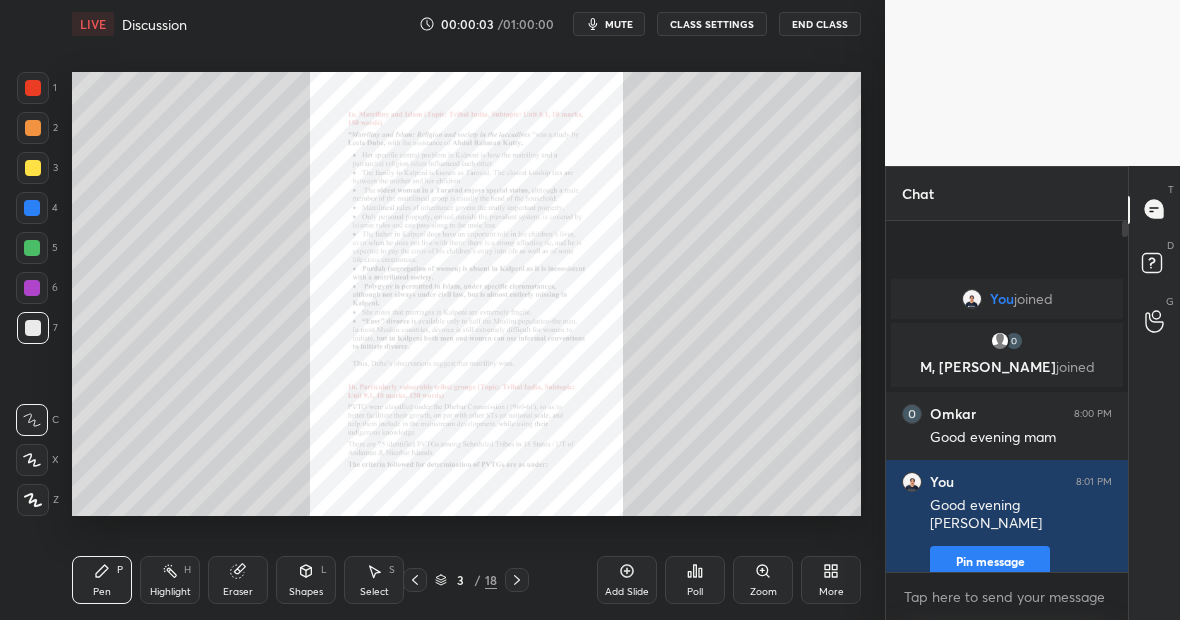 click 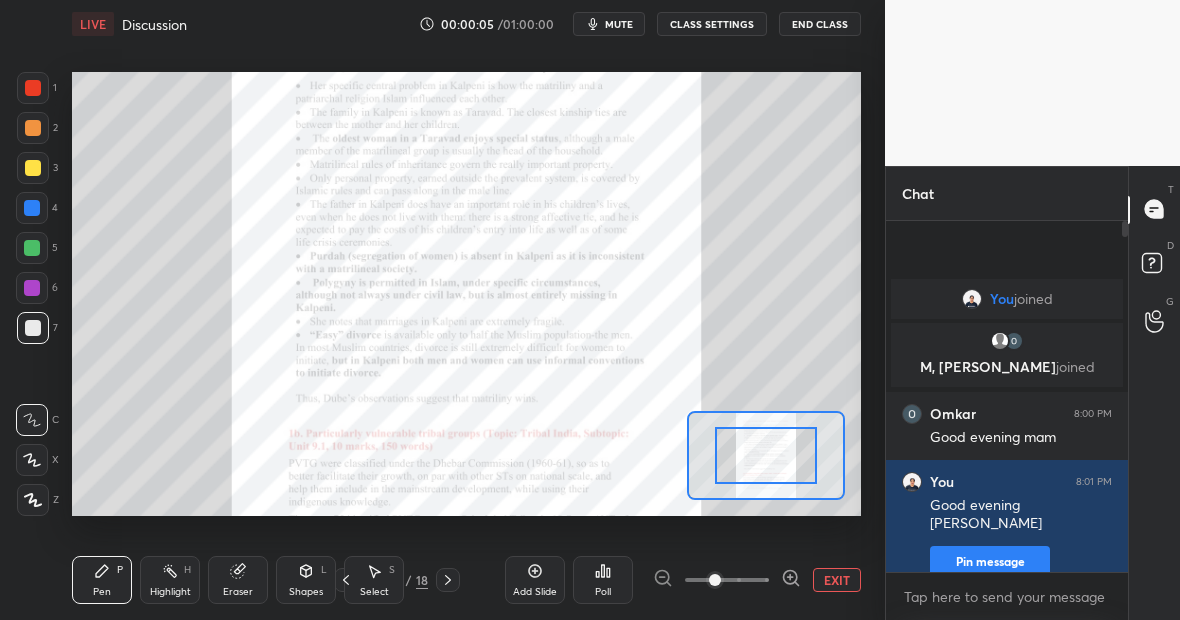 click 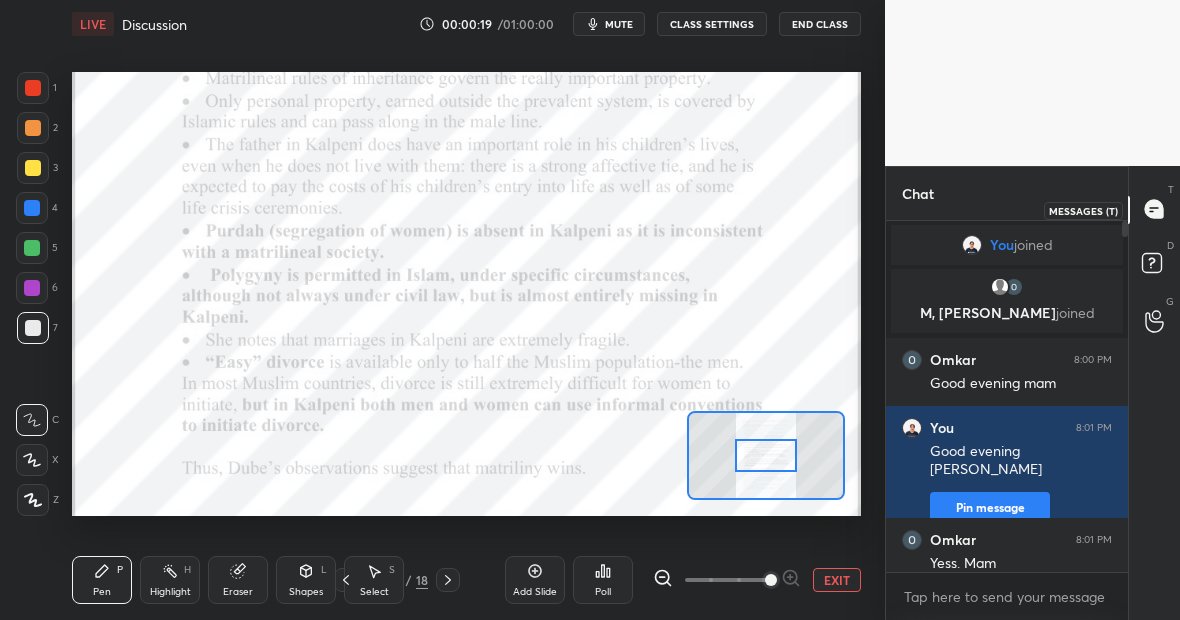 click 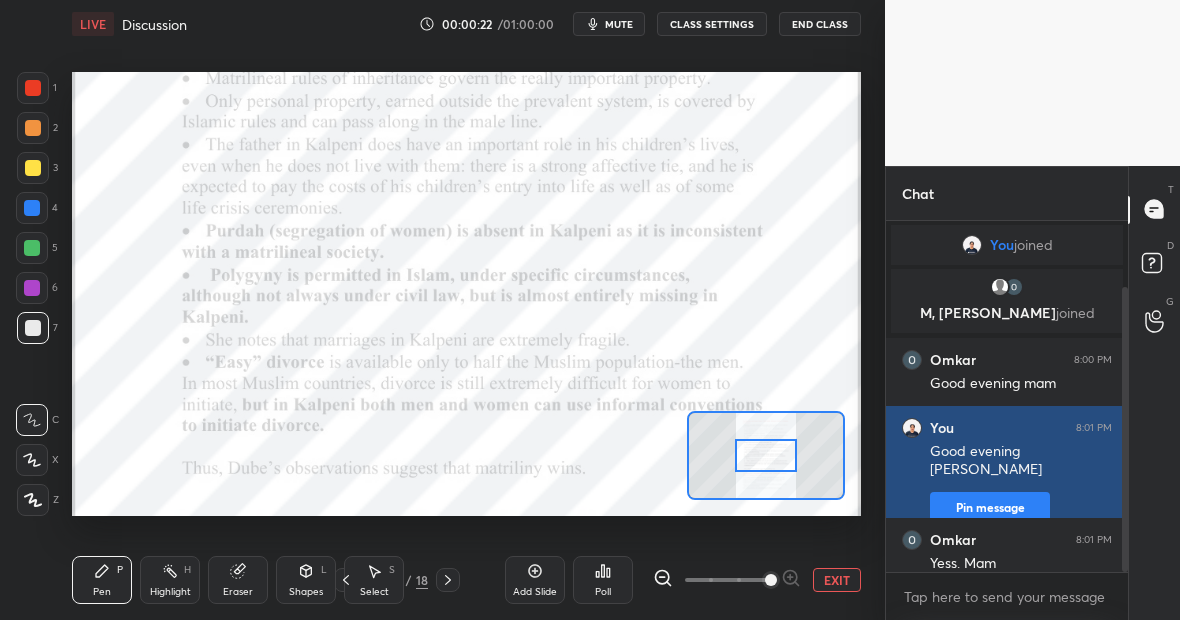 scroll, scrollTop: 82, scrollLeft: 0, axis: vertical 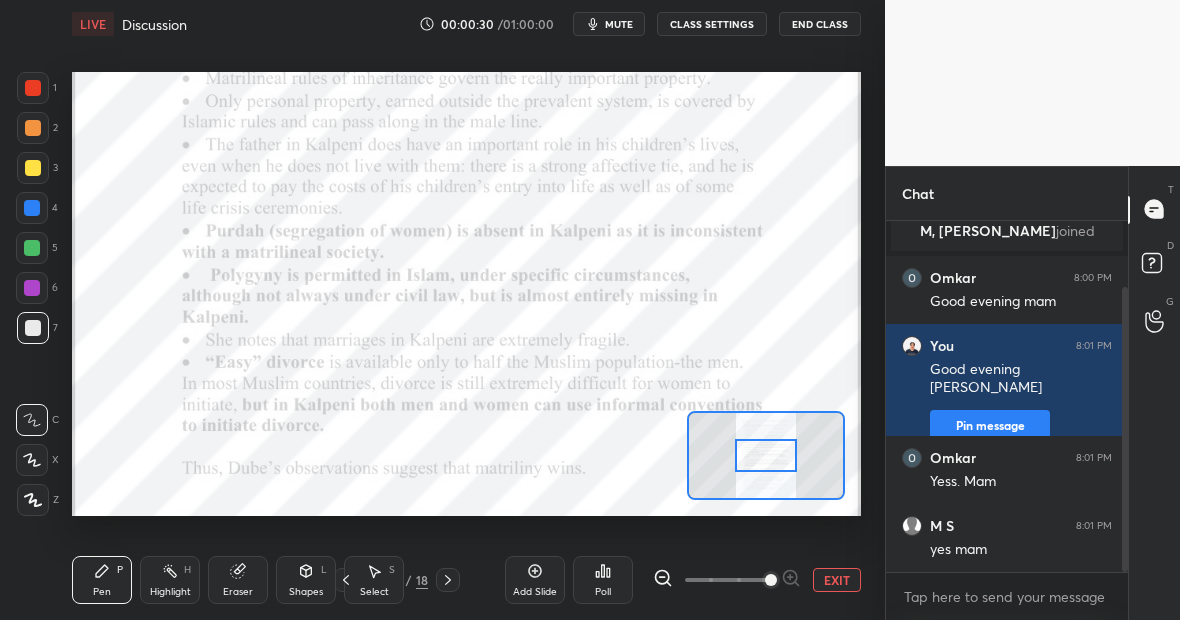 click 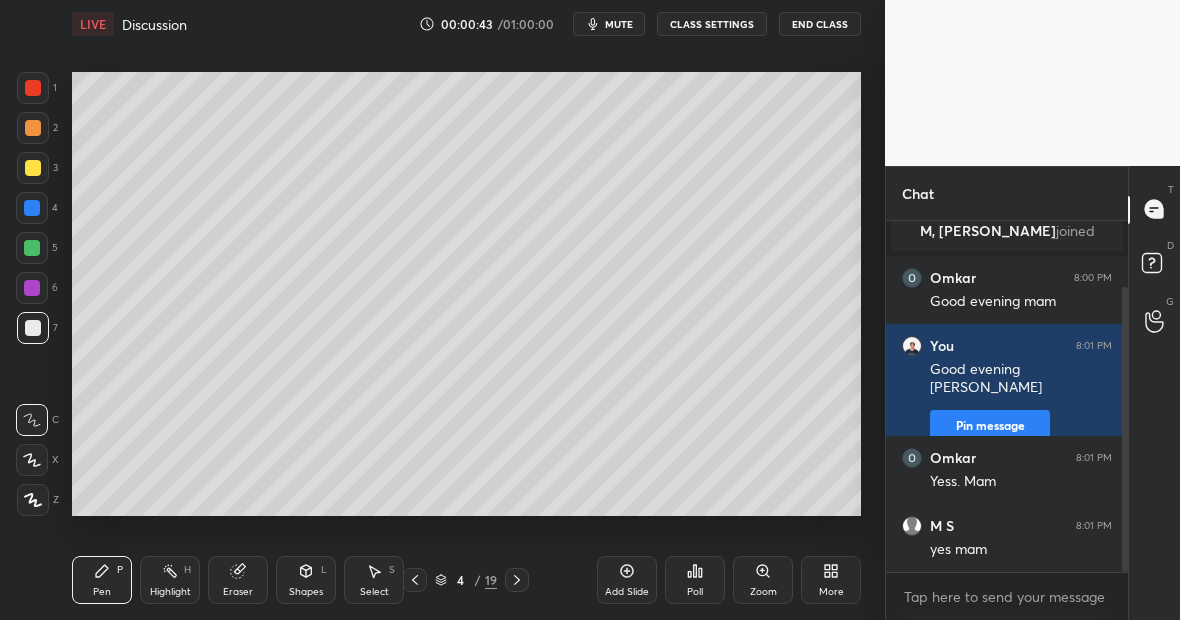 scroll, scrollTop: 102, scrollLeft: 0, axis: vertical 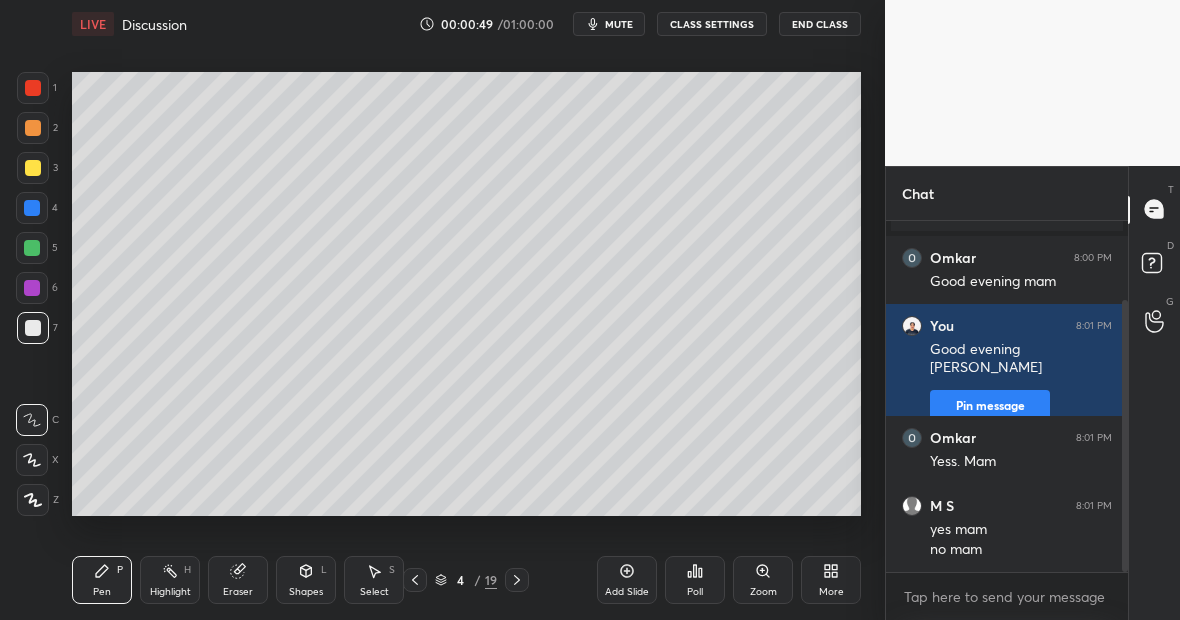 click at bounding box center [33, 168] 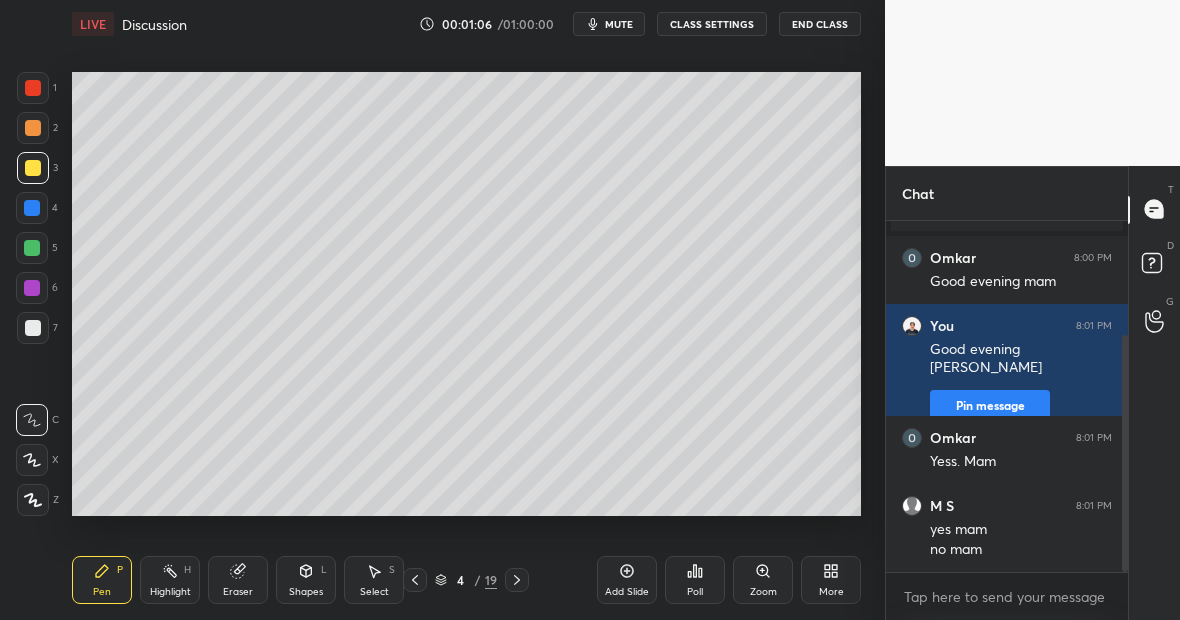 scroll, scrollTop: 170, scrollLeft: 0, axis: vertical 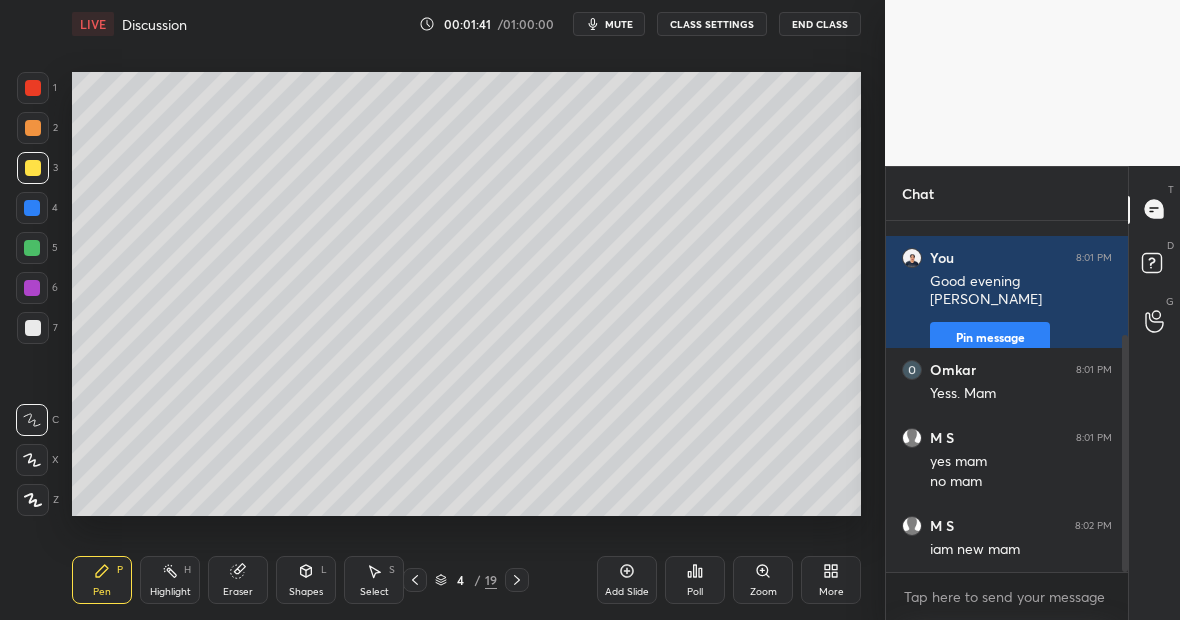 click at bounding box center (33, 88) 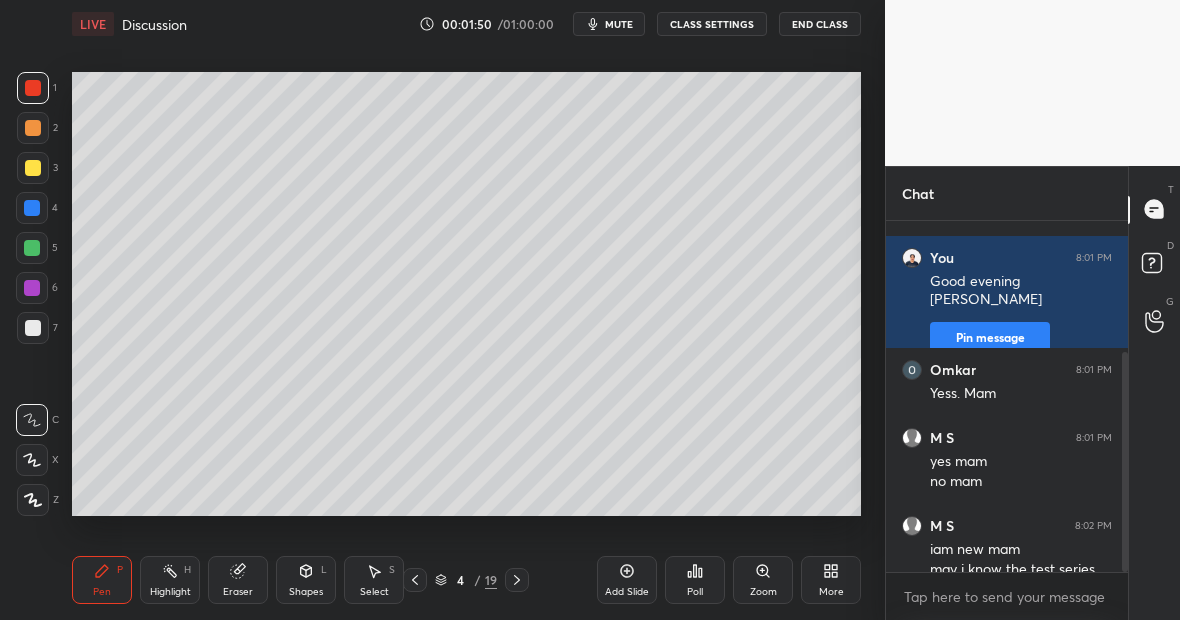 scroll, scrollTop: 208, scrollLeft: 0, axis: vertical 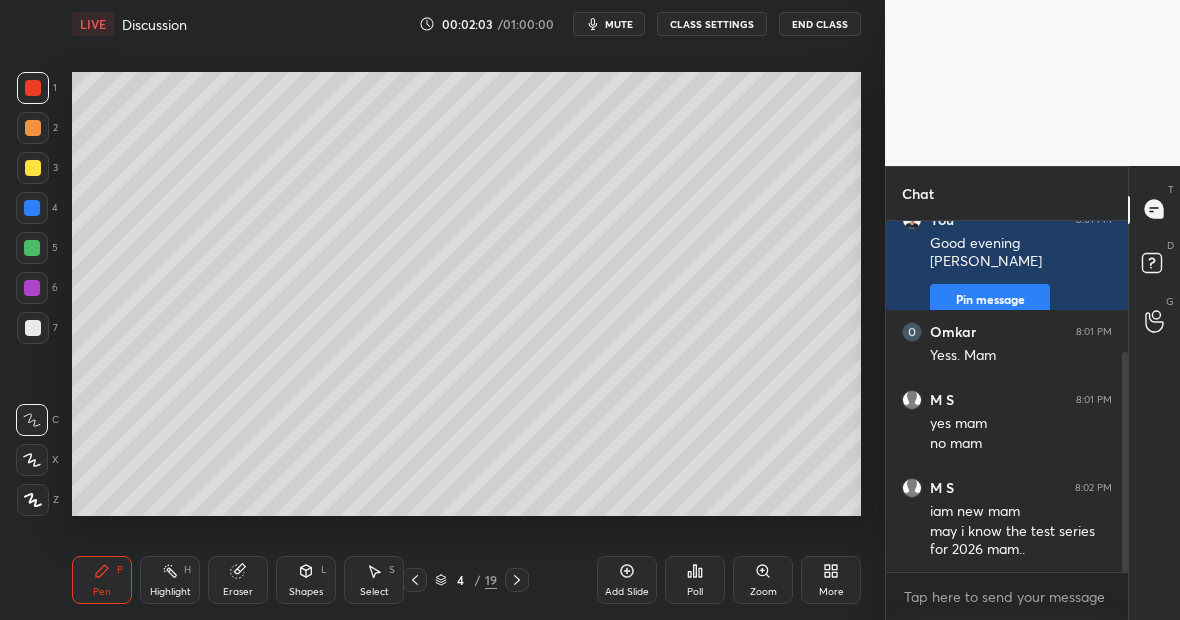 click 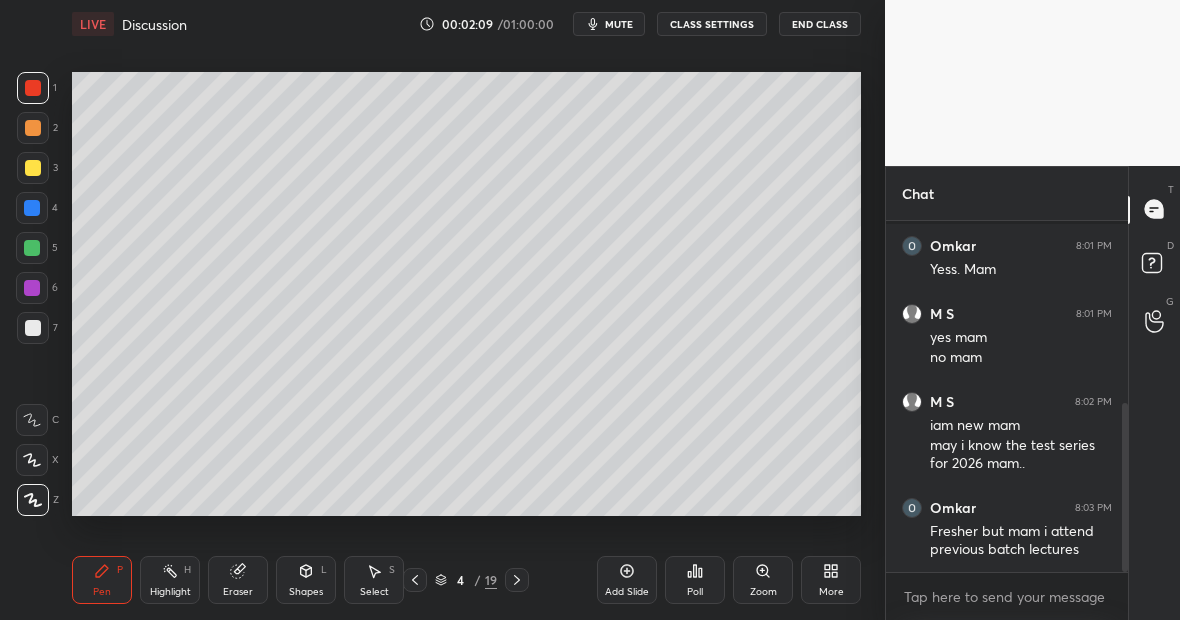 scroll, scrollTop: 380, scrollLeft: 0, axis: vertical 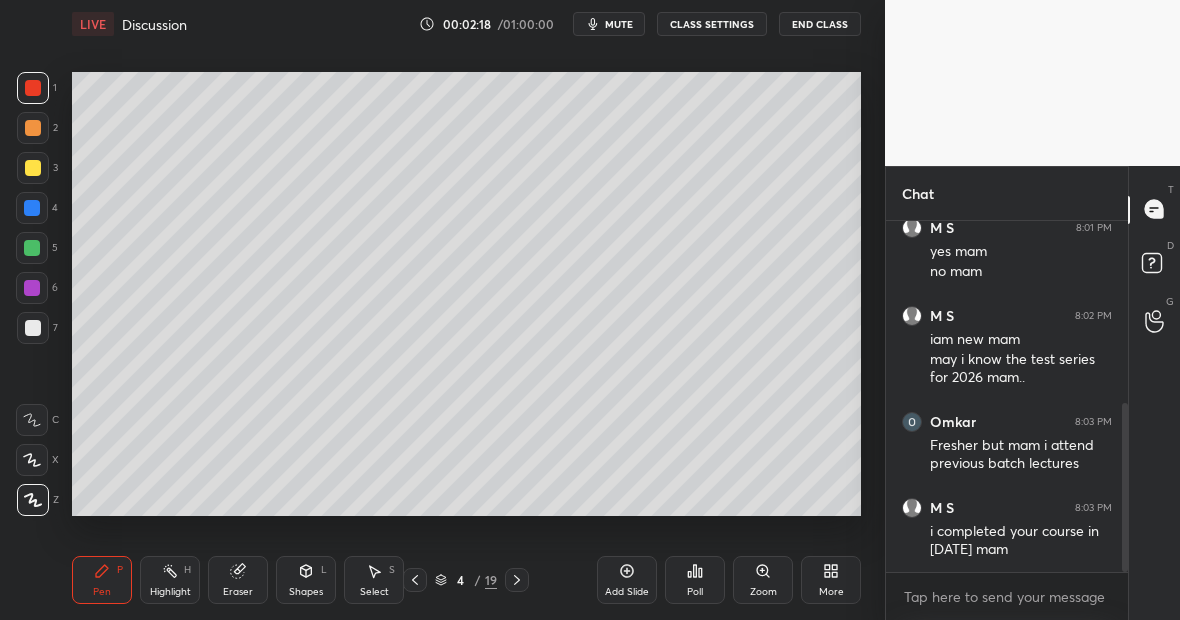 click at bounding box center (33, 168) 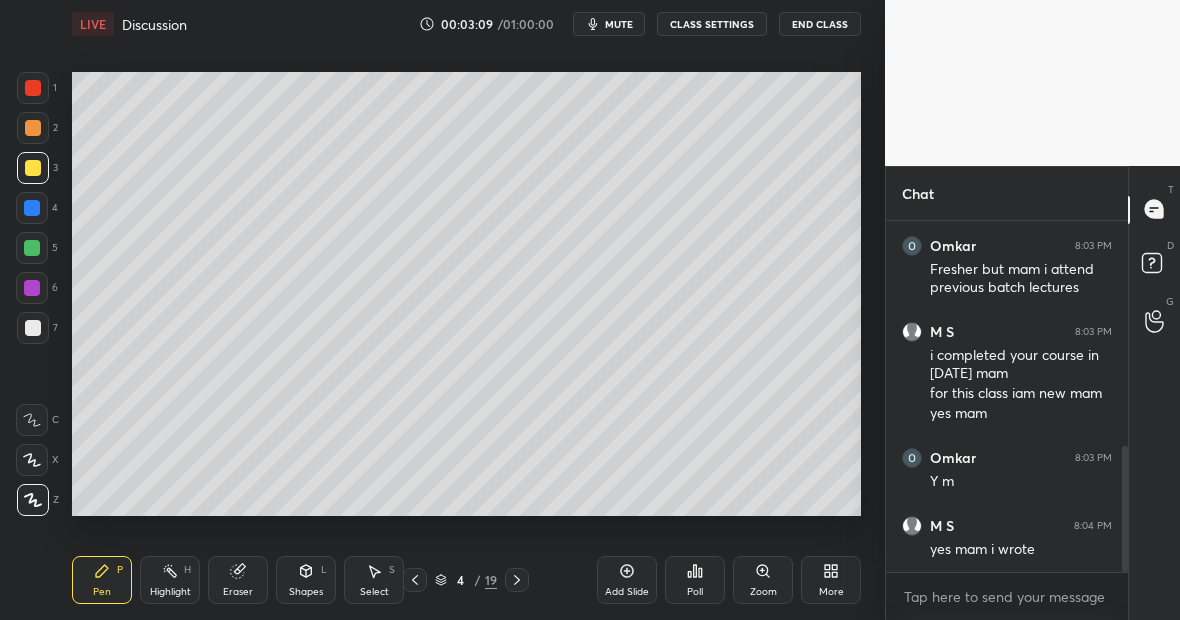 scroll, scrollTop: 624, scrollLeft: 0, axis: vertical 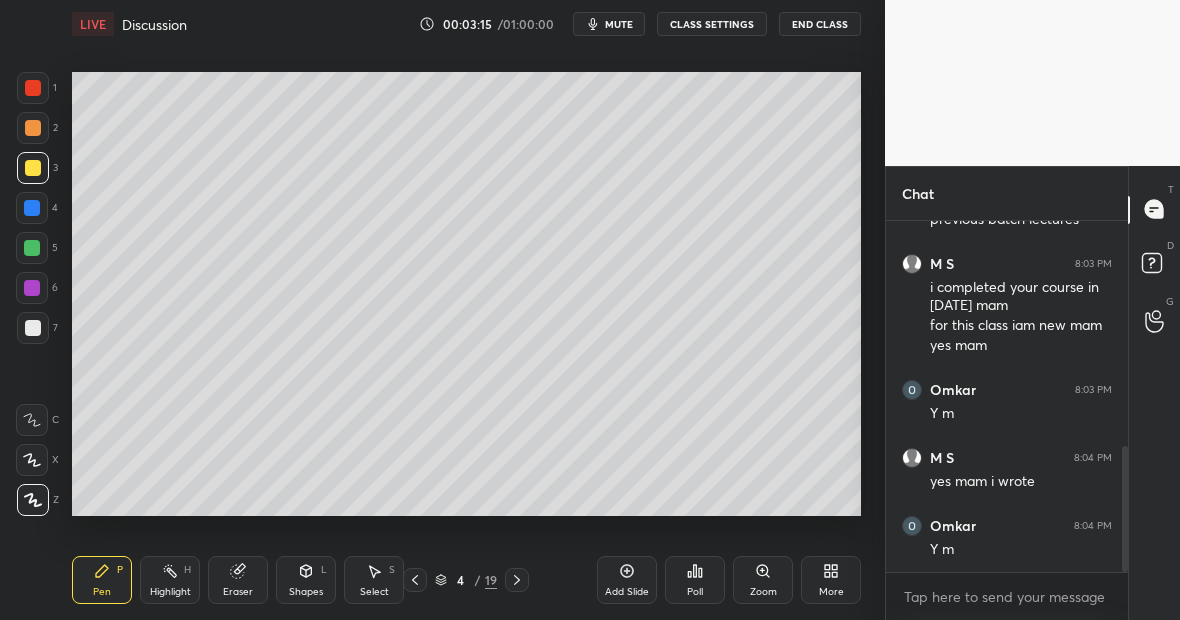 click on "Eraser" at bounding box center [238, 580] 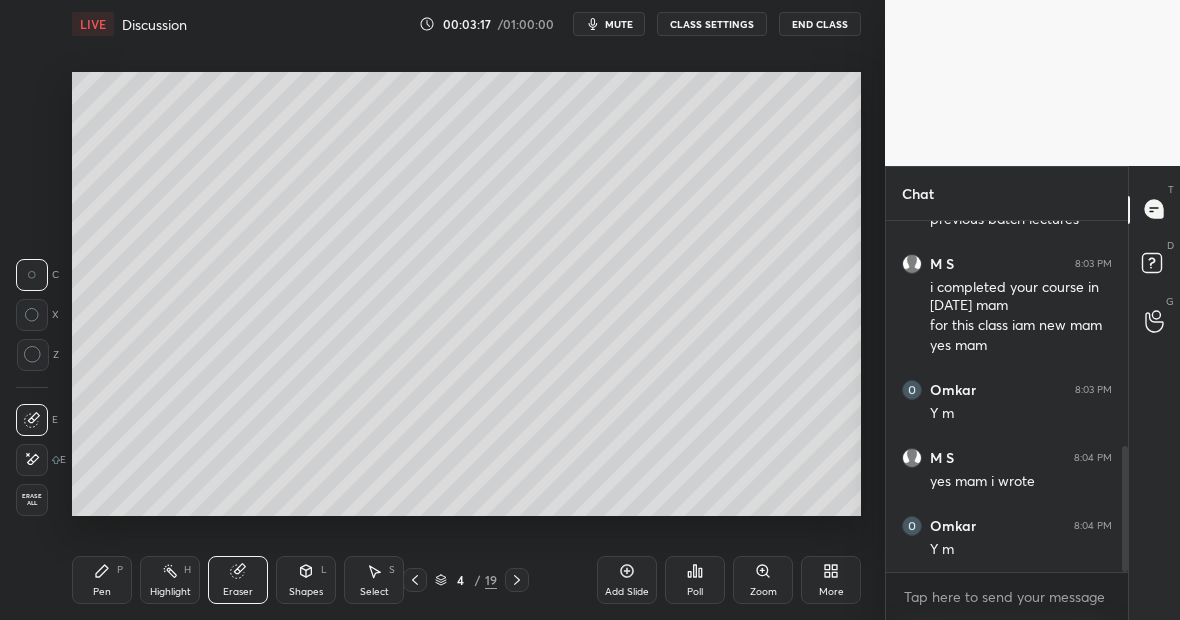 click on "Pen P" at bounding box center (102, 580) 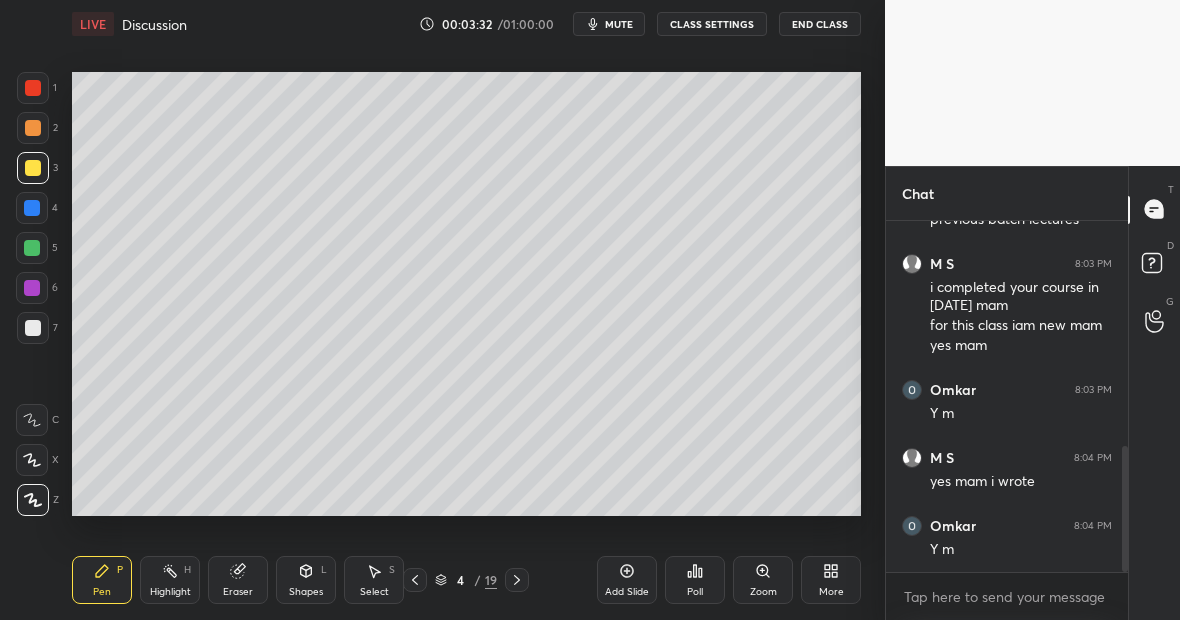 scroll, scrollTop: 644, scrollLeft: 0, axis: vertical 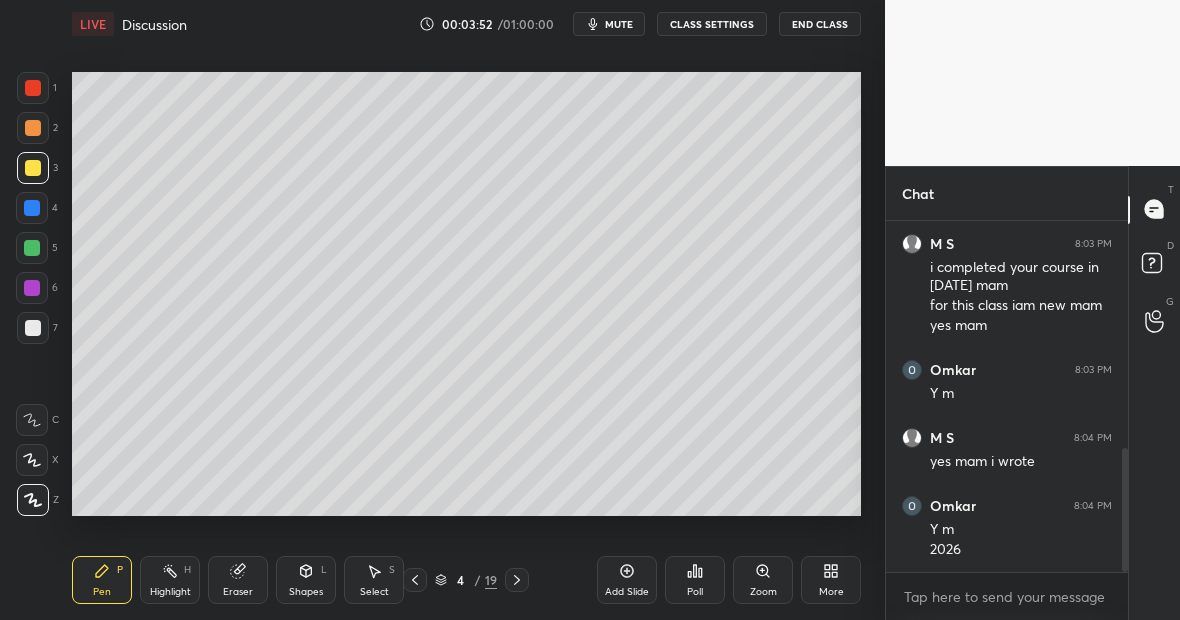 click on "Highlight H" at bounding box center (170, 580) 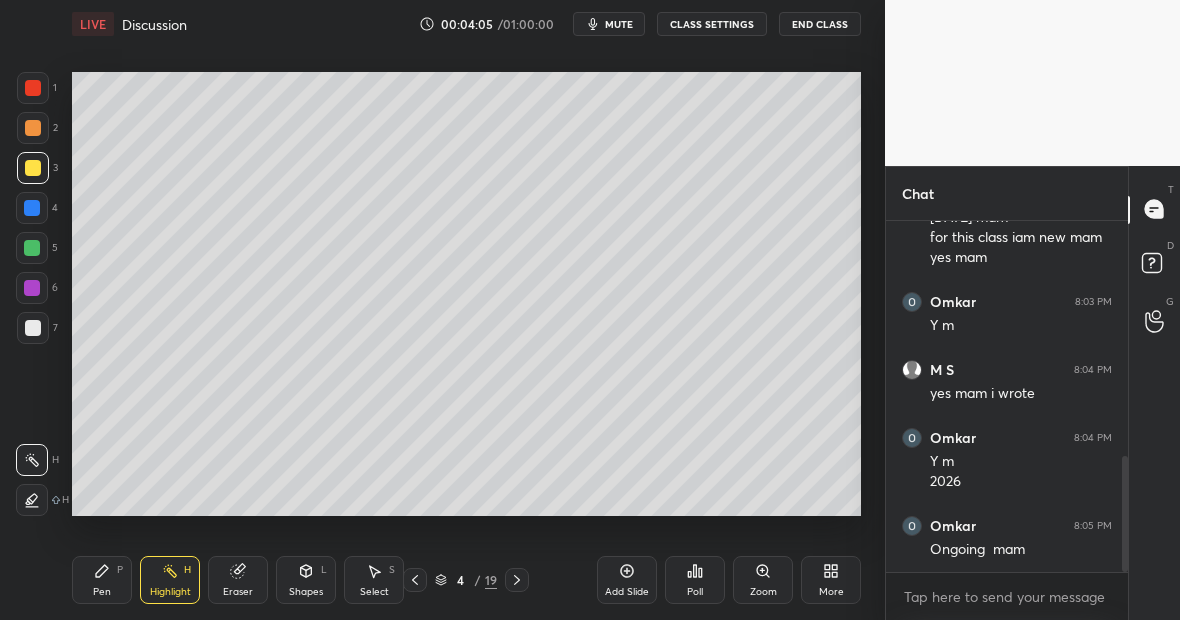 scroll, scrollTop: 785, scrollLeft: 0, axis: vertical 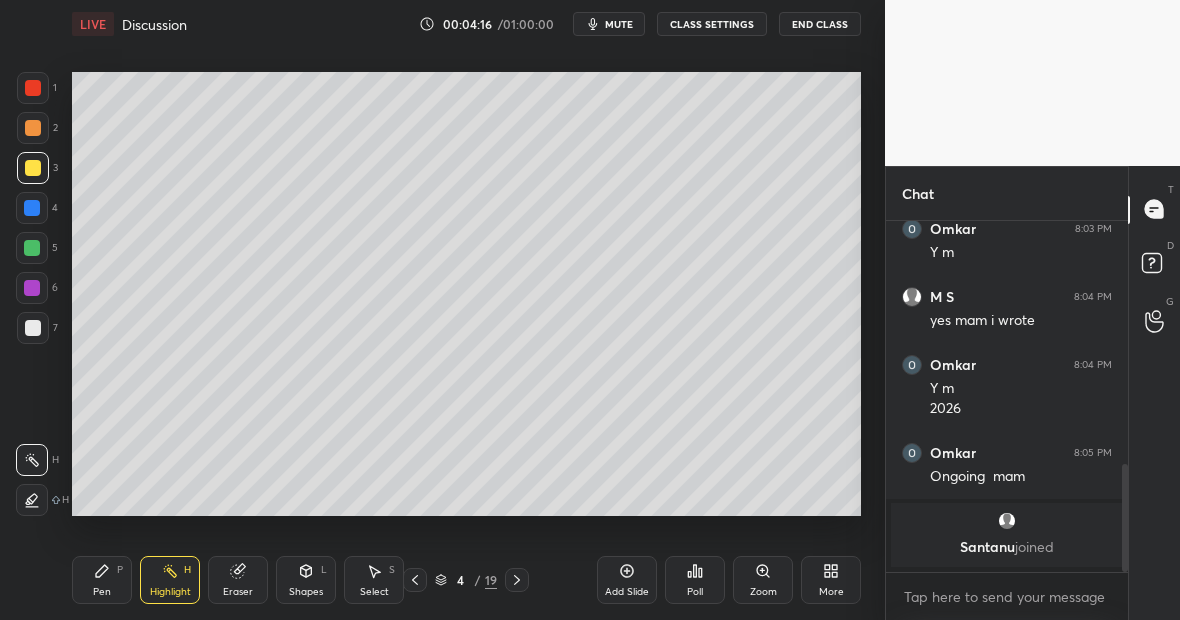 click 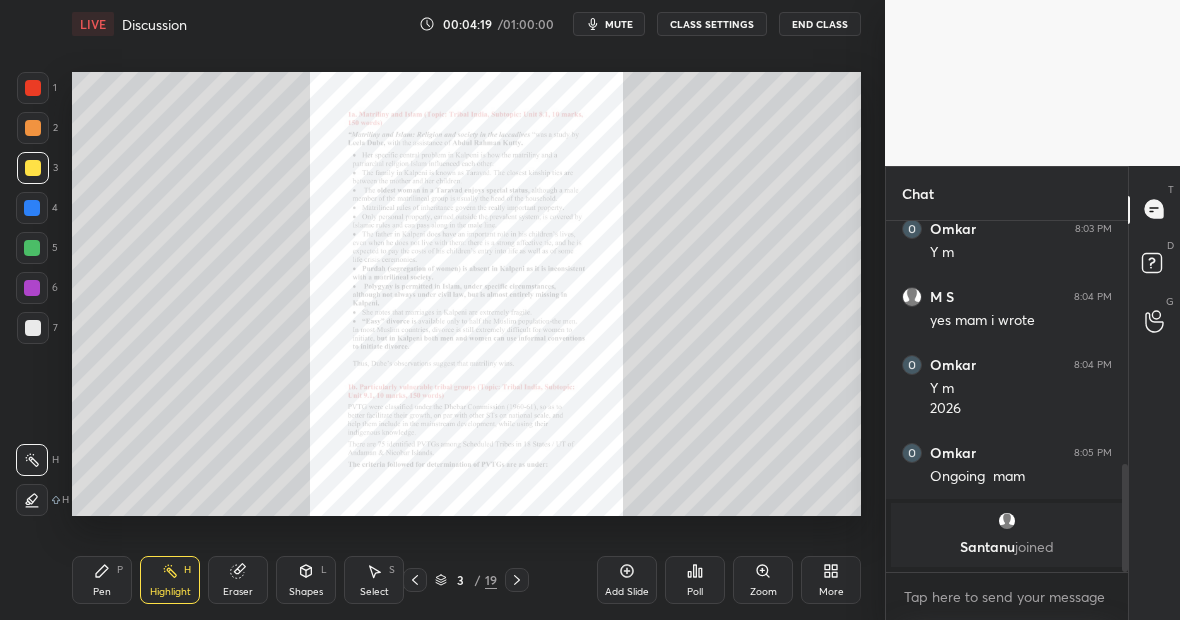 click 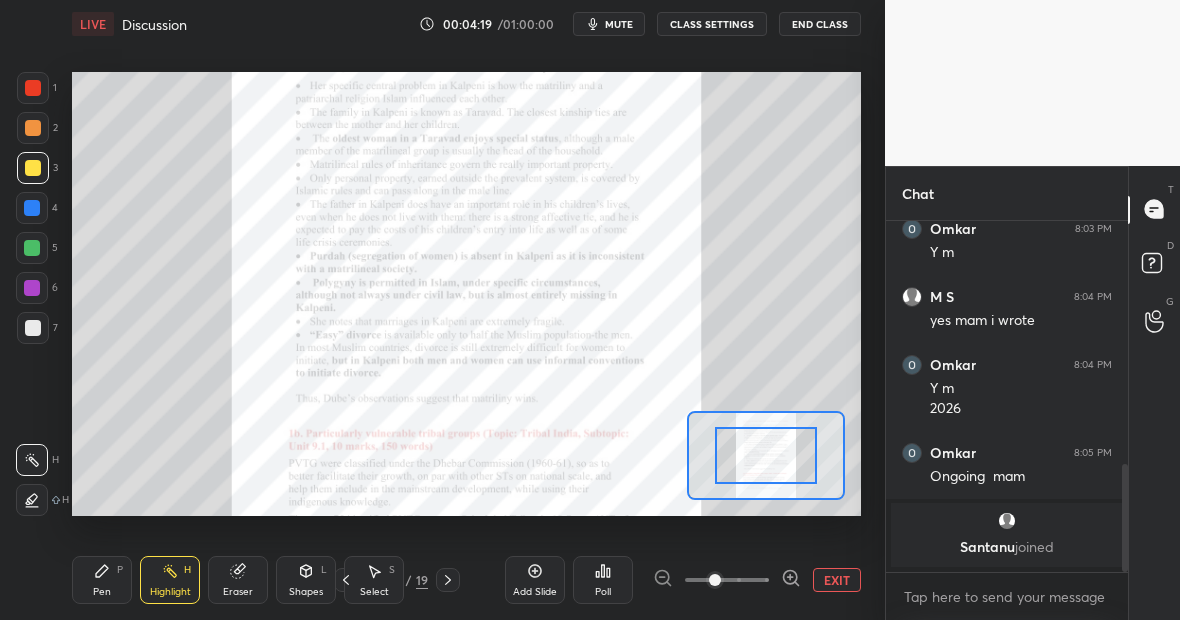 click at bounding box center [727, 580] 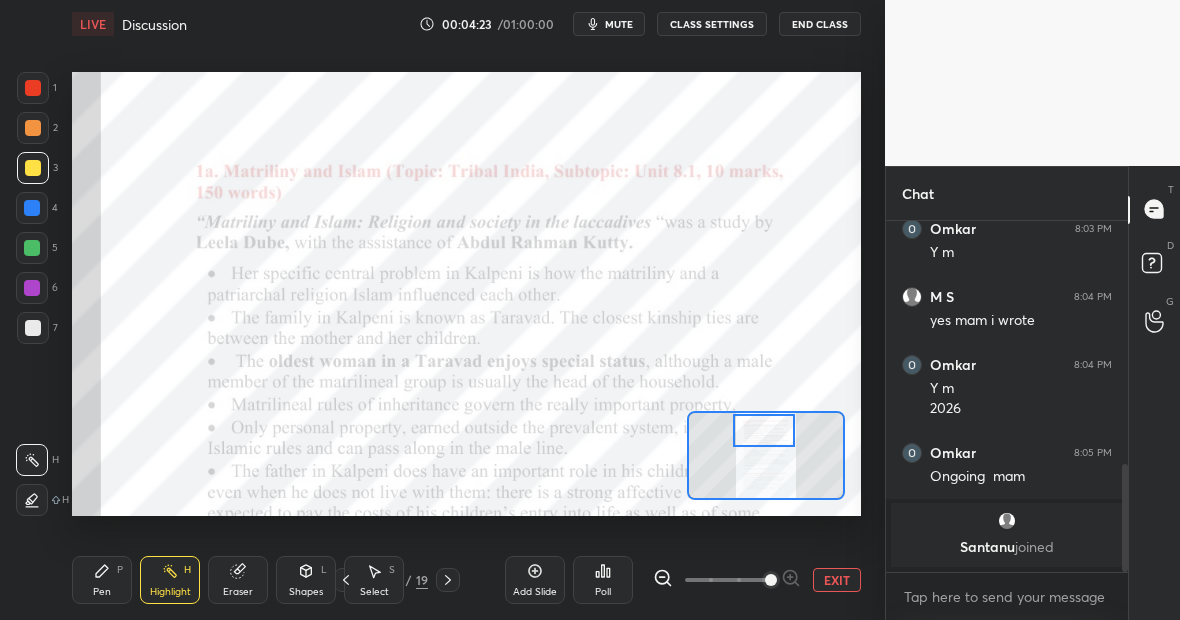 drag, startPoint x: 781, startPoint y: 456, endPoint x: 779, endPoint y: 414, distance: 42.047592 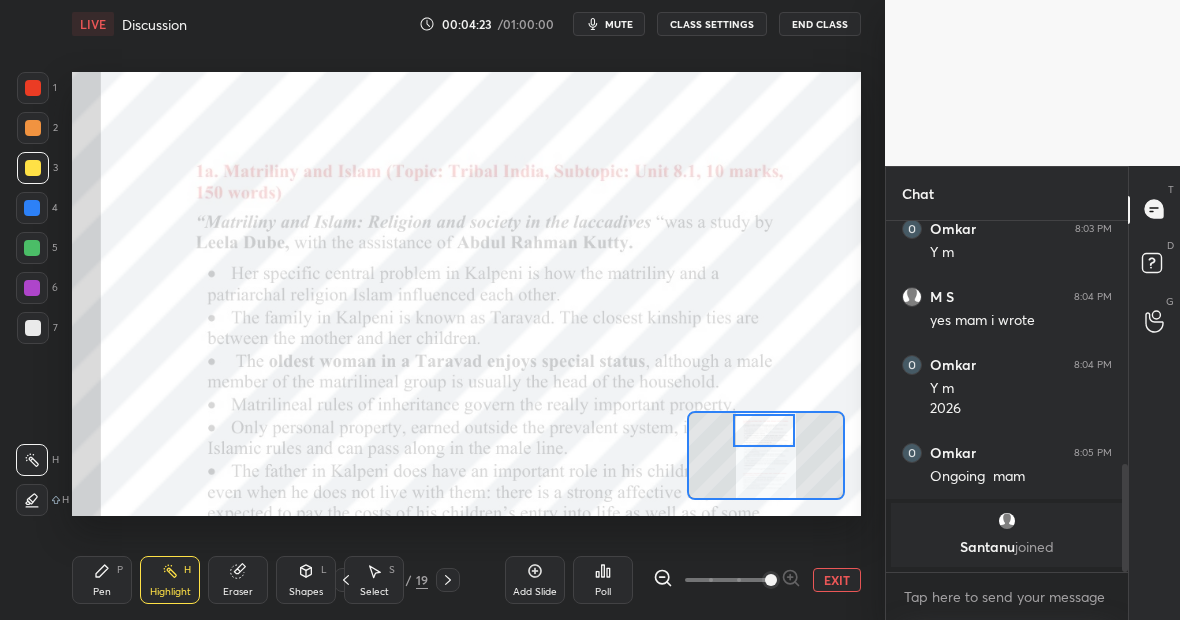 click at bounding box center [764, 431] 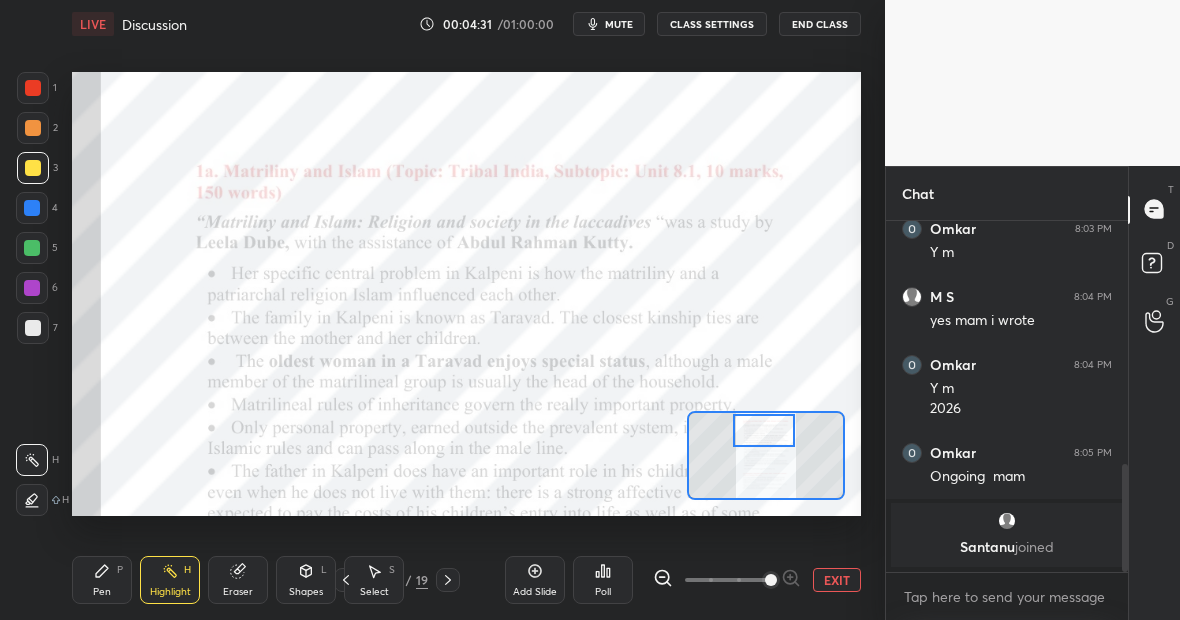click at bounding box center (33, 88) 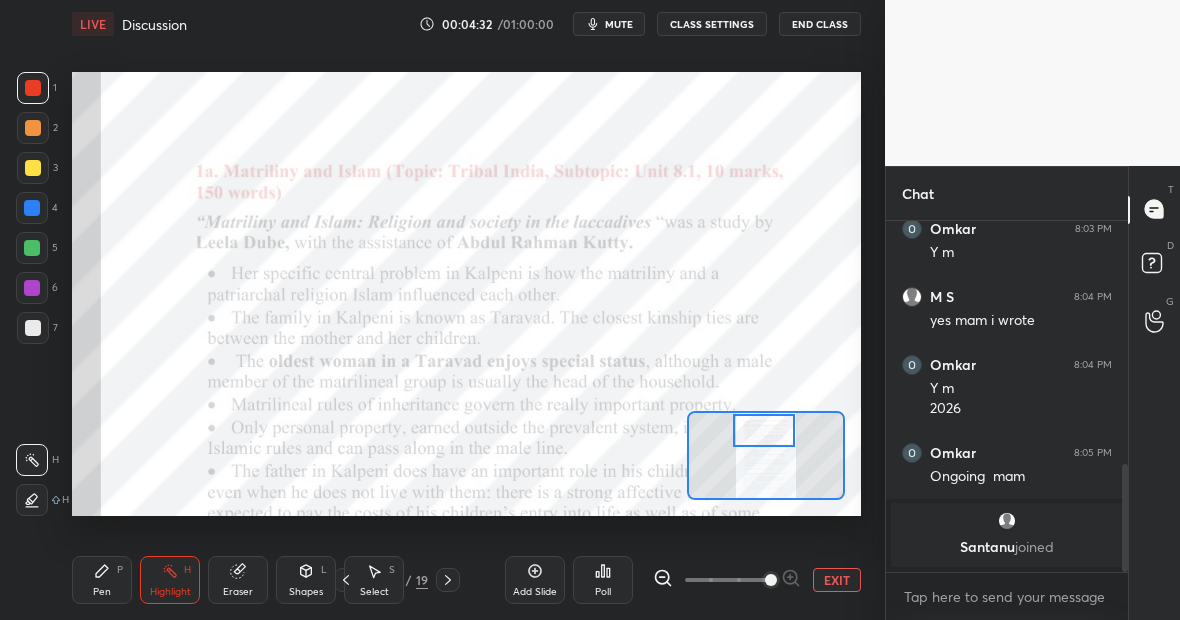 click at bounding box center [32, 208] 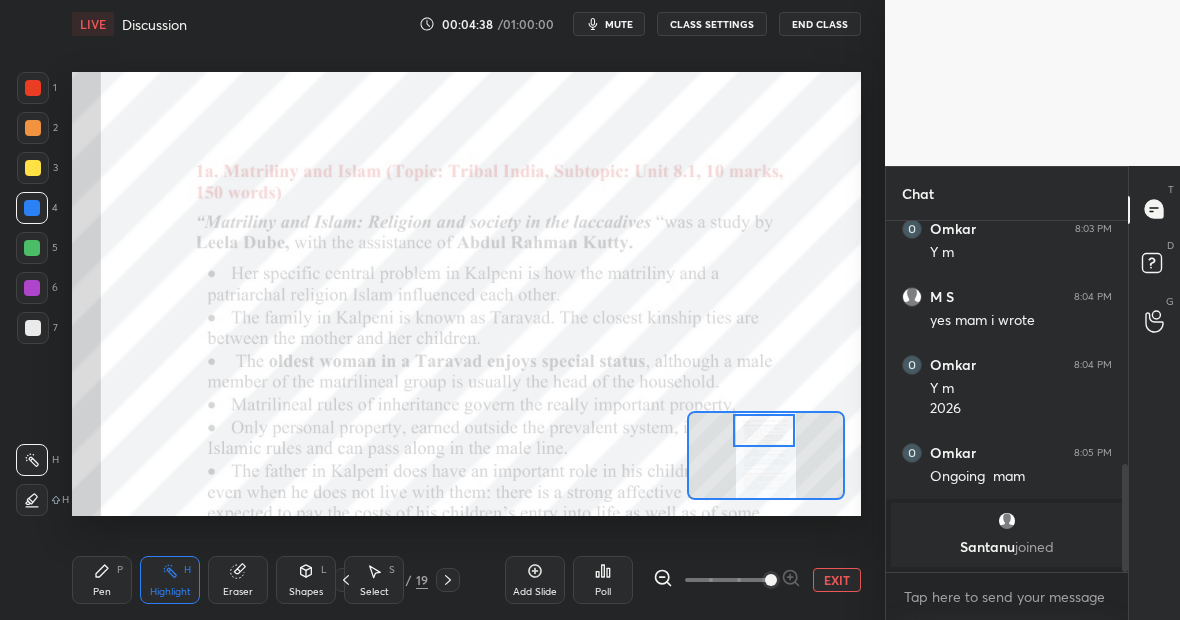 click on "Pen P" at bounding box center (102, 580) 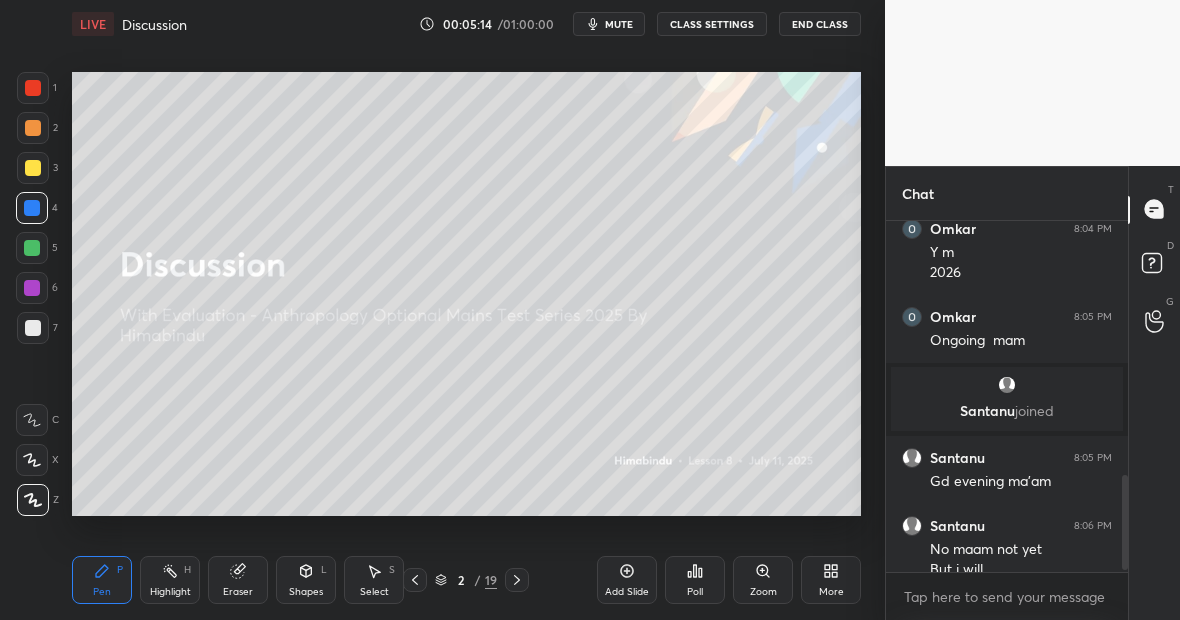 scroll, scrollTop: 941, scrollLeft: 0, axis: vertical 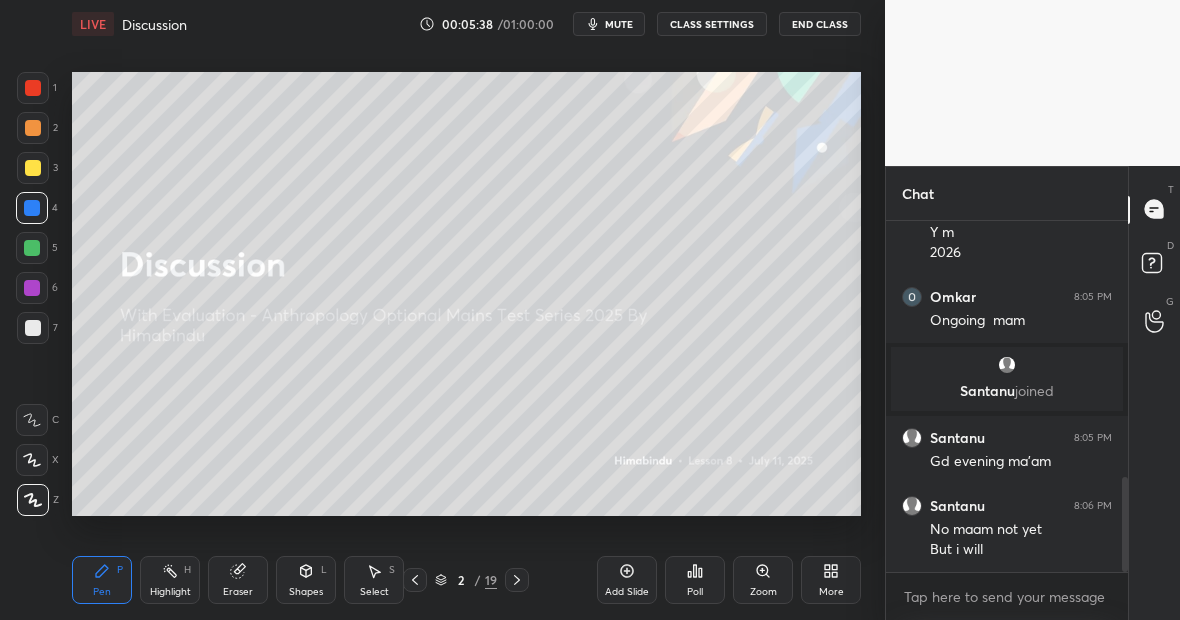 click 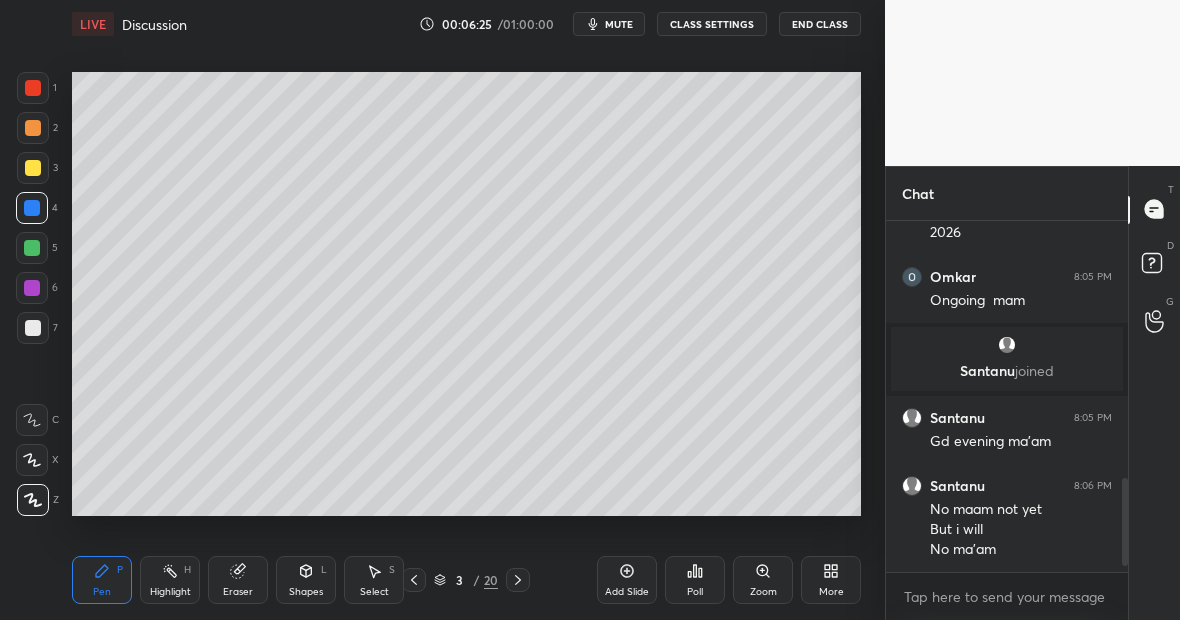 scroll, scrollTop: 1047, scrollLeft: 0, axis: vertical 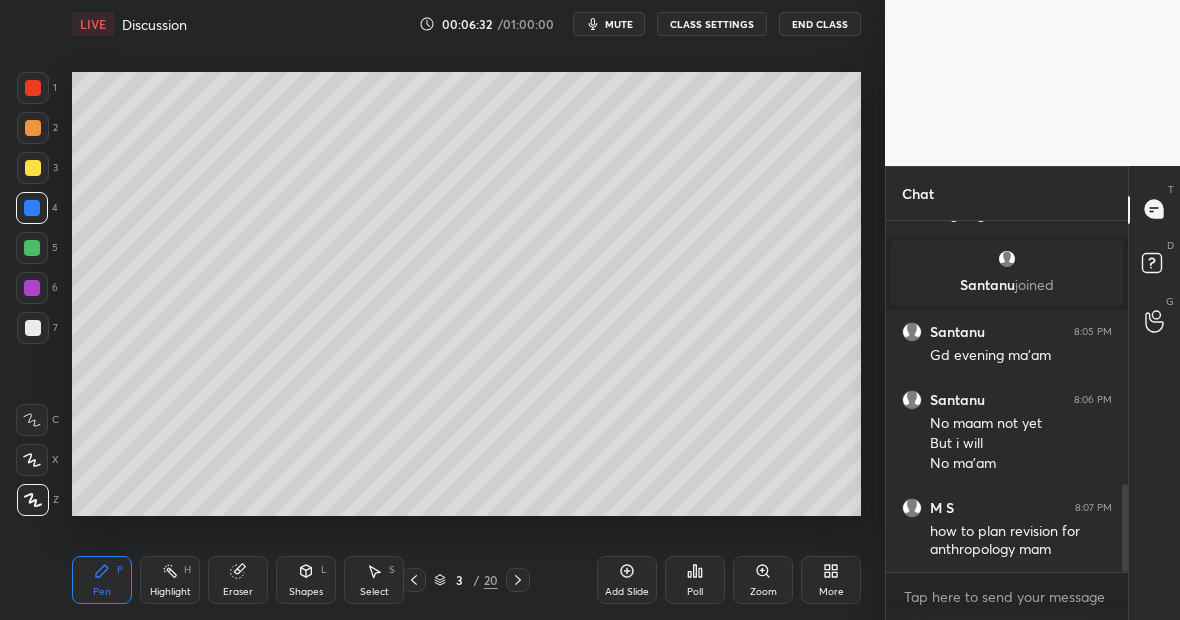 click at bounding box center [33, 88] 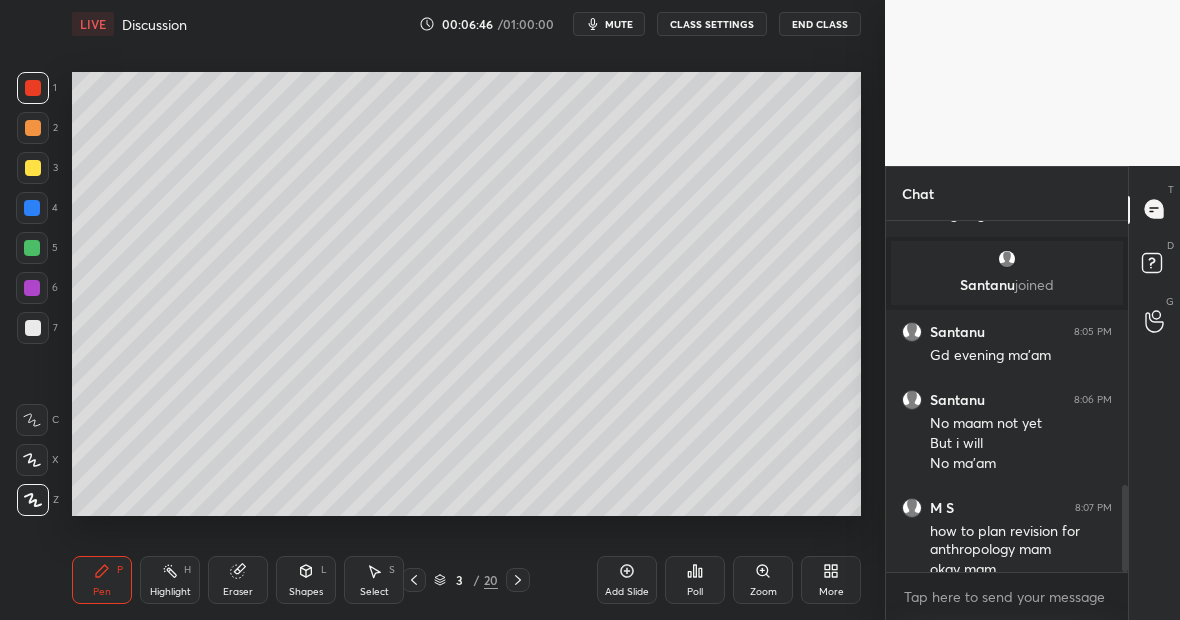 scroll, scrollTop: 1067, scrollLeft: 0, axis: vertical 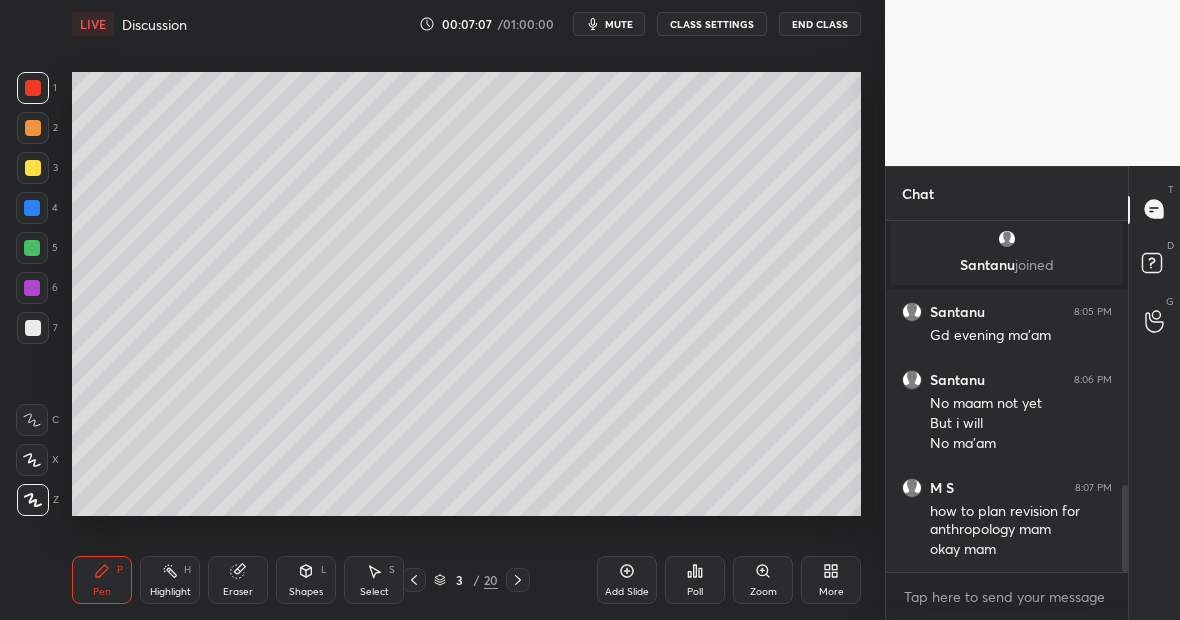 click on "Setting up your live class Poll for   secs No correct answer Start poll" at bounding box center (466, 294) 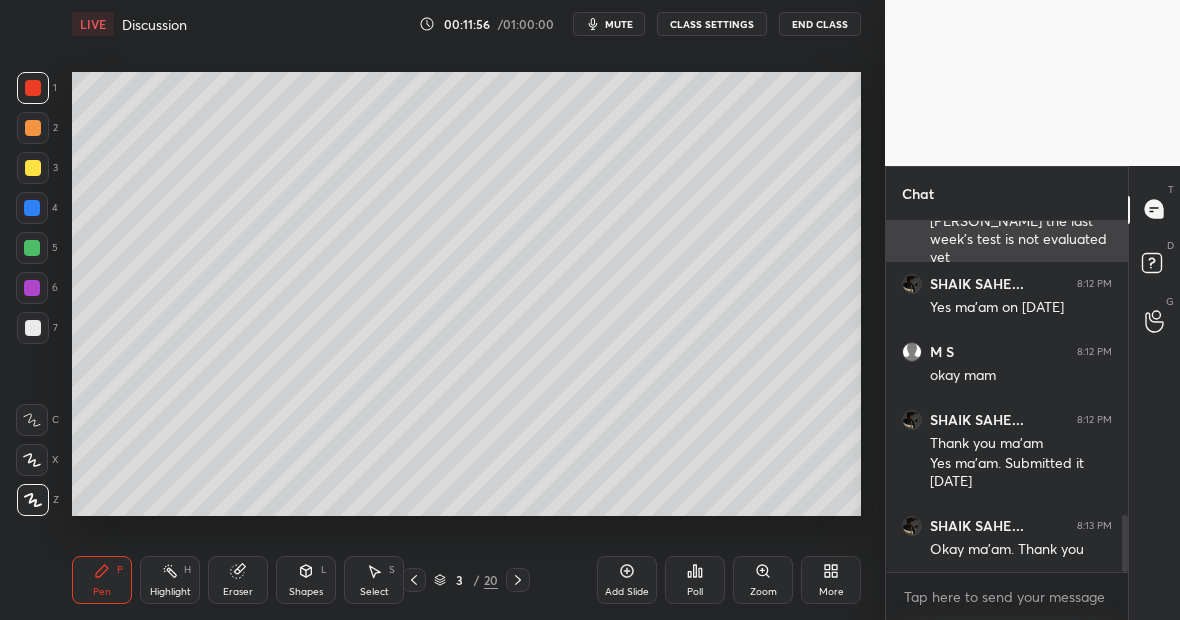 scroll, scrollTop: 1897, scrollLeft: 0, axis: vertical 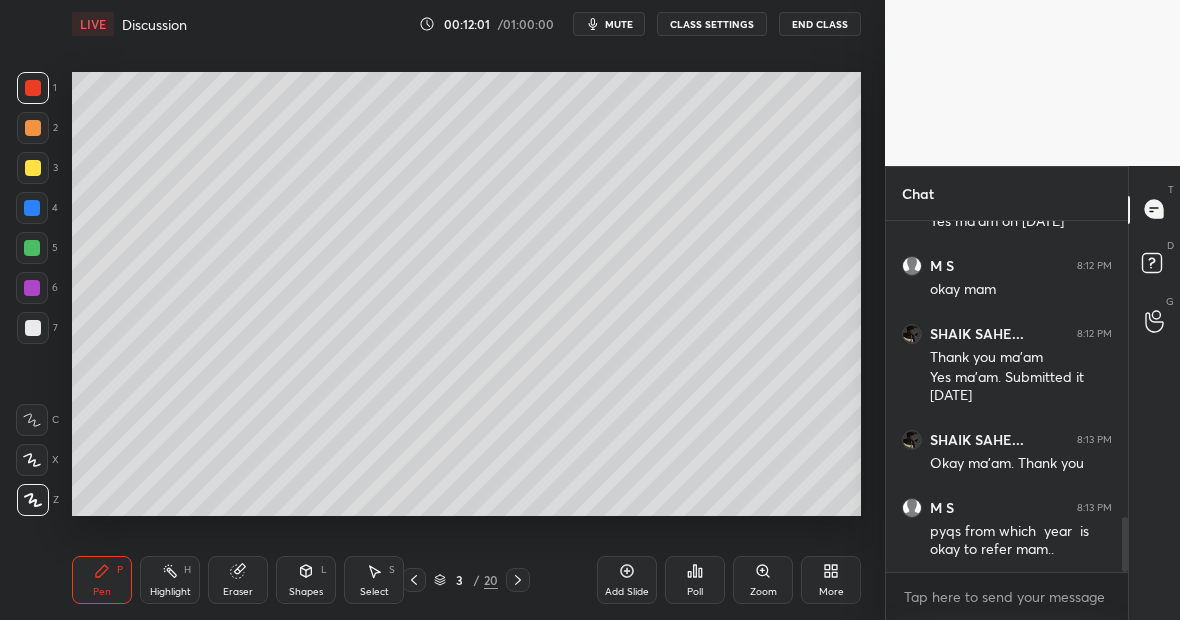 click at bounding box center [33, 168] 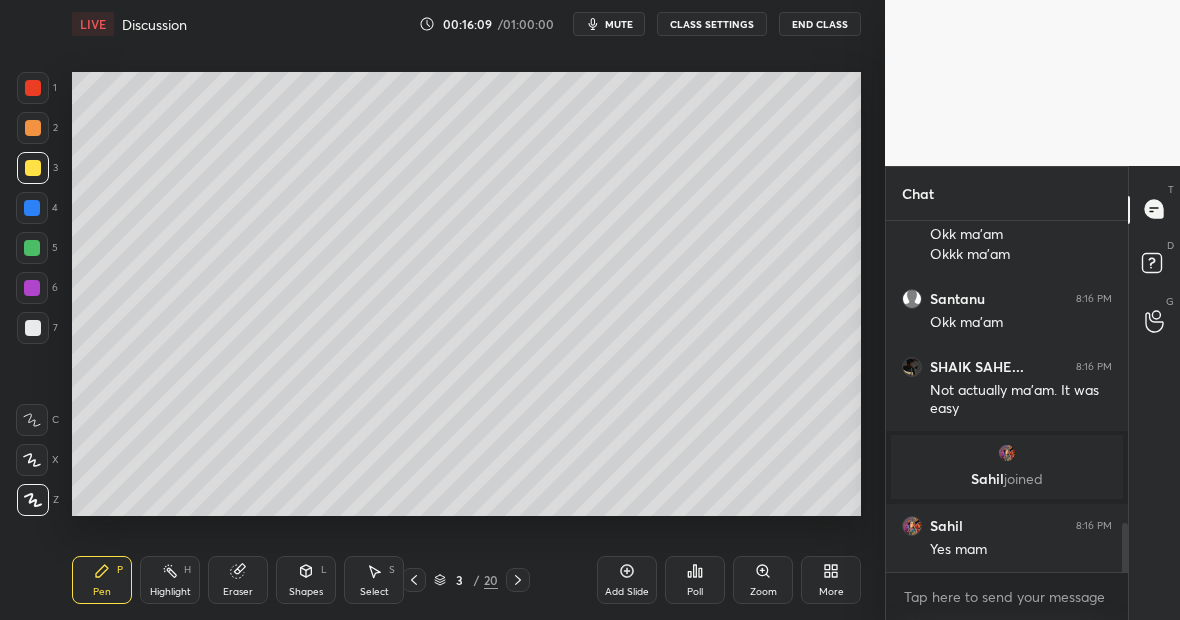 scroll, scrollTop: 2209, scrollLeft: 0, axis: vertical 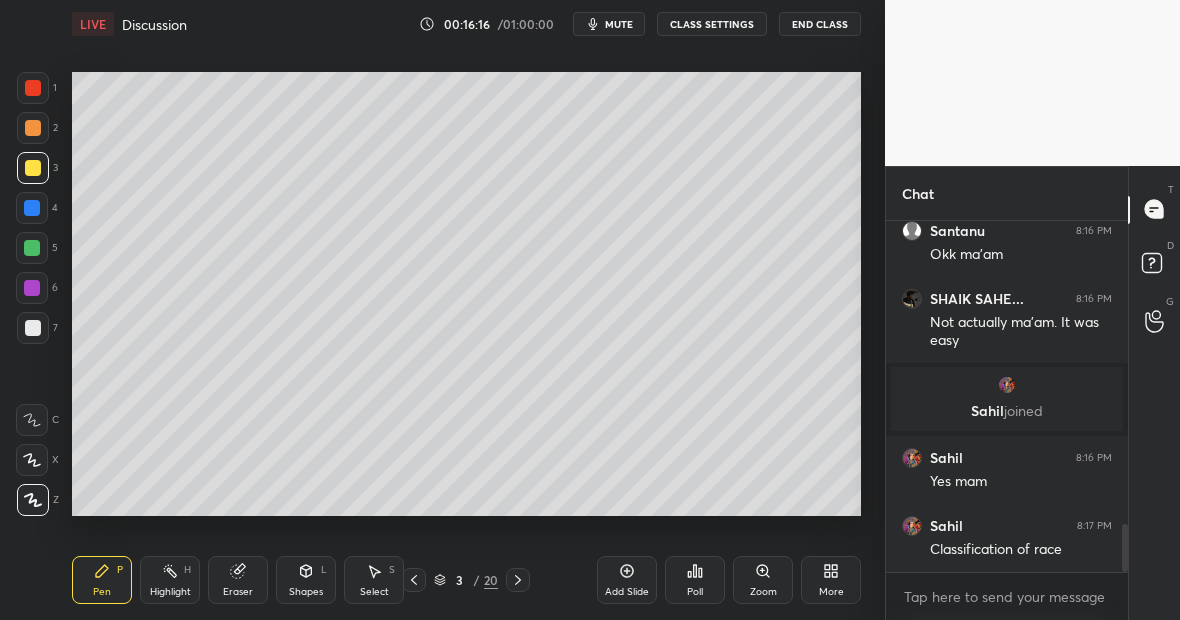 click on "20" at bounding box center [491, 580] 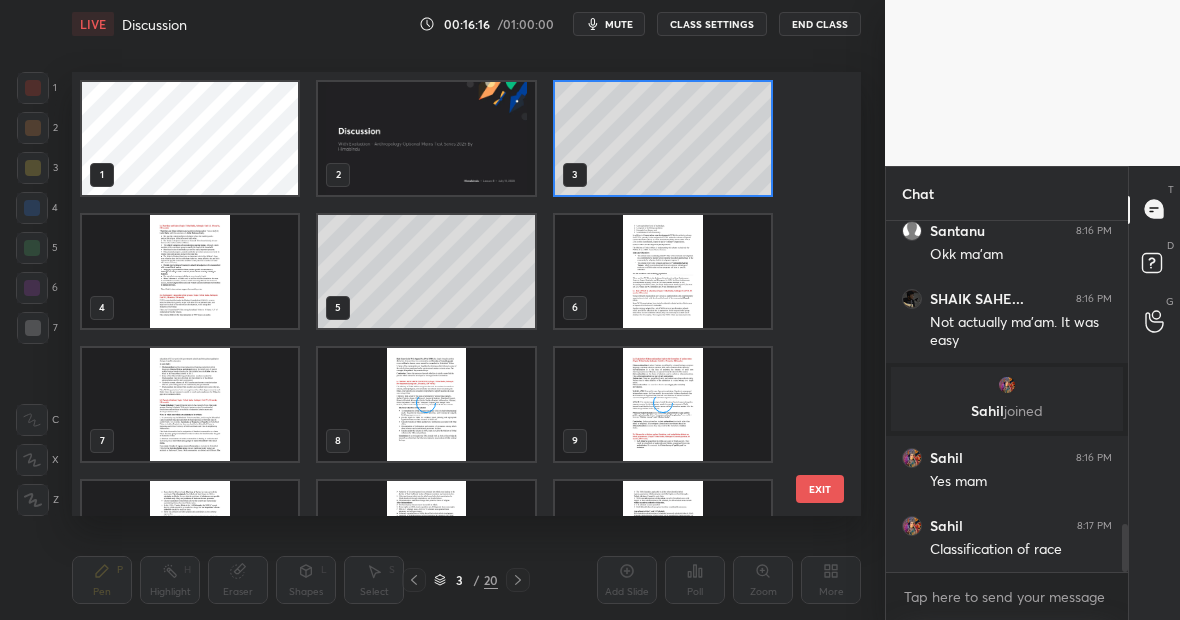 scroll, scrollTop: 7, scrollLeft: 11, axis: both 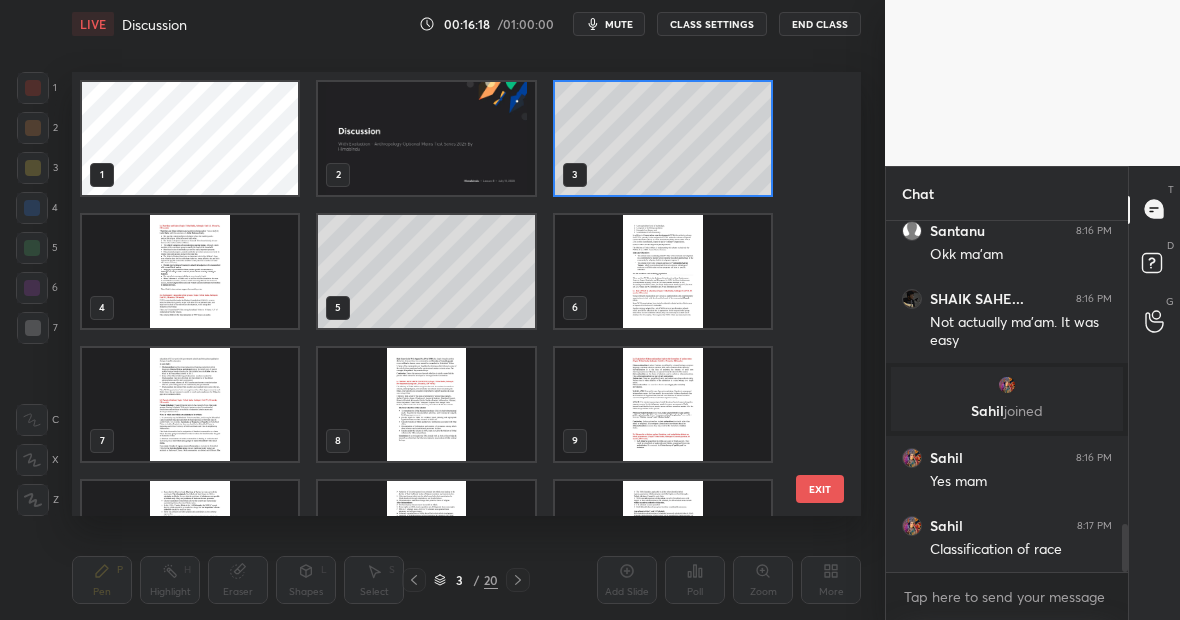 click at bounding box center (190, 271) 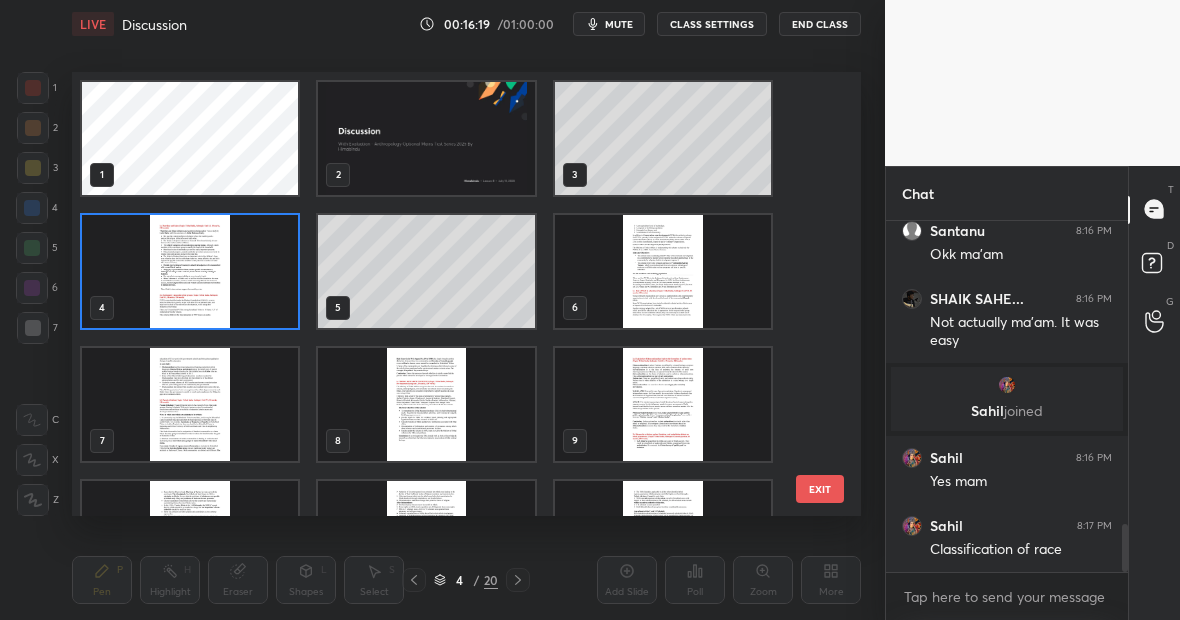 click at bounding box center [190, 271] 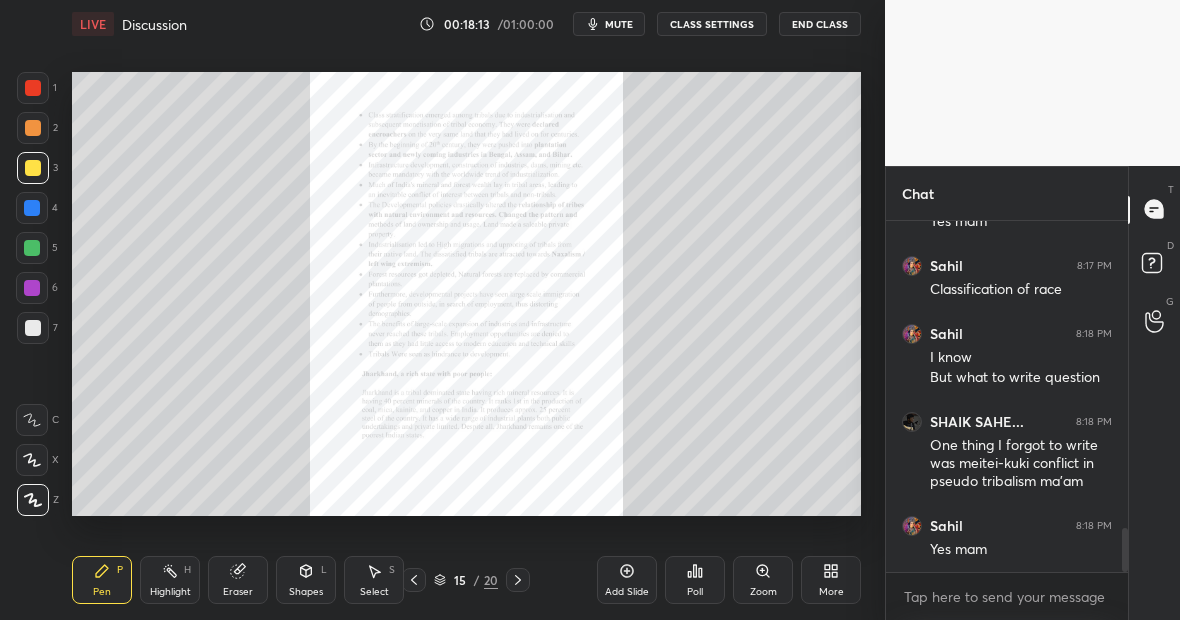 scroll, scrollTop: 2537, scrollLeft: 0, axis: vertical 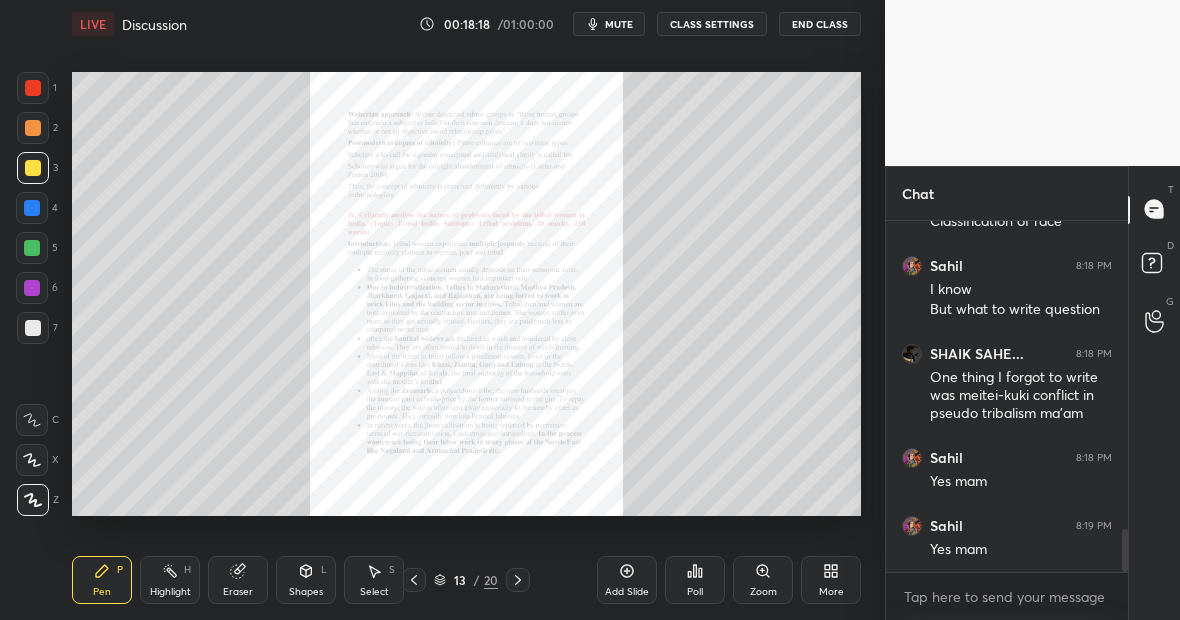 click 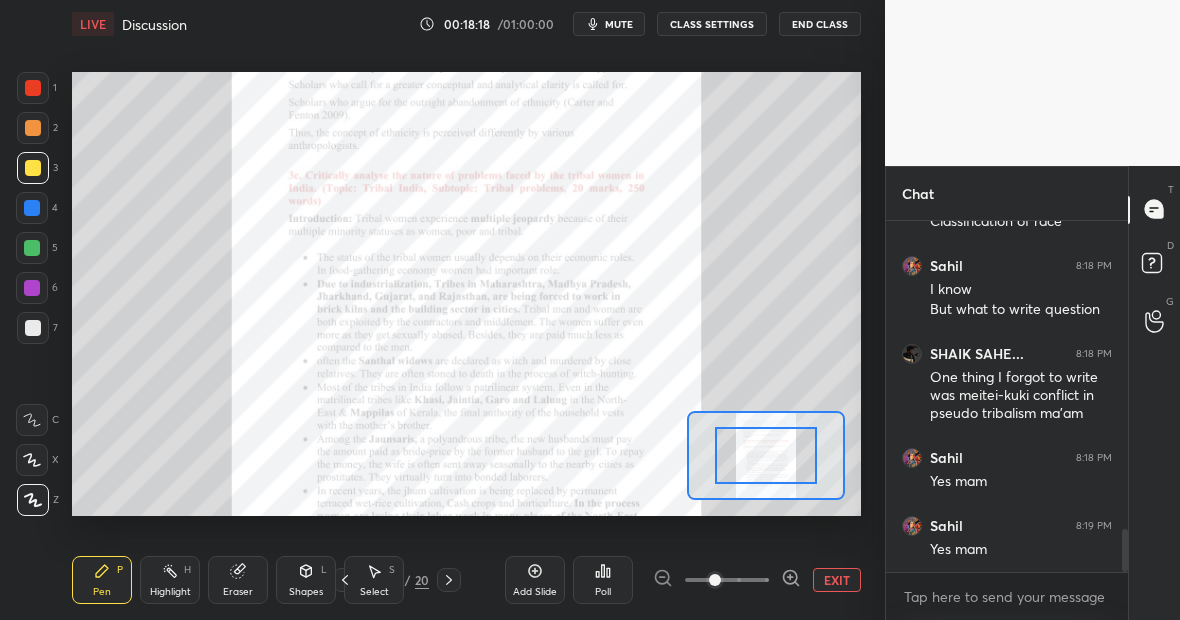 click on "Add Slide Poll EXIT" at bounding box center [683, 580] 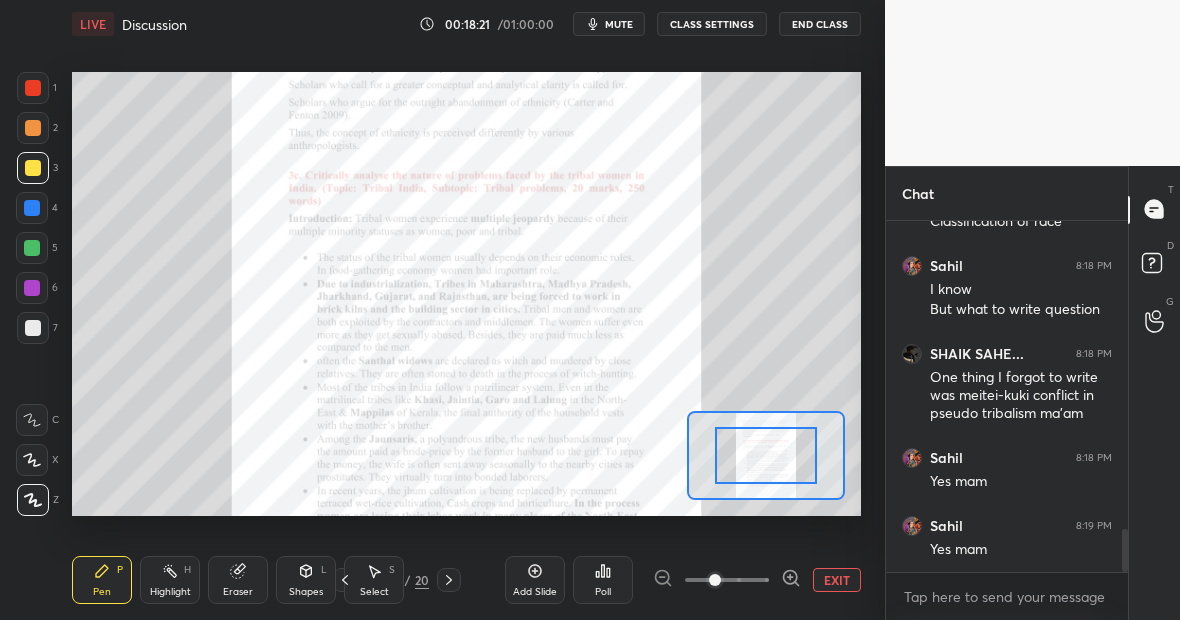 click 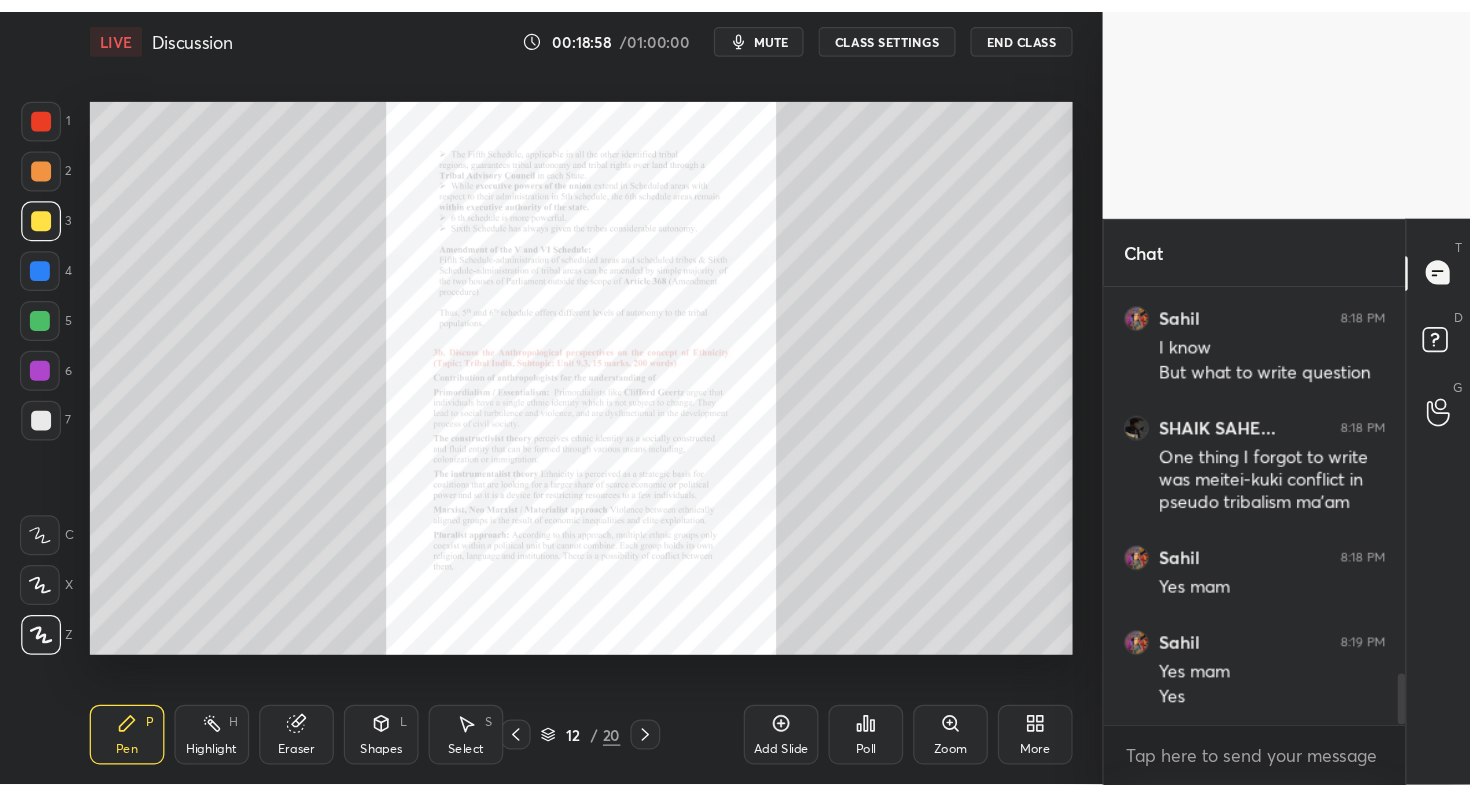 scroll, scrollTop: 2625, scrollLeft: 0, axis: vertical 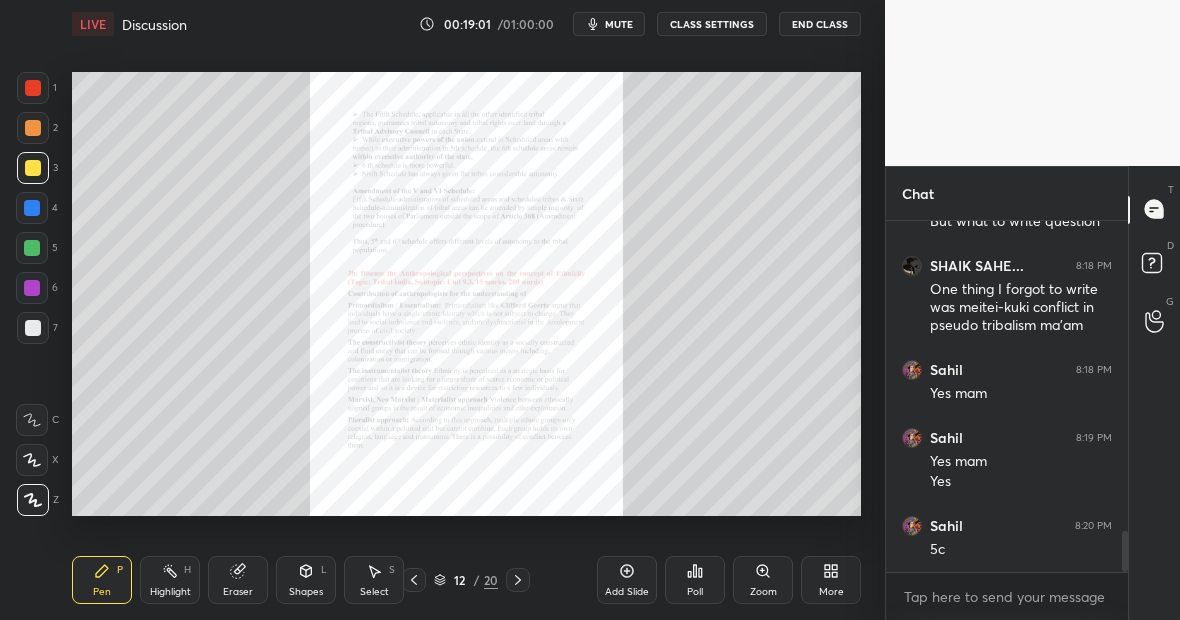 click 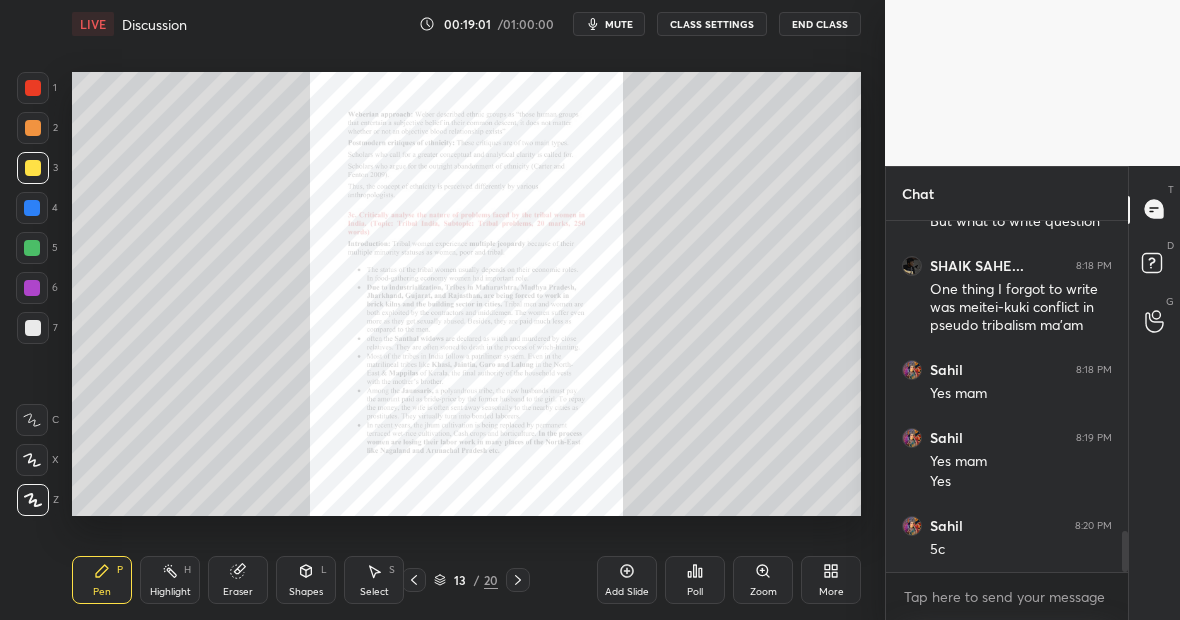 click 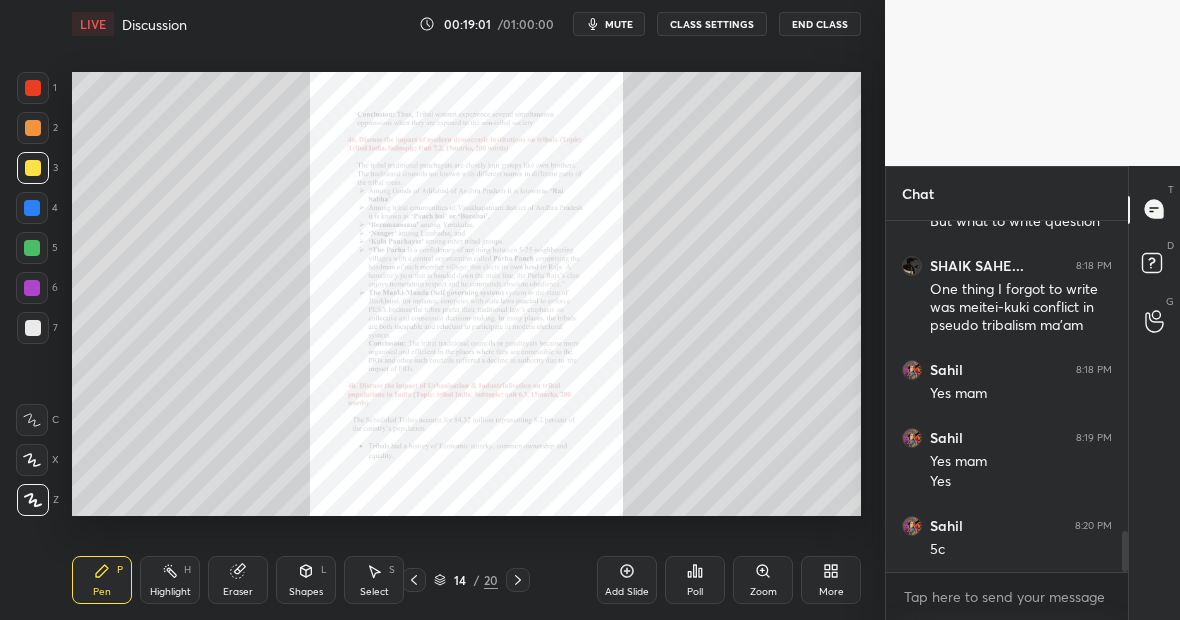 click 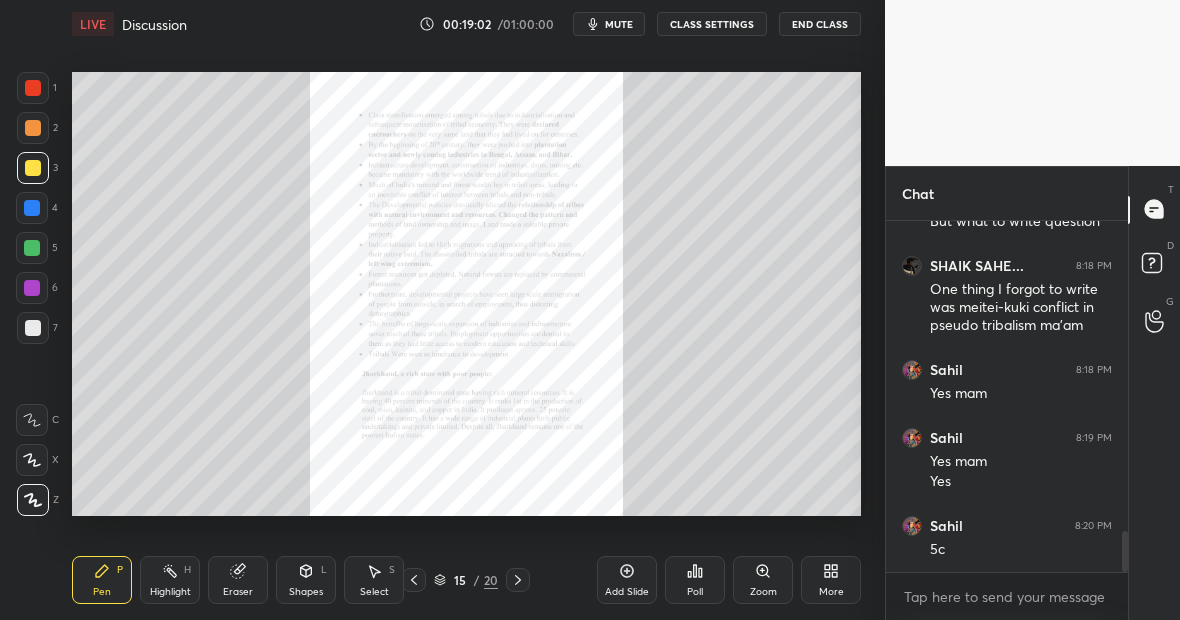 click 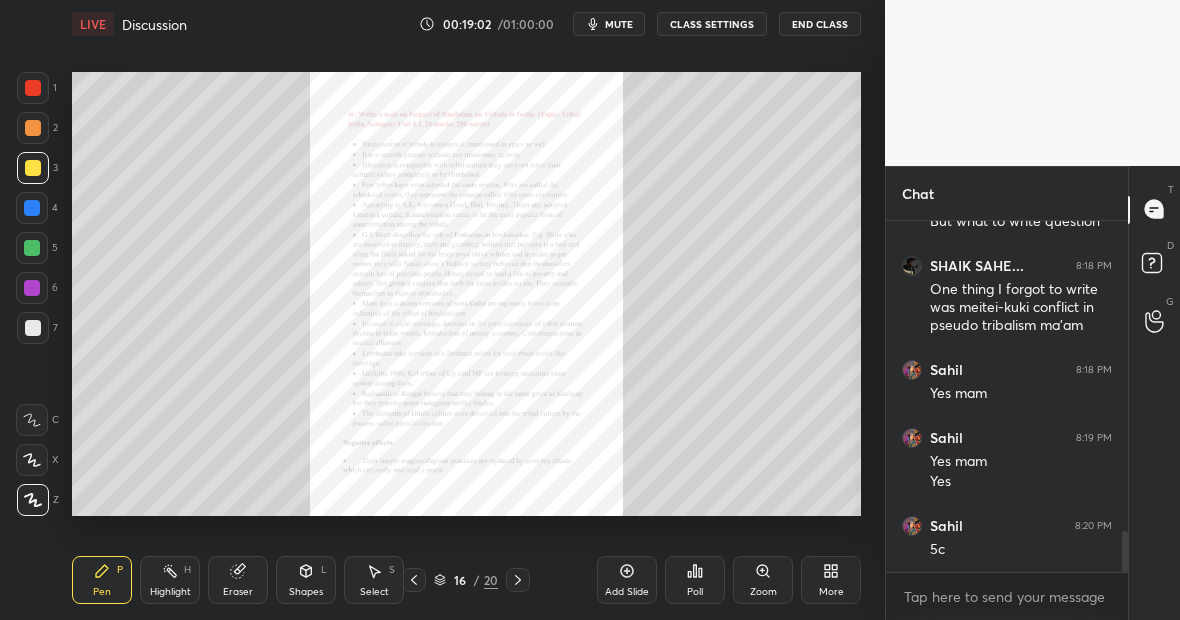 click 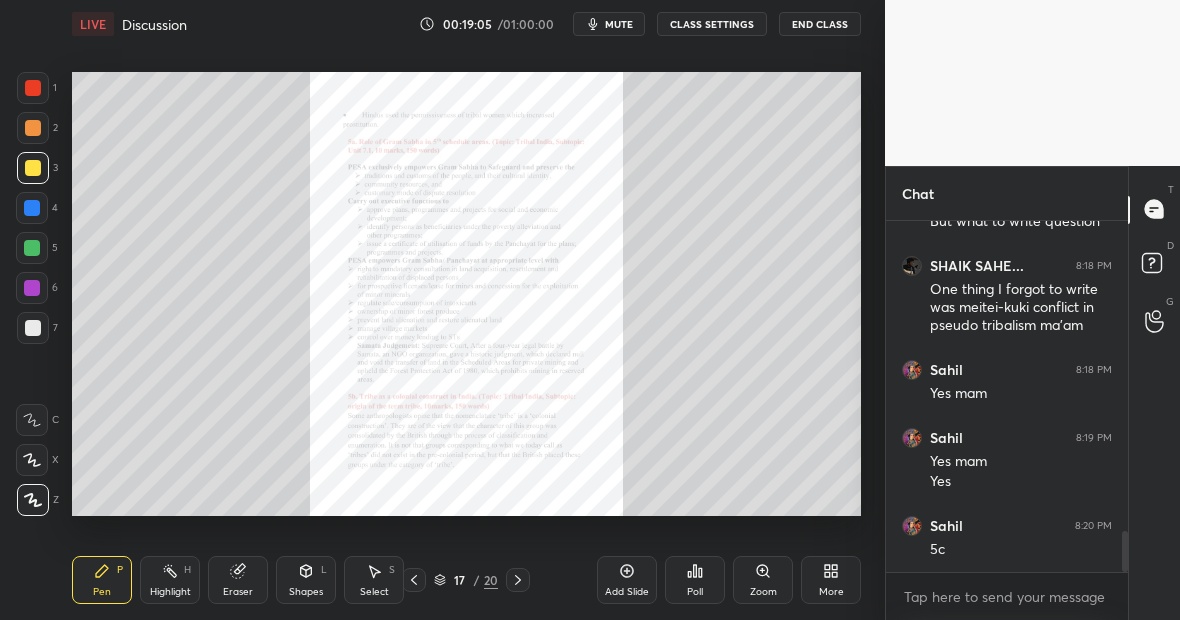 click 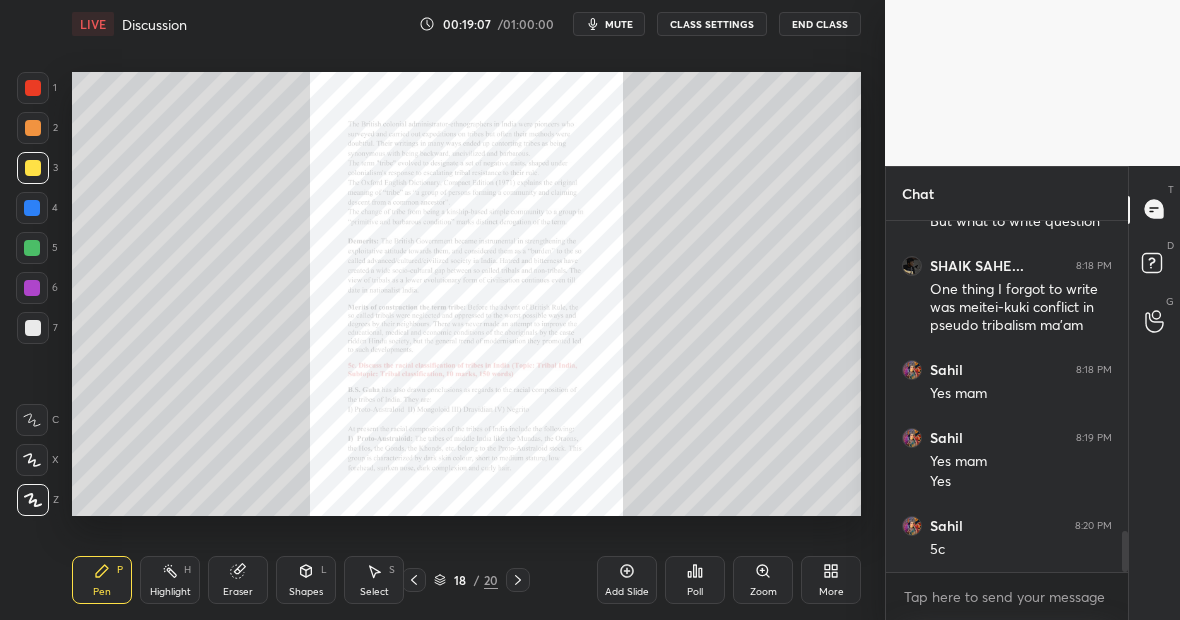 click 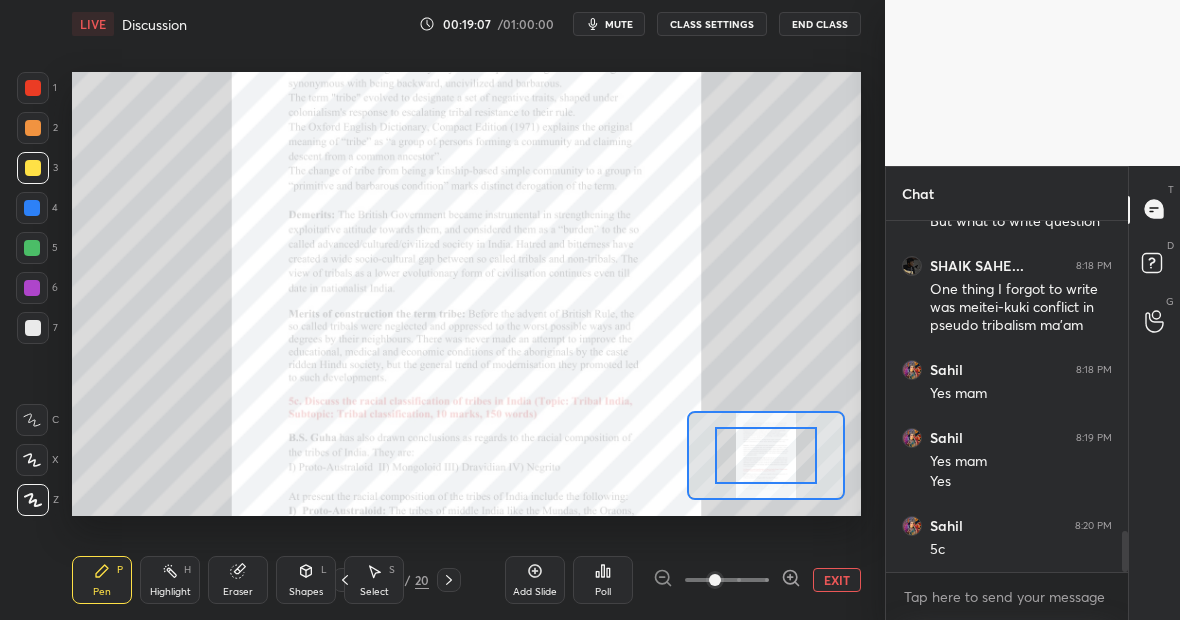 click at bounding box center [727, 580] 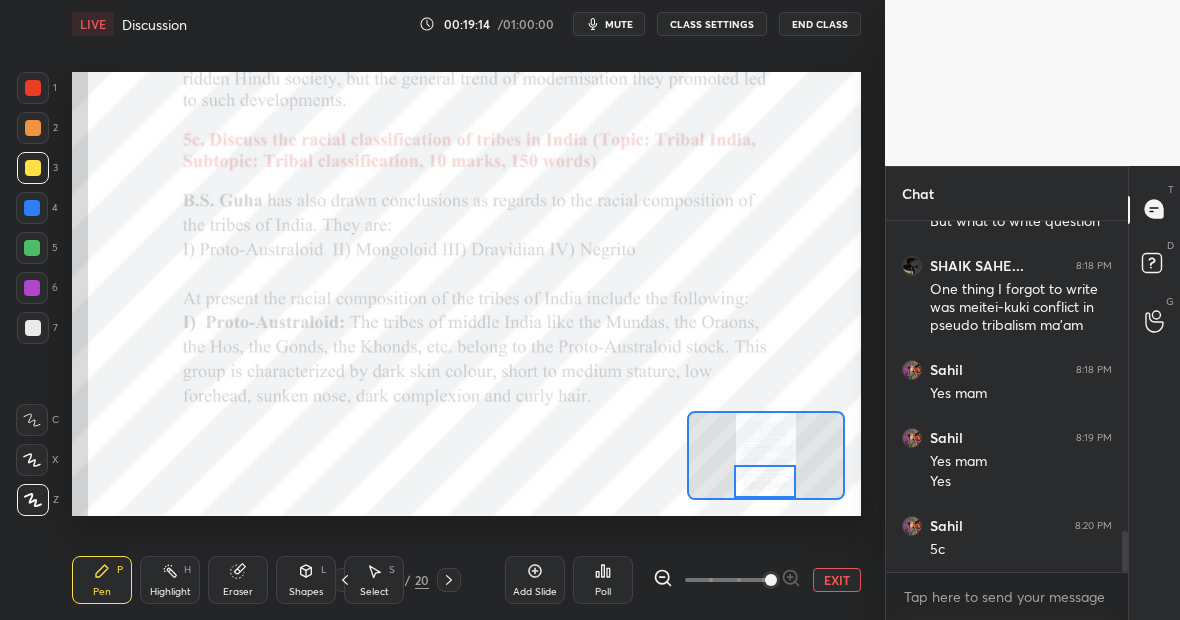 drag, startPoint x: 765, startPoint y: 450, endPoint x: 764, endPoint y: 477, distance: 27.018513 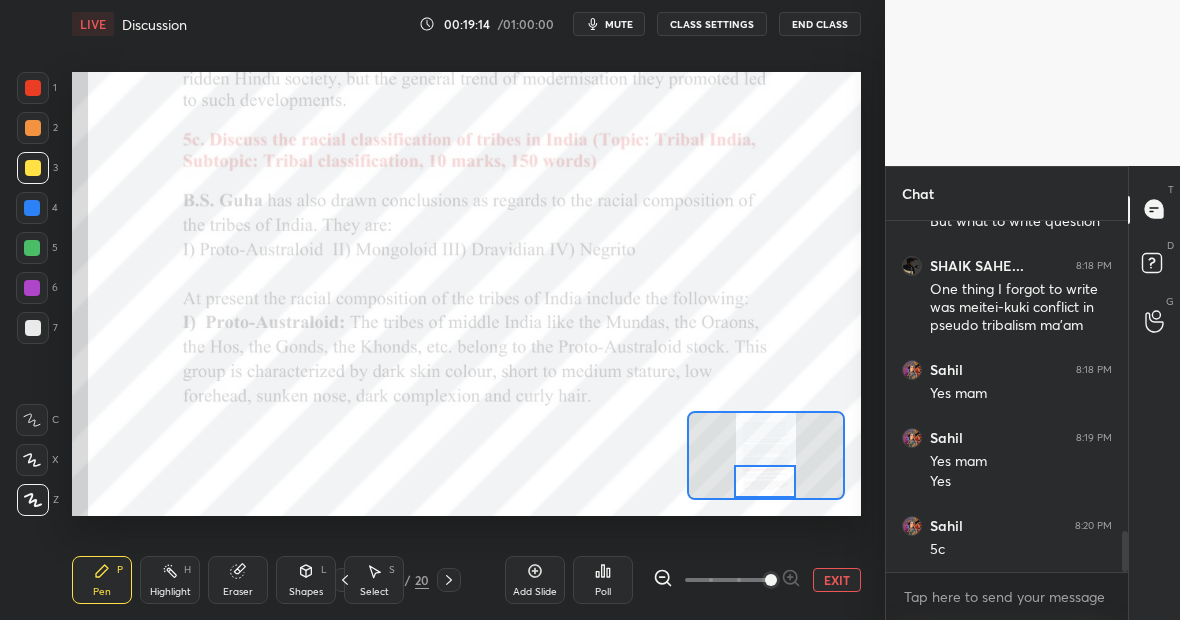 click at bounding box center [765, 482] 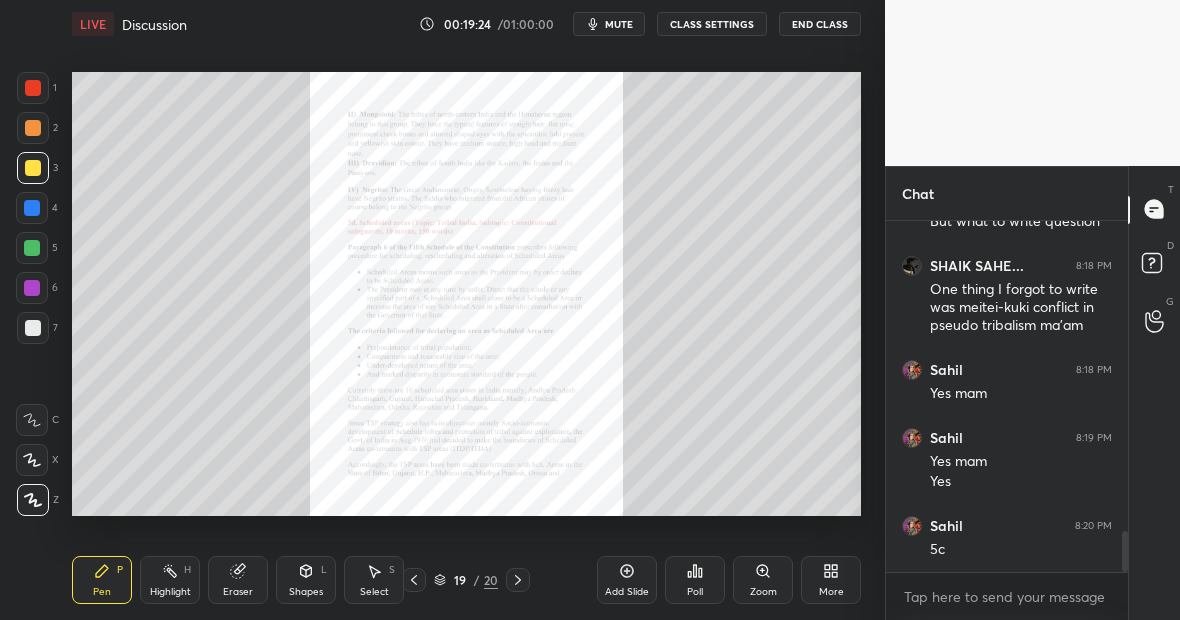 click 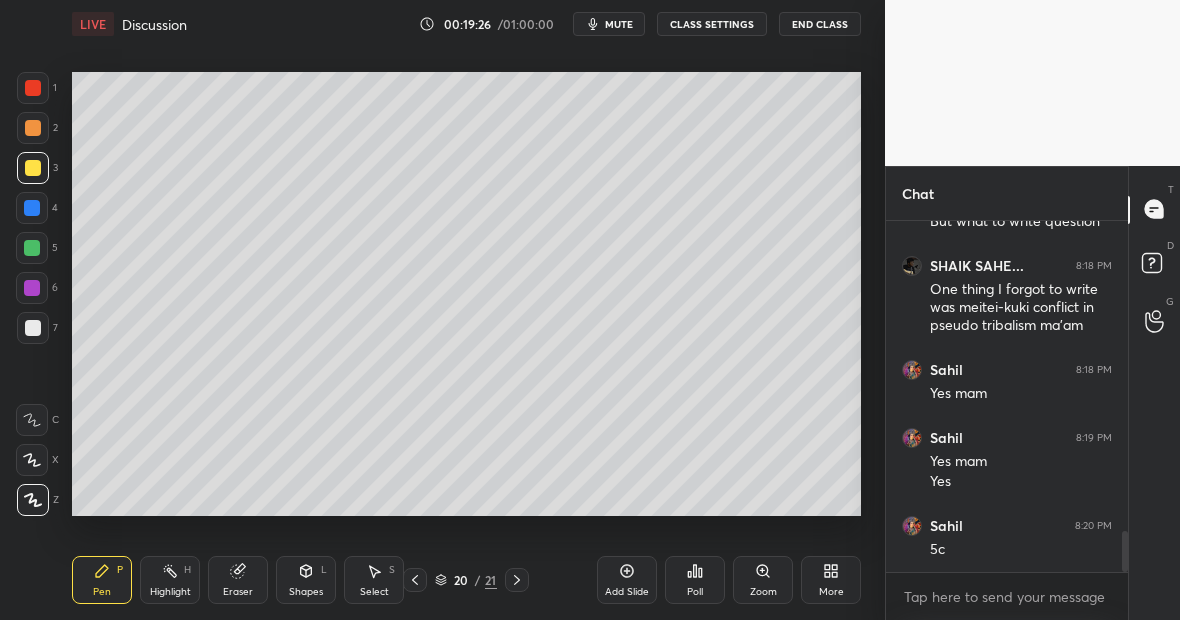 click at bounding box center [33, 168] 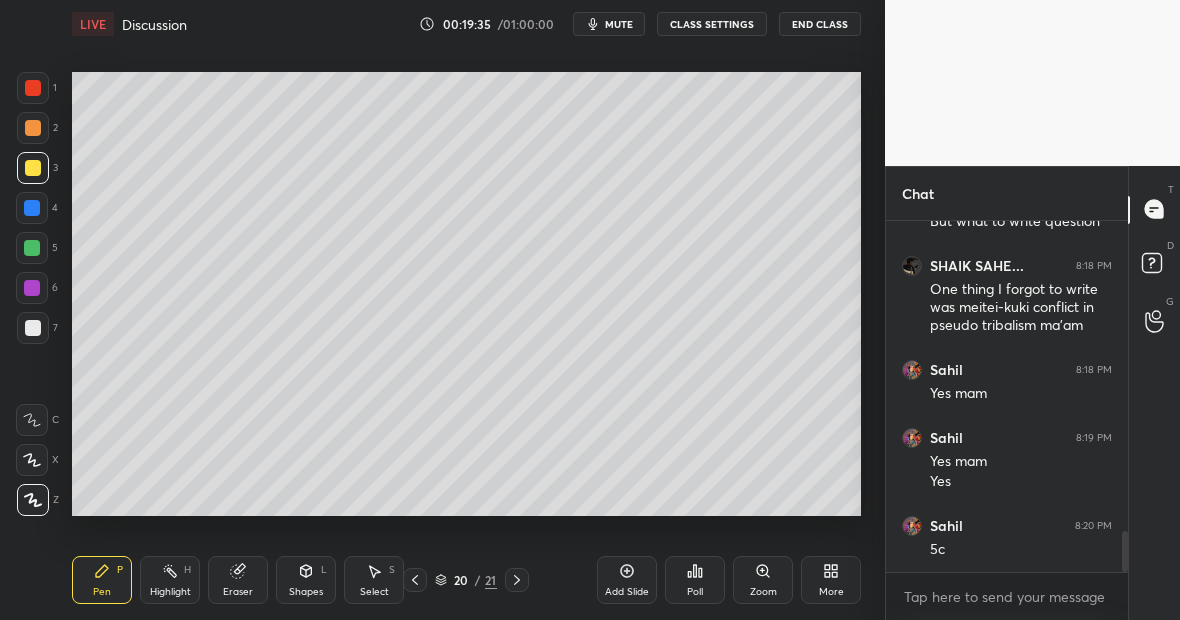 click on "Eraser" at bounding box center [238, 580] 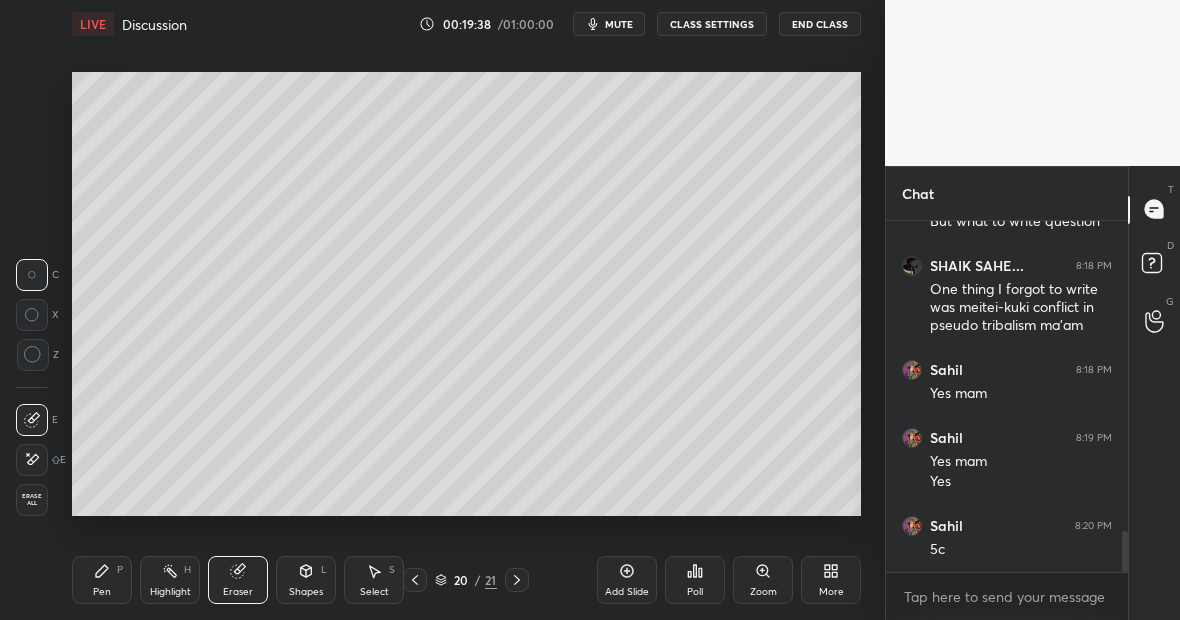 click on "P" at bounding box center (120, 570) 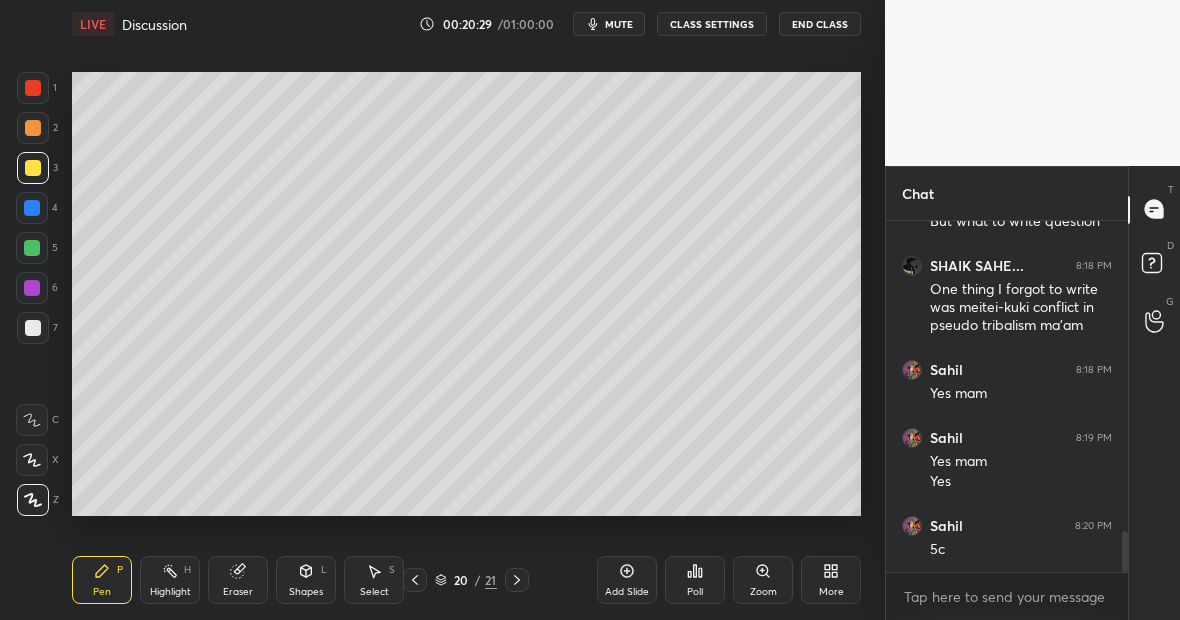 click at bounding box center [33, 88] 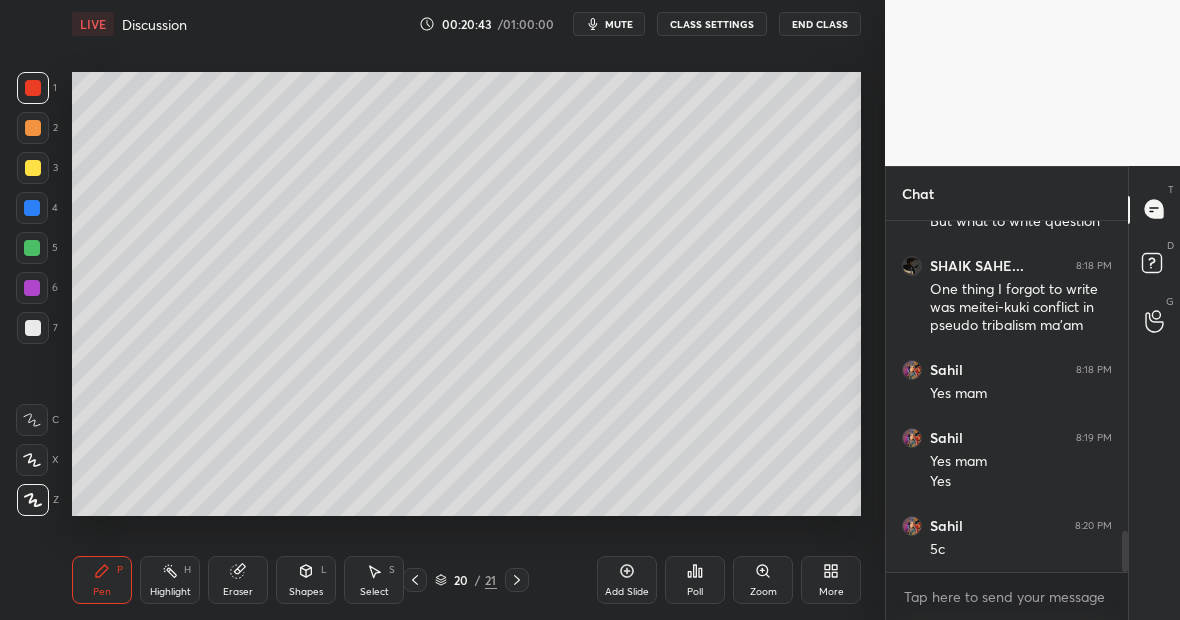 click at bounding box center (32, 208) 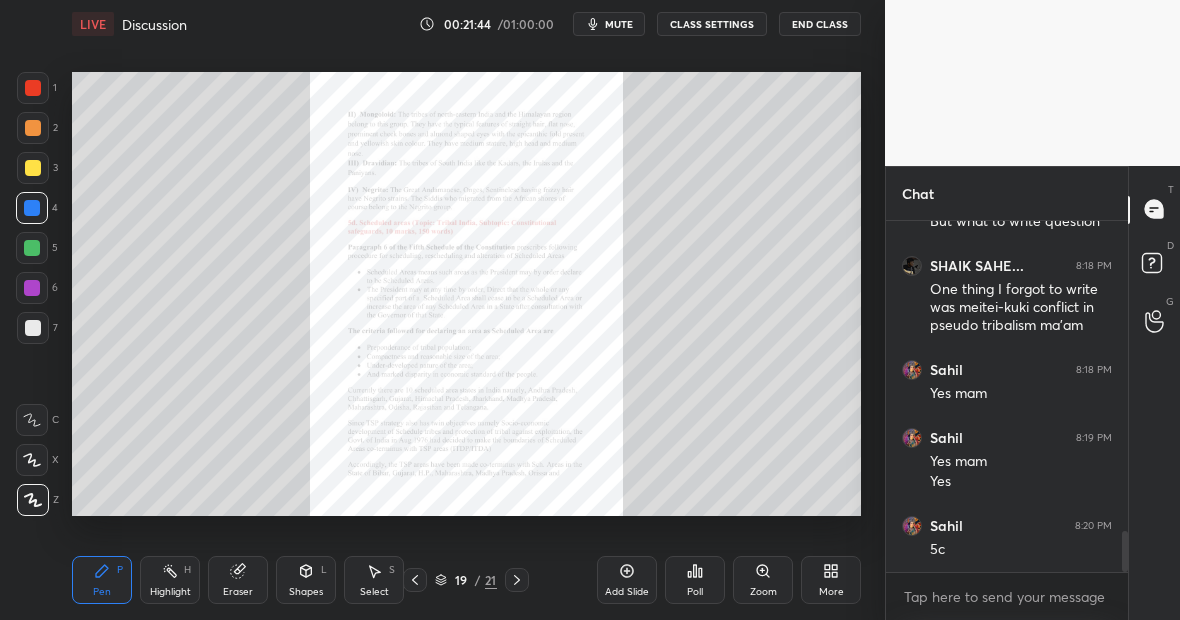 click 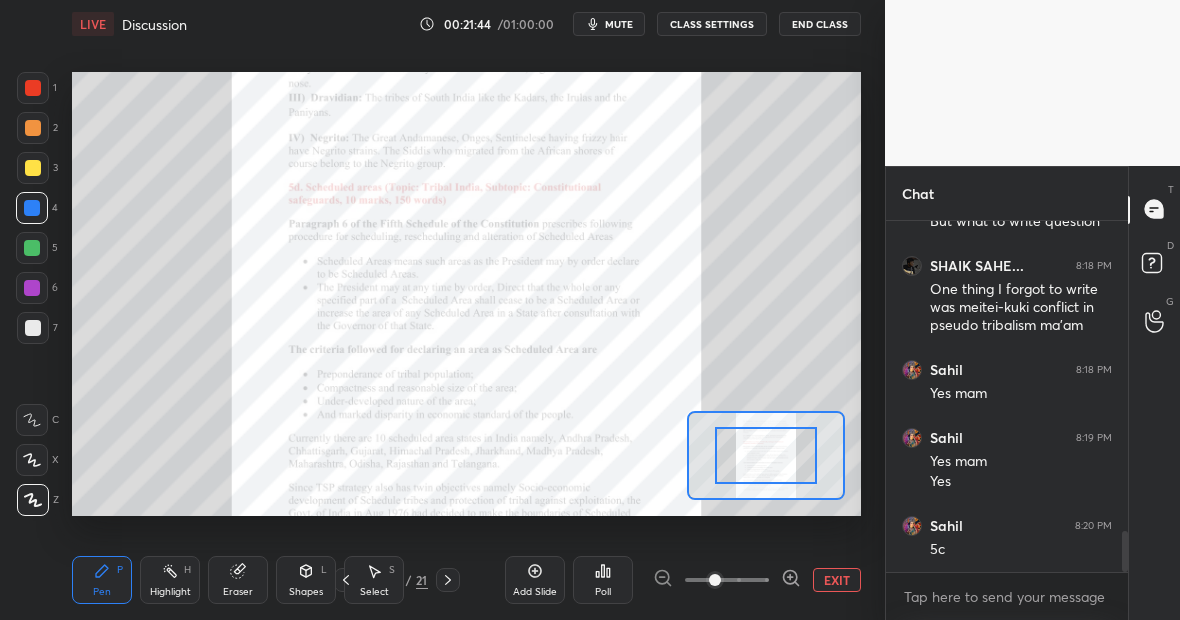 click at bounding box center (727, 580) 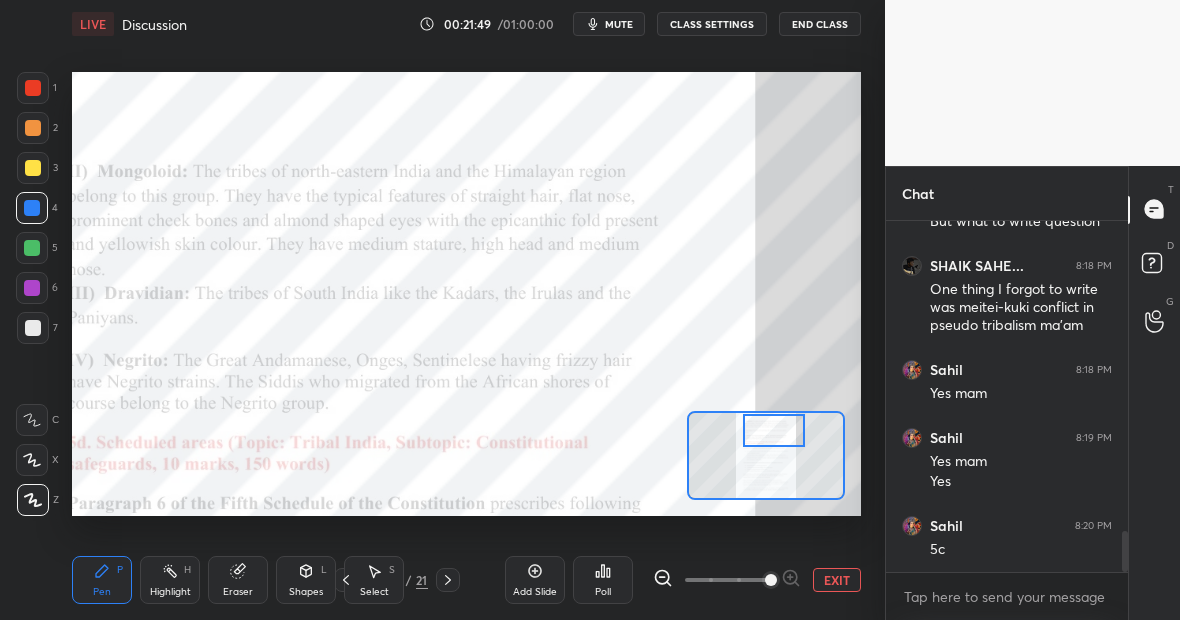 click on "Setting up your live class Poll for   secs No correct answer Start poll" at bounding box center [466, 294] 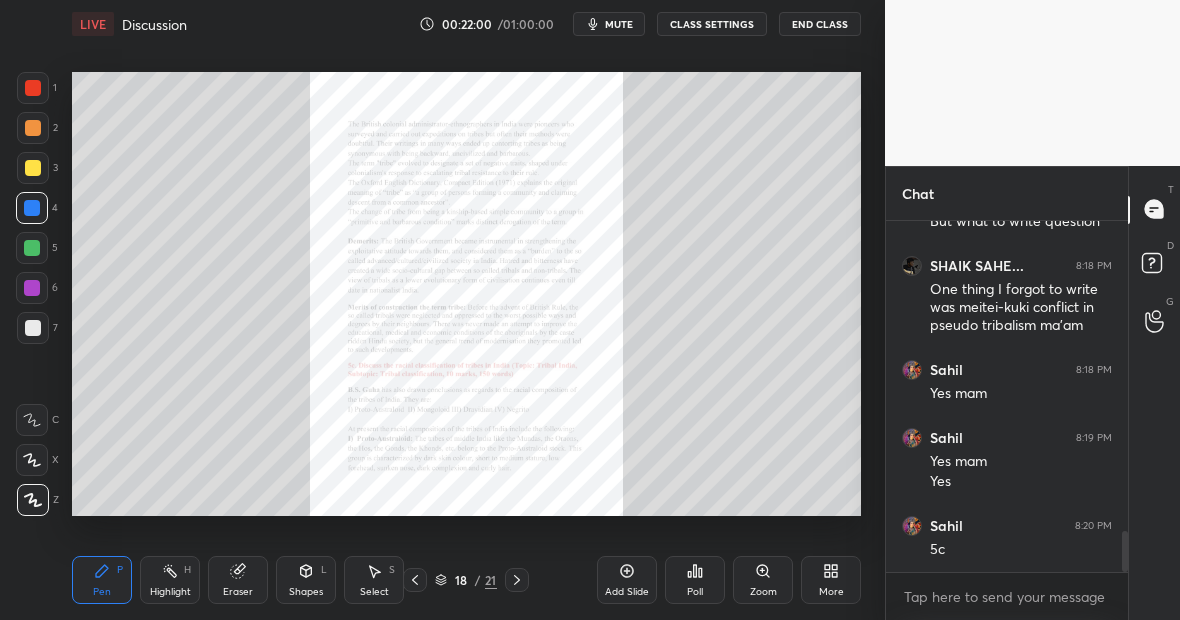 click 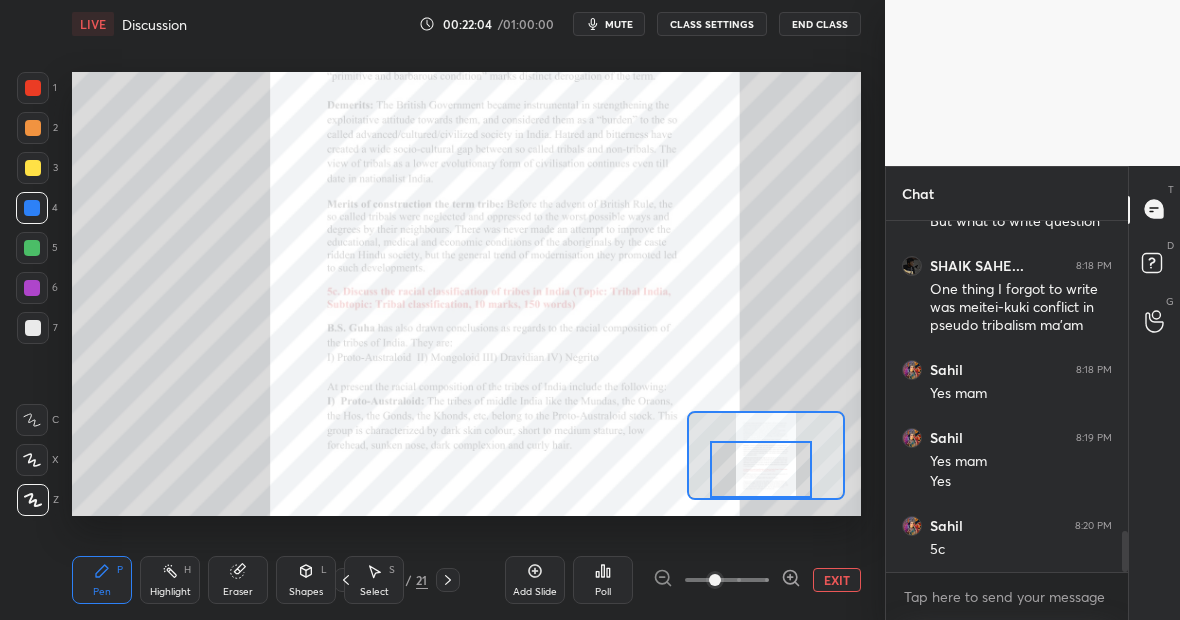 drag, startPoint x: 764, startPoint y: 457, endPoint x: 759, endPoint y: 521, distance: 64.195015 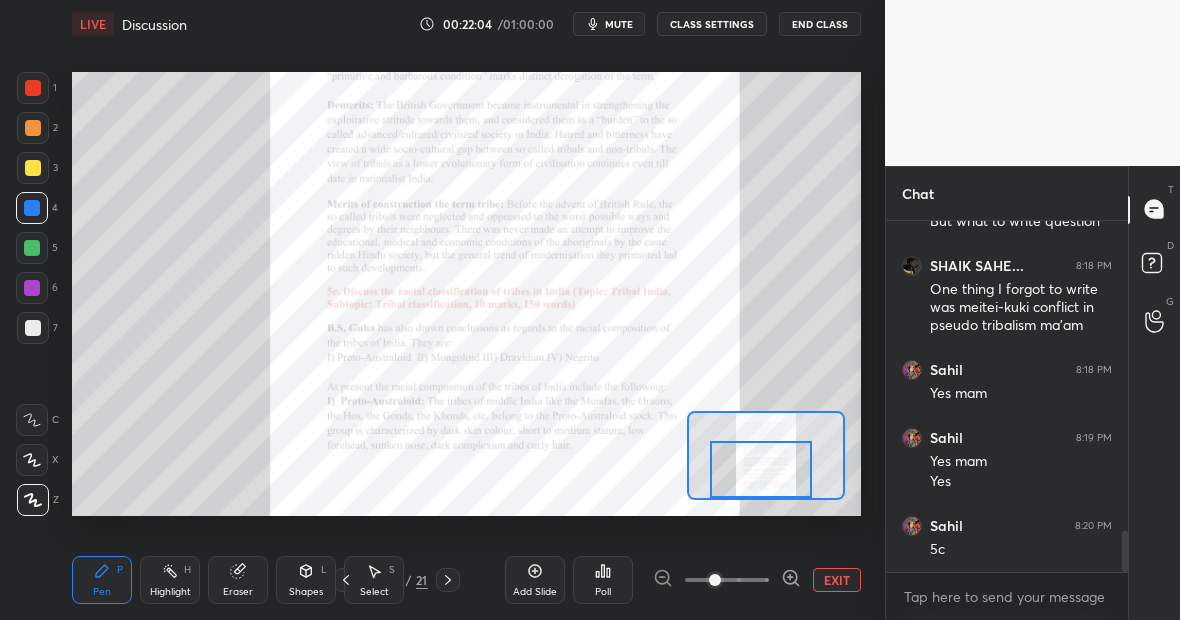 click on "Setting up your live class Poll for   secs No correct answer Start poll" at bounding box center (466, 294) 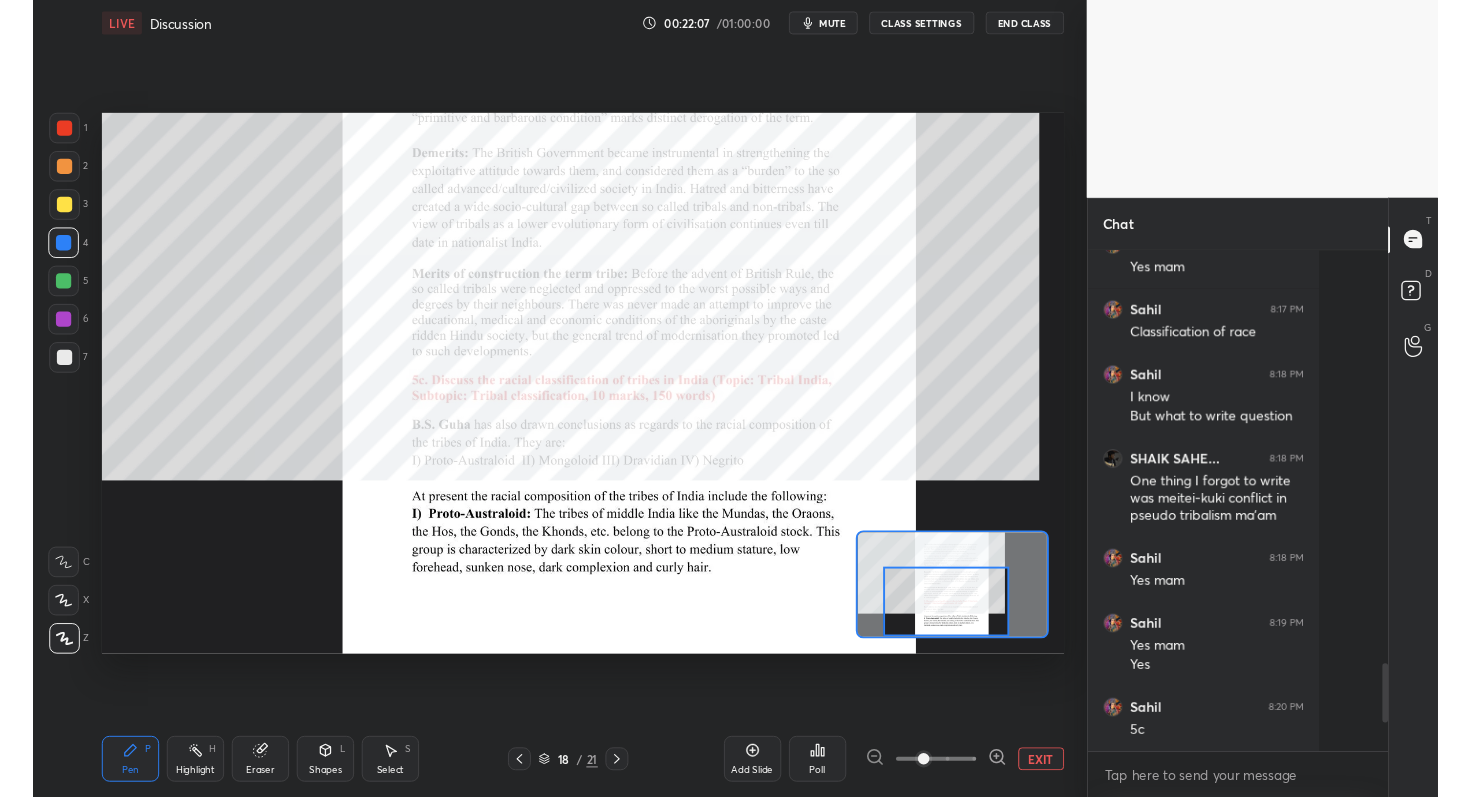 scroll, scrollTop: 99331, scrollLeft: 98977, axis: both 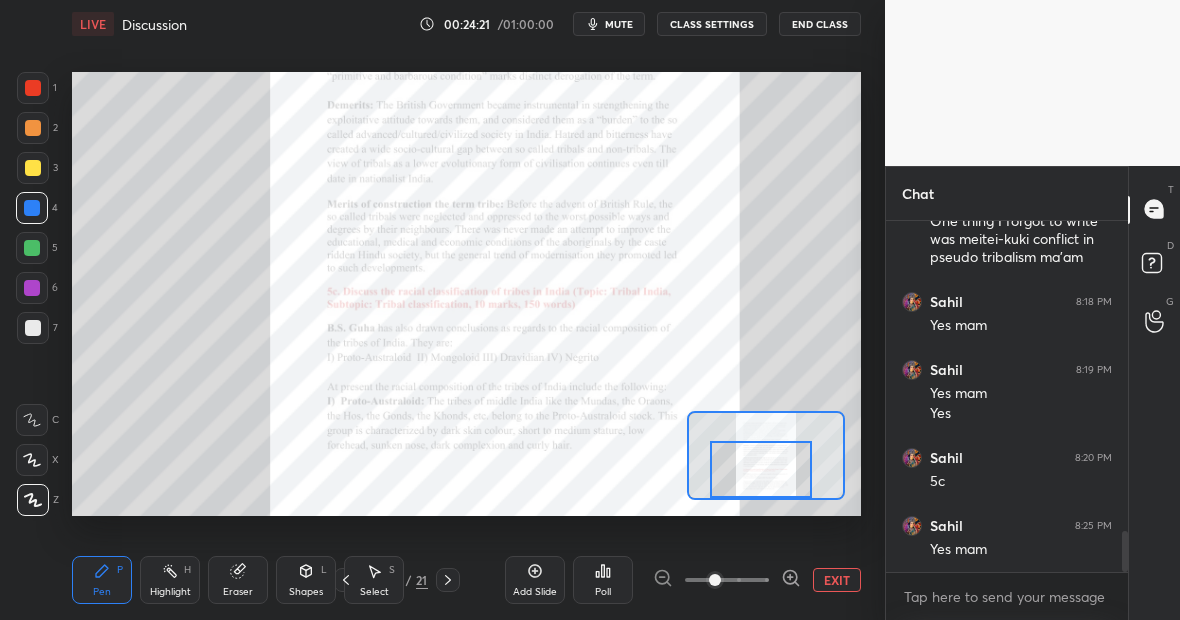 click 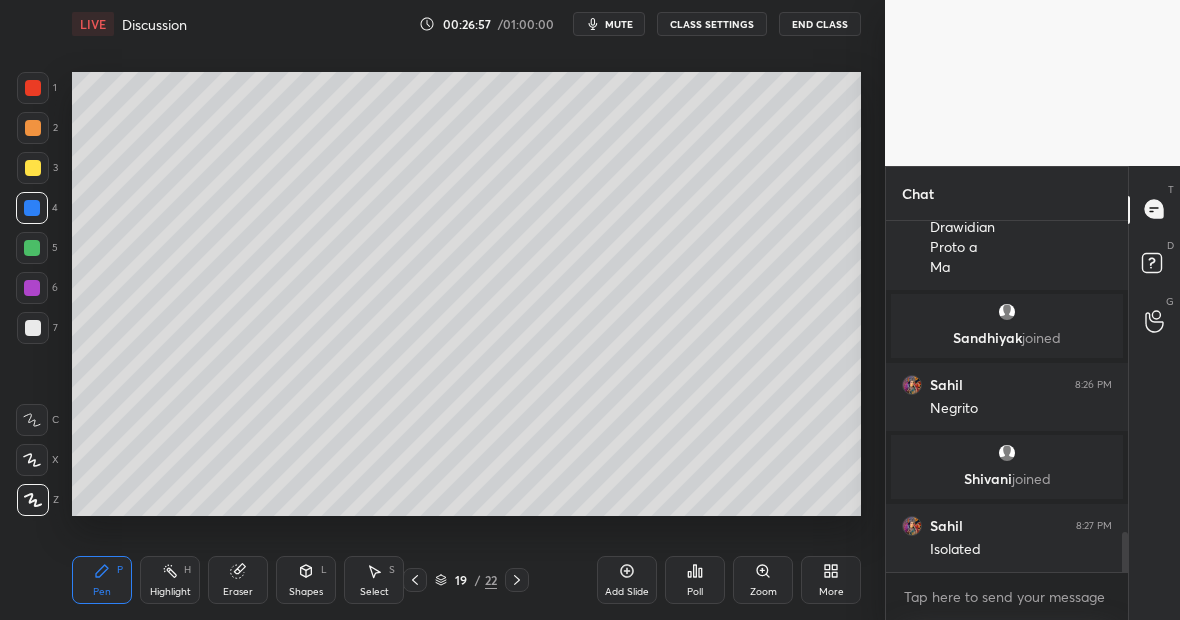 scroll, scrollTop: 2802, scrollLeft: 0, axis: vertical 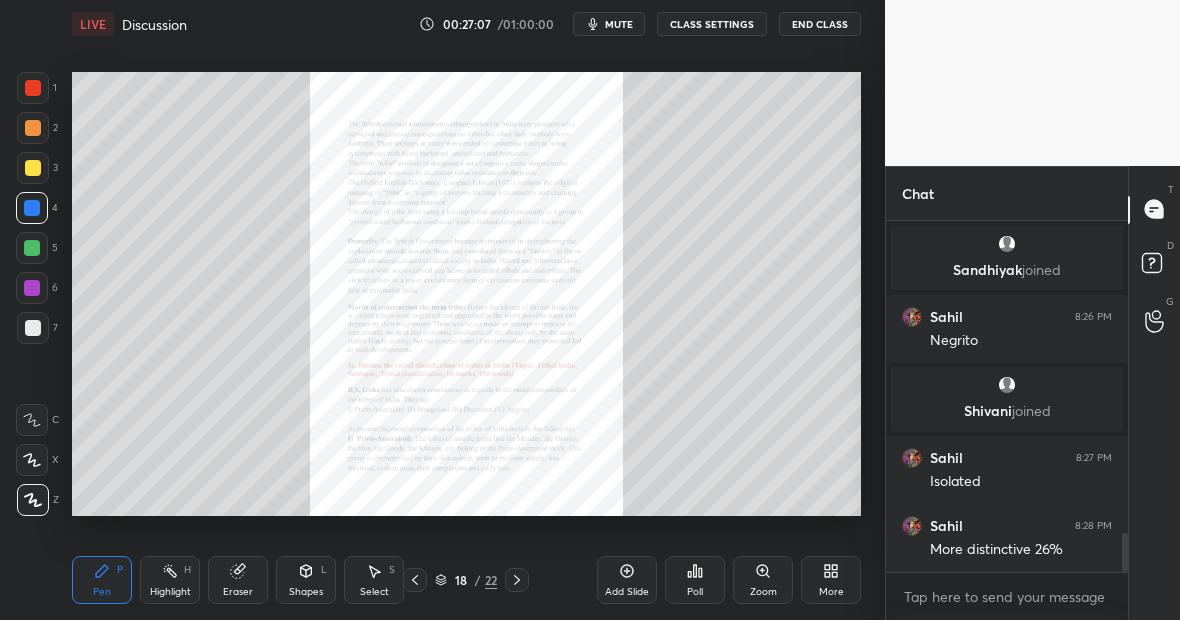 click 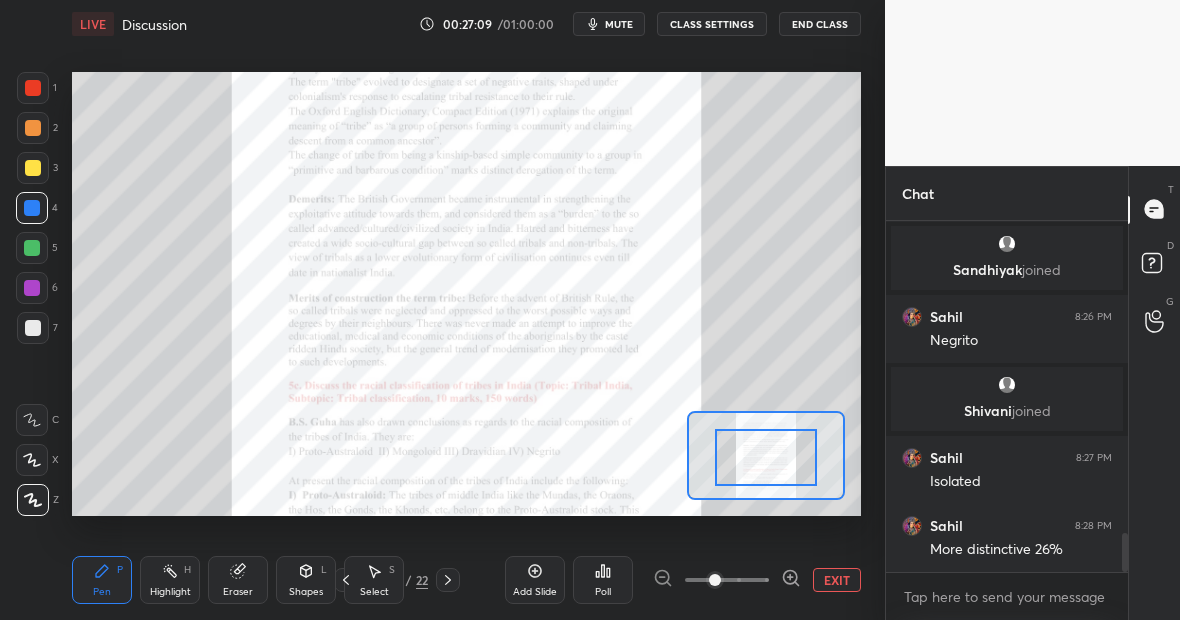 drag, startPoint x: 790, startPoint y: 453, endPoint x: 782, endPoint y: 540, distance: 87.36704 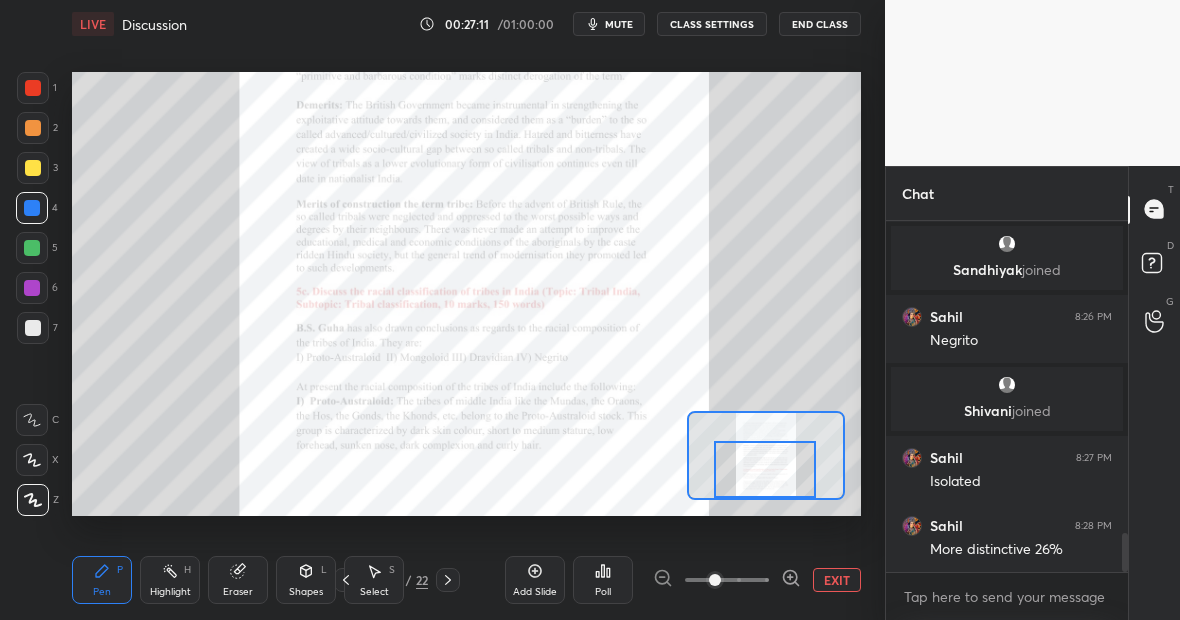 drag, startPoint x: 763, startPoint y: 445, endPoint x: 762, endPoint y: 528, distance: 83.00603 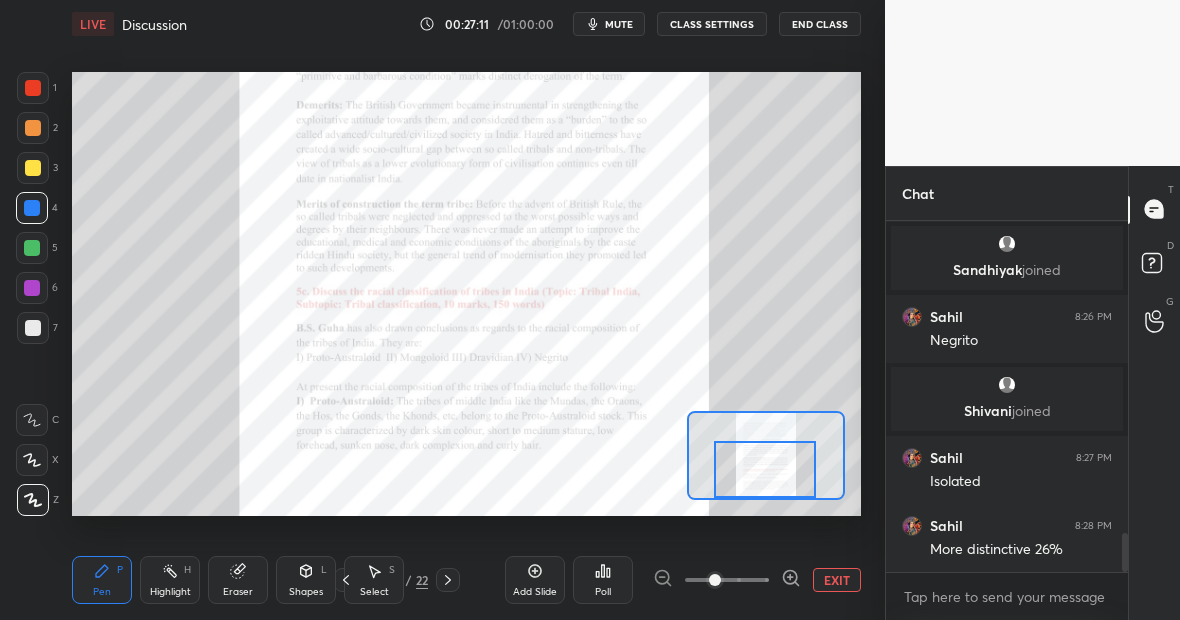 click on "LIVE Discussion 00:27:11 /  01:00:00 mute CLASS SETTINGS End Class Setting up your live class Poll for   secs No correct answer Start poll Back Discussion • L8 of With Evaluation - Anthropology Optional Mains Test Series 2025 By [PERSON_NAME] Pen P Highlight H Eraser Shapes L Select S 18 / 22 Add Slide Poll EXIT" at bounding box center [466, 310] 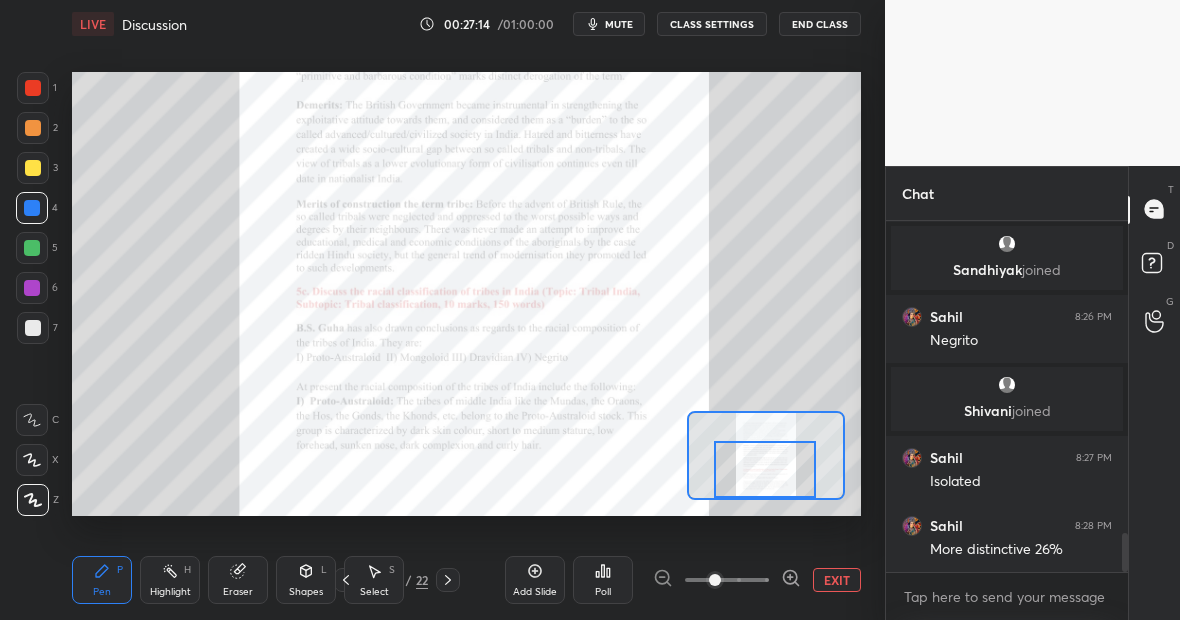 click on "Highlight H" at bounding box center [170, 580] 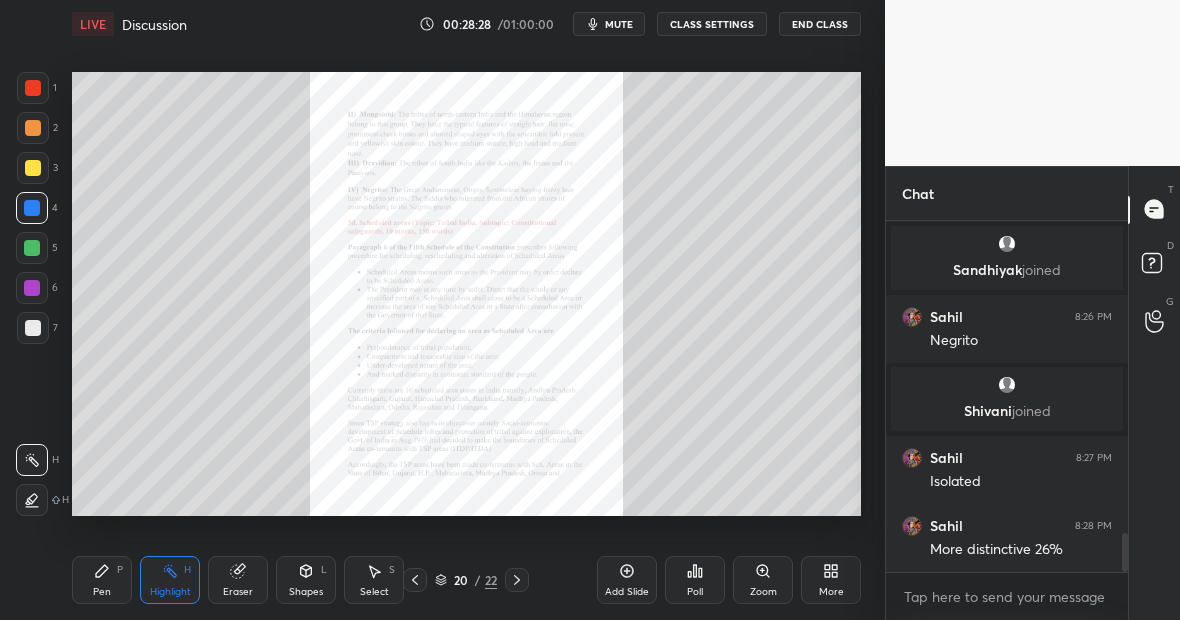 click 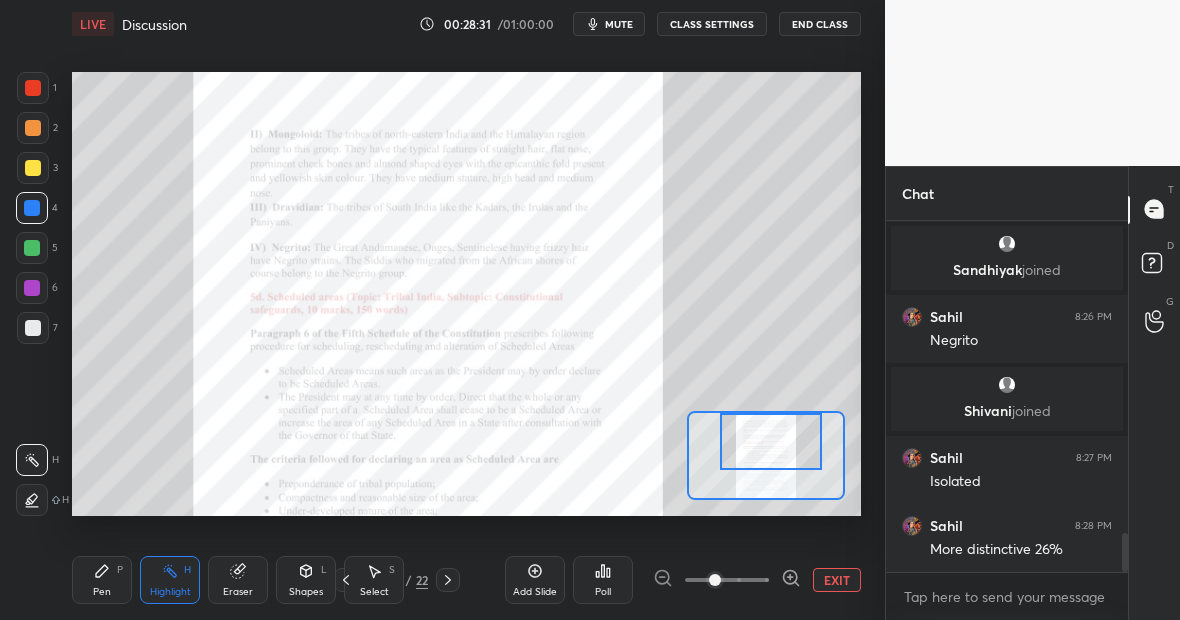 click on "Setting up your live class Poll for   secs No correct answer Start poll" at bounding box center (466, 294) 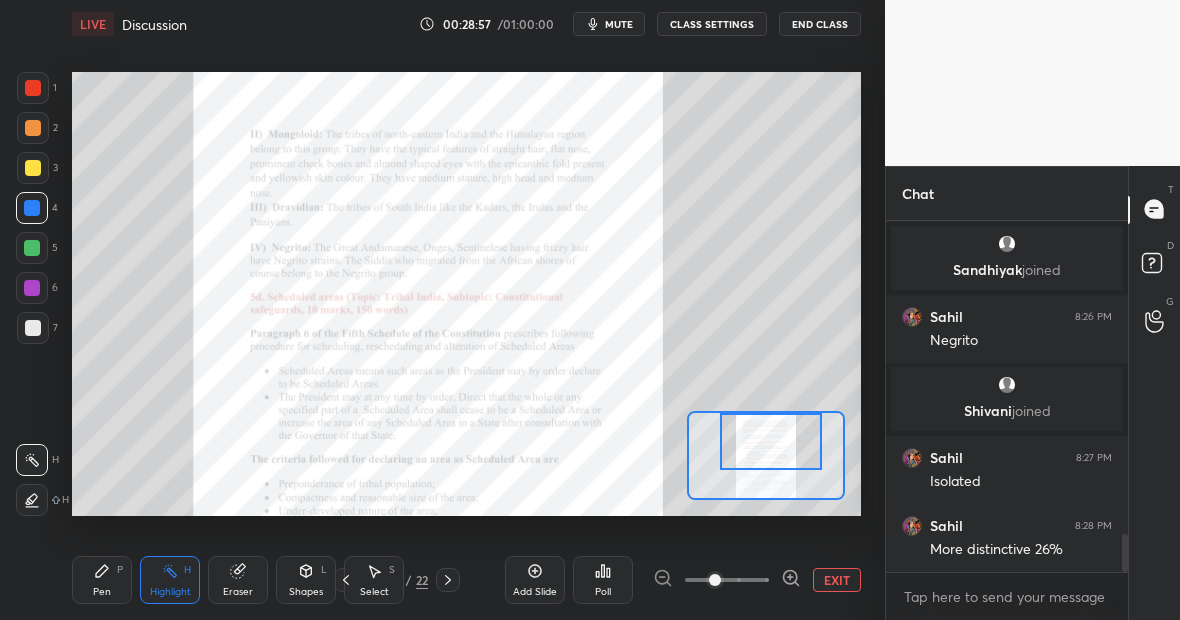 scroll, scrollTop: 2870, scrollLeft: 0, axis: vertical 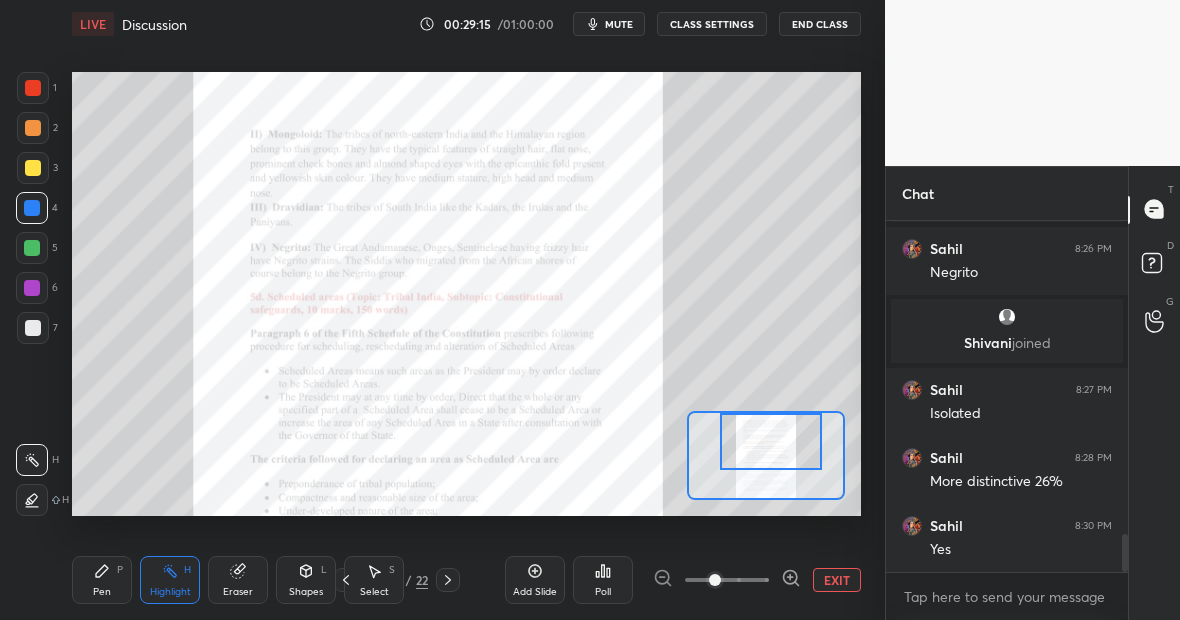 click on "Pen P" at bounding box center (102, 580) 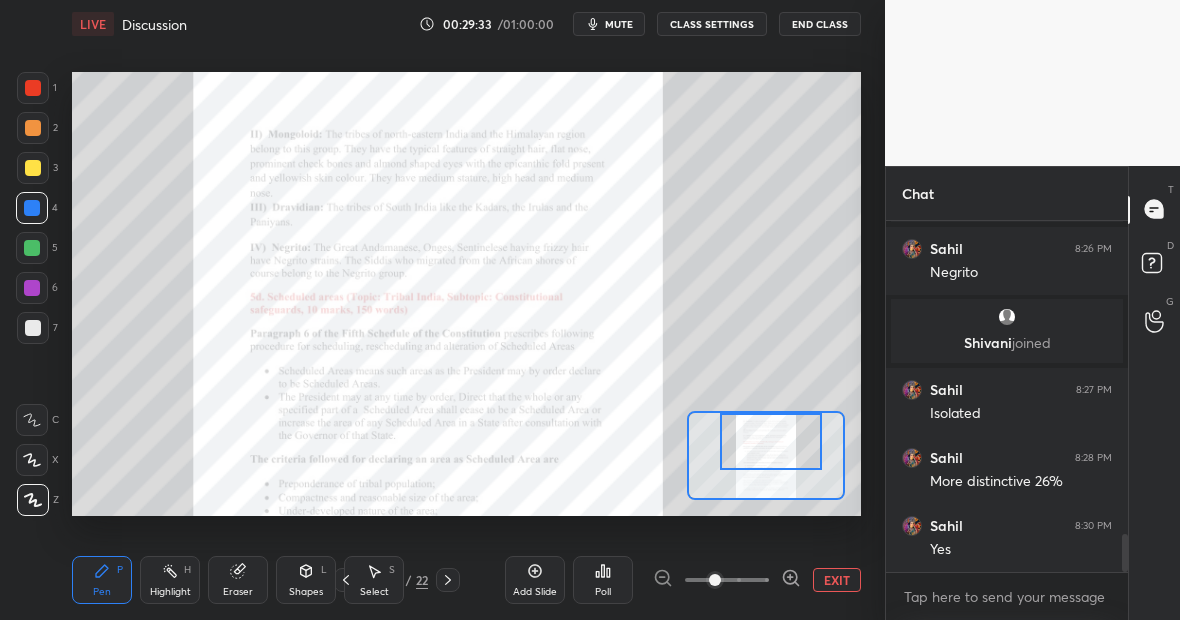 click on "Highlight H" at bounding box center [170, 580] 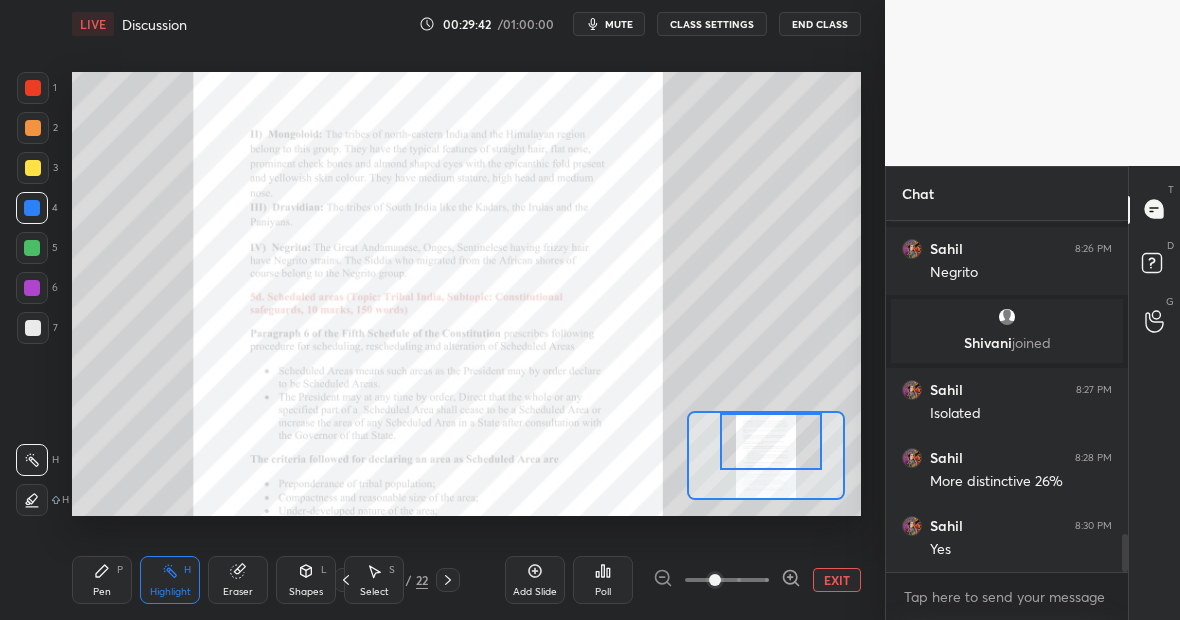 click on "Pen P" at bounding box center (102, 580) 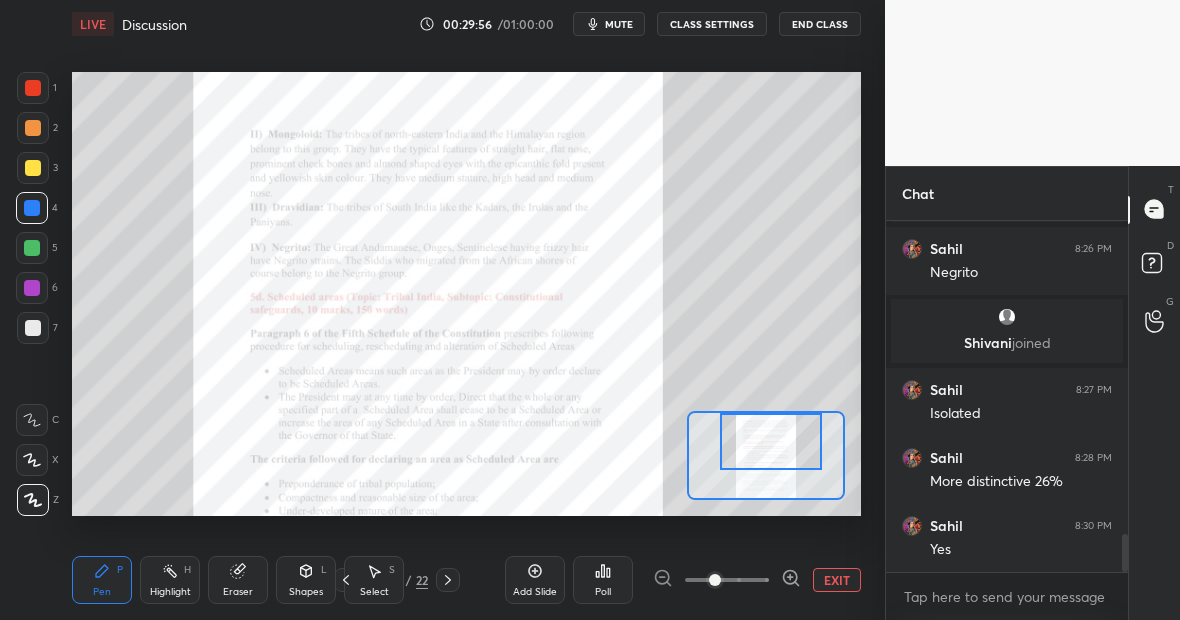 click 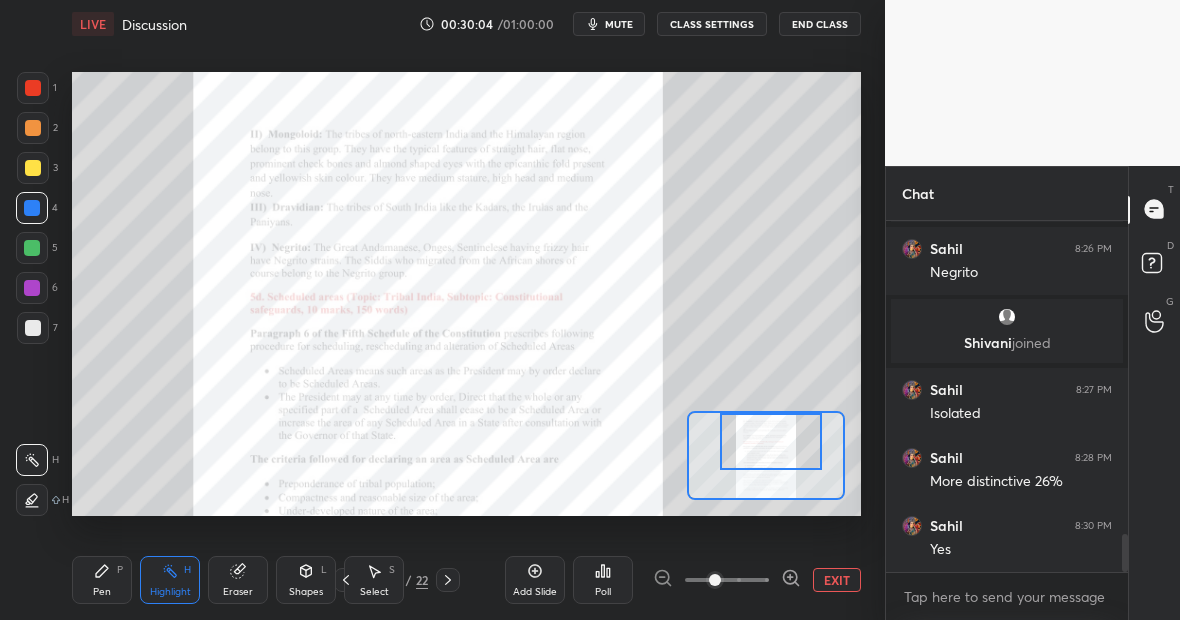 click on "P" at bounding box center (120, 570) 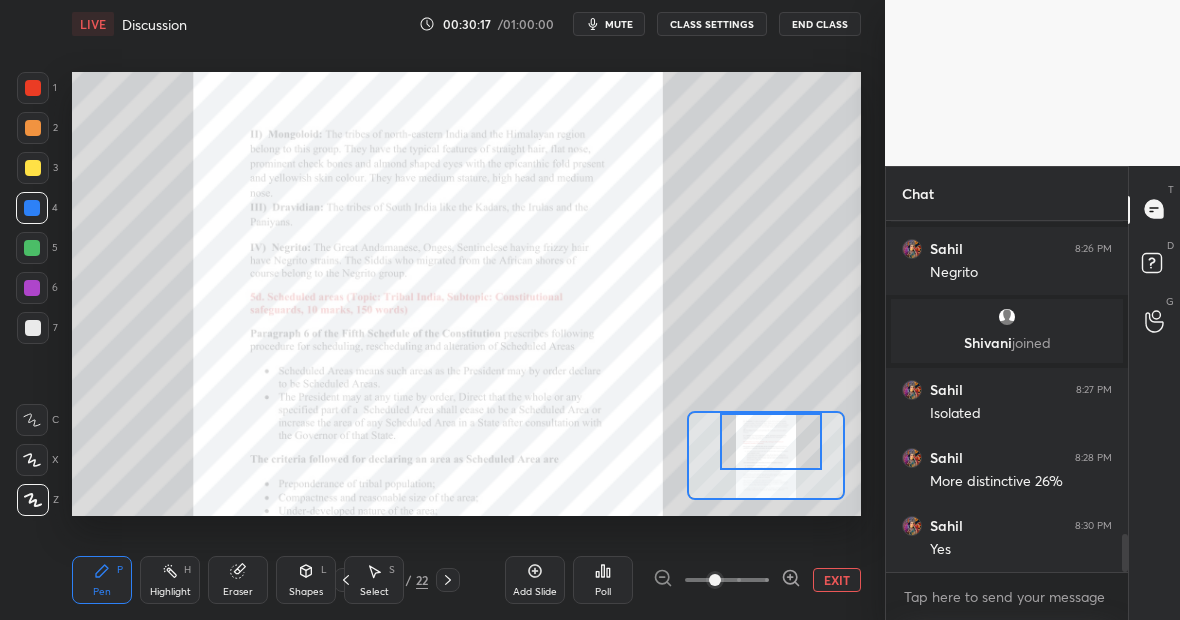 click on "Highlight H" at bounding box center [170, 580] 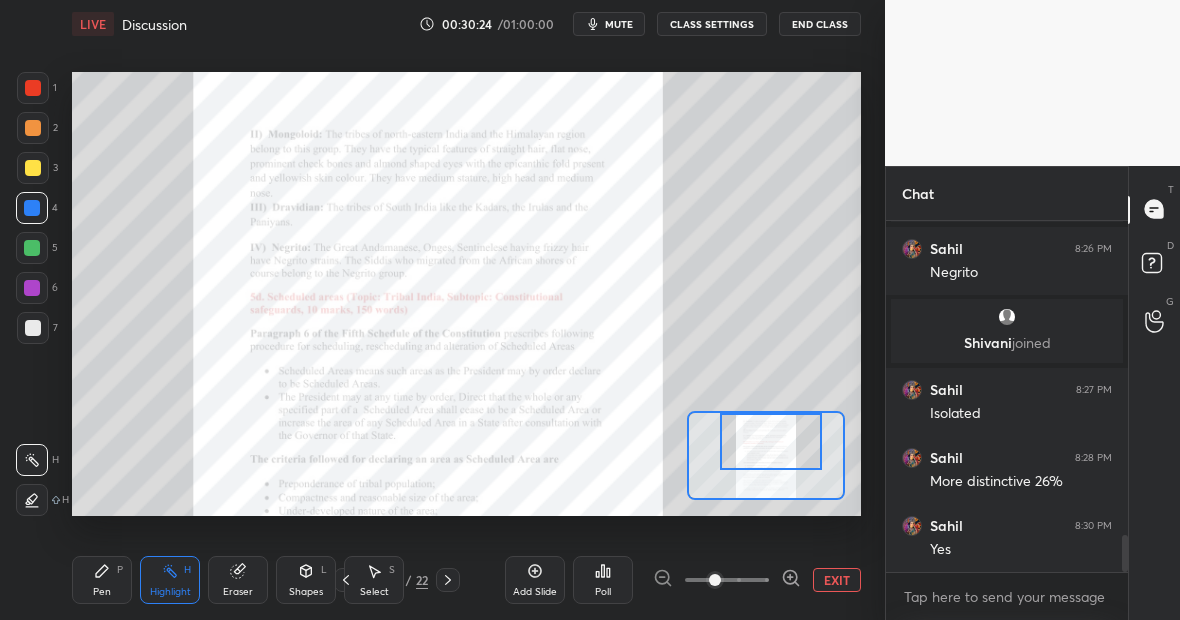 scroll, scrollTop: 2938, scrollLeft: 0, axis: vertical 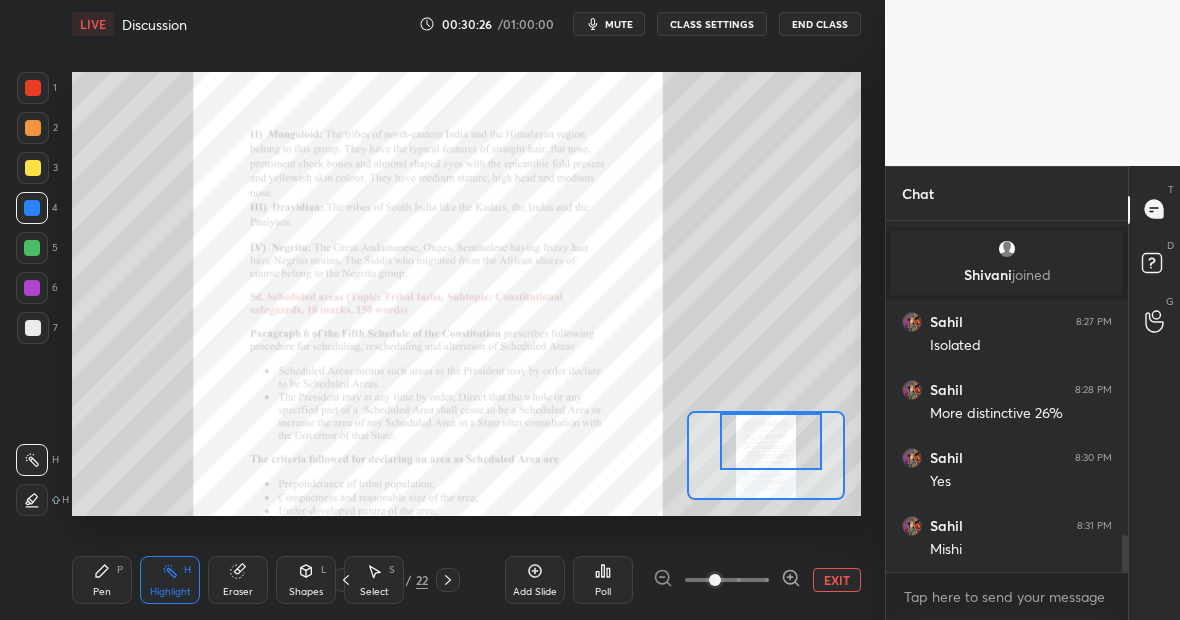click on "Pen P" at bounding box center (102, 580) 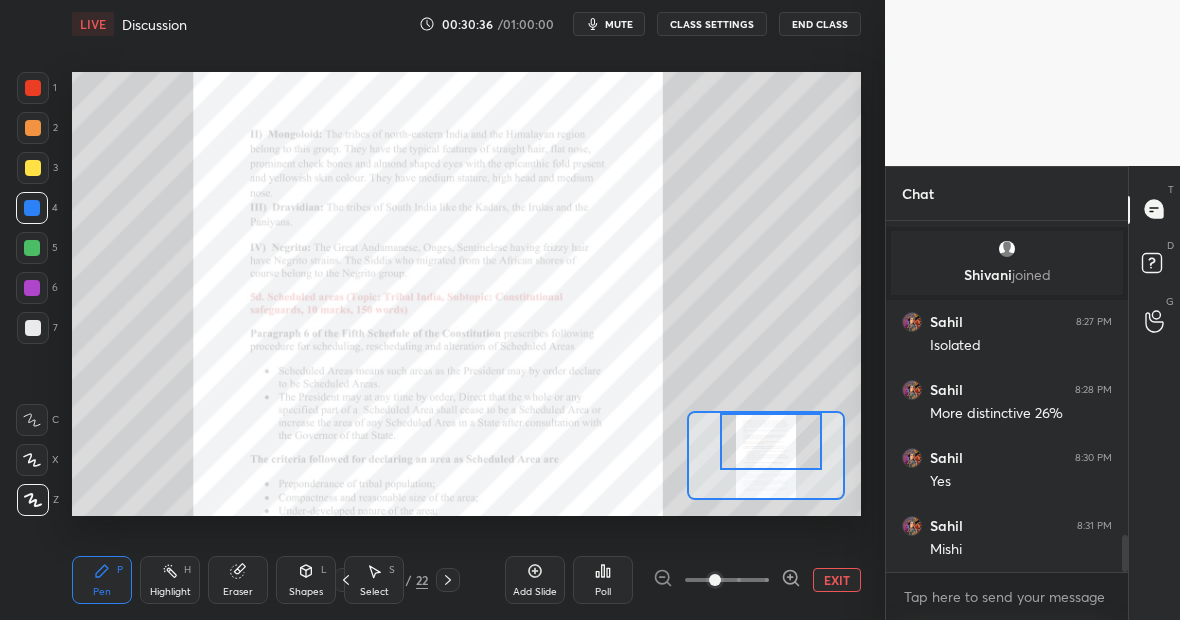 click on "Highlight H" at bounding box center [170, 580] 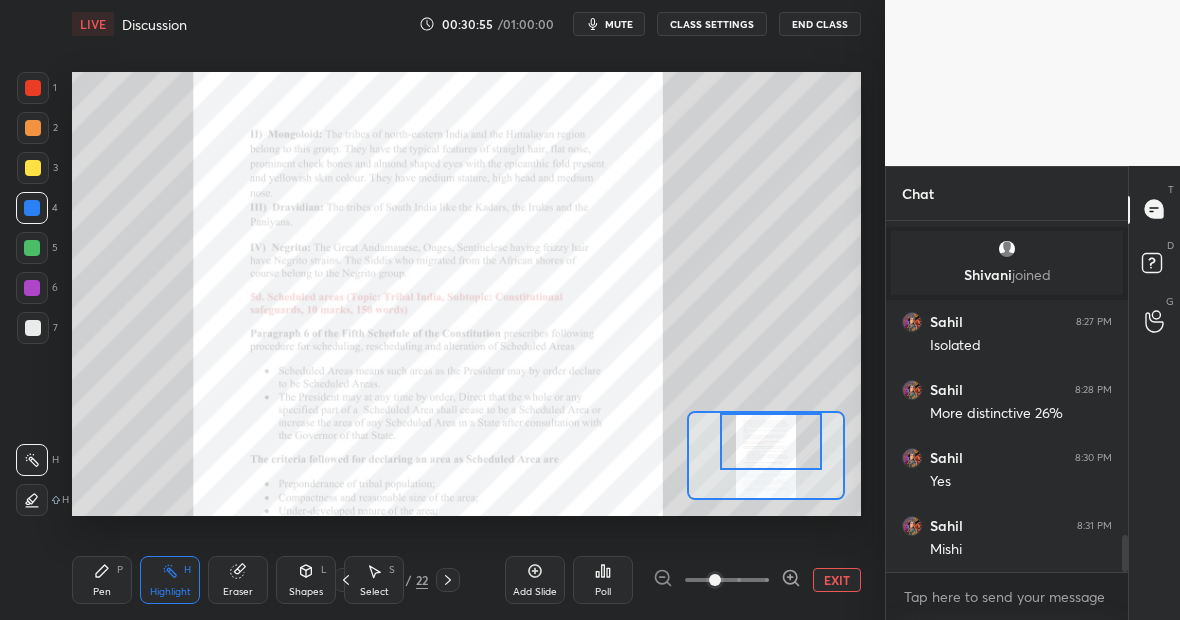 click on "Pen P" at bounding box center [102, 580] 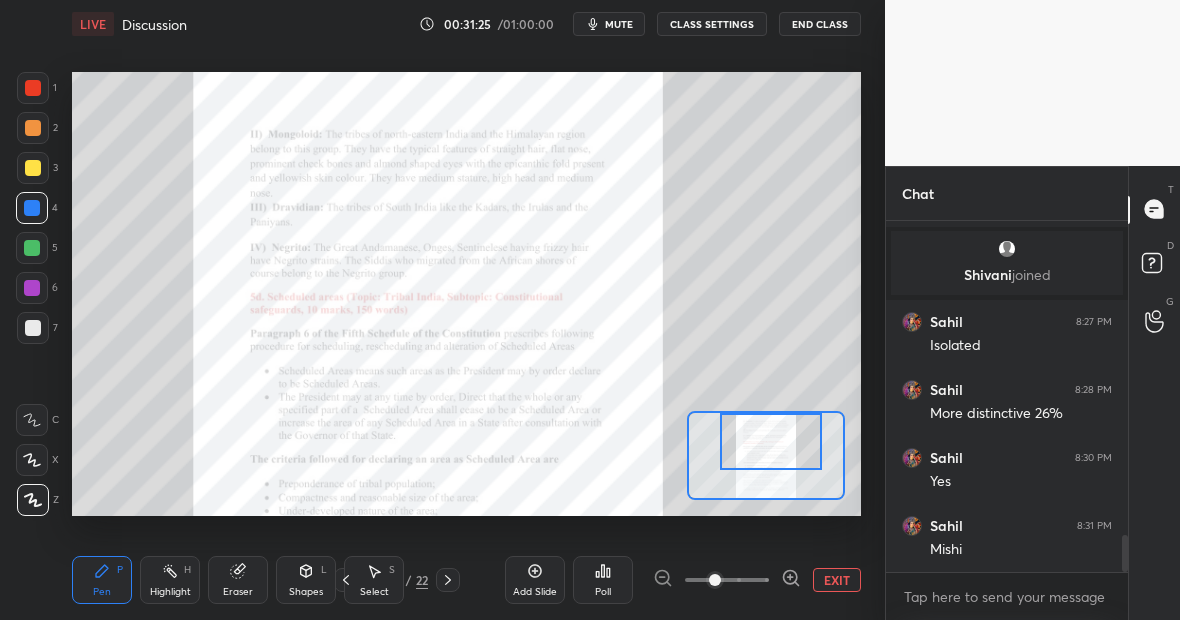 click 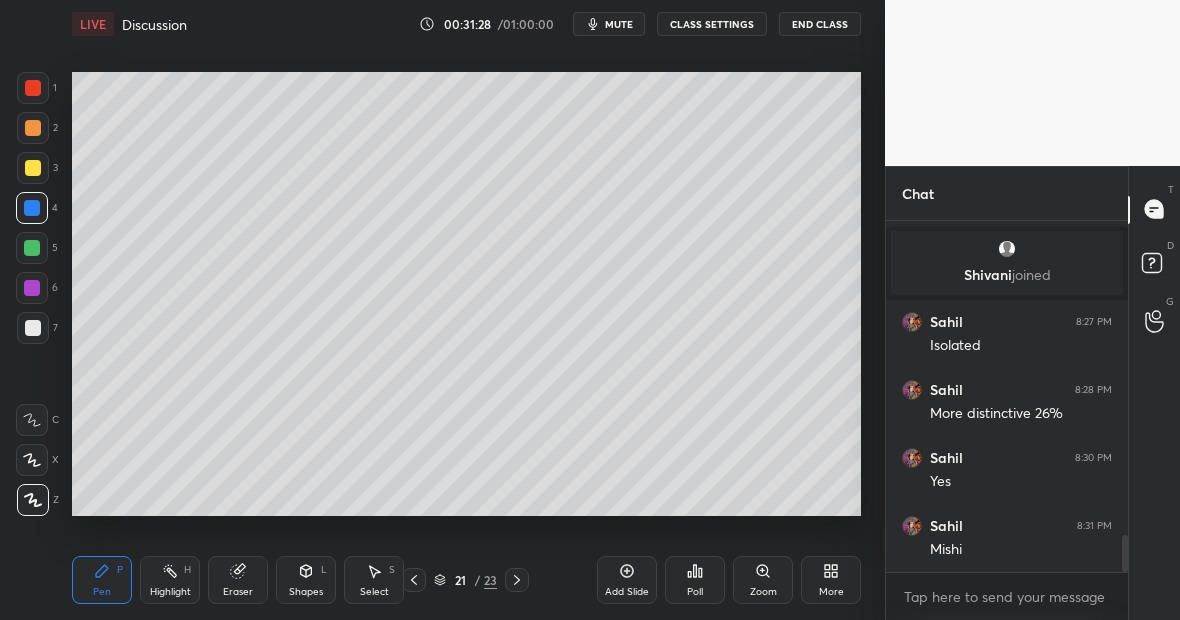 click 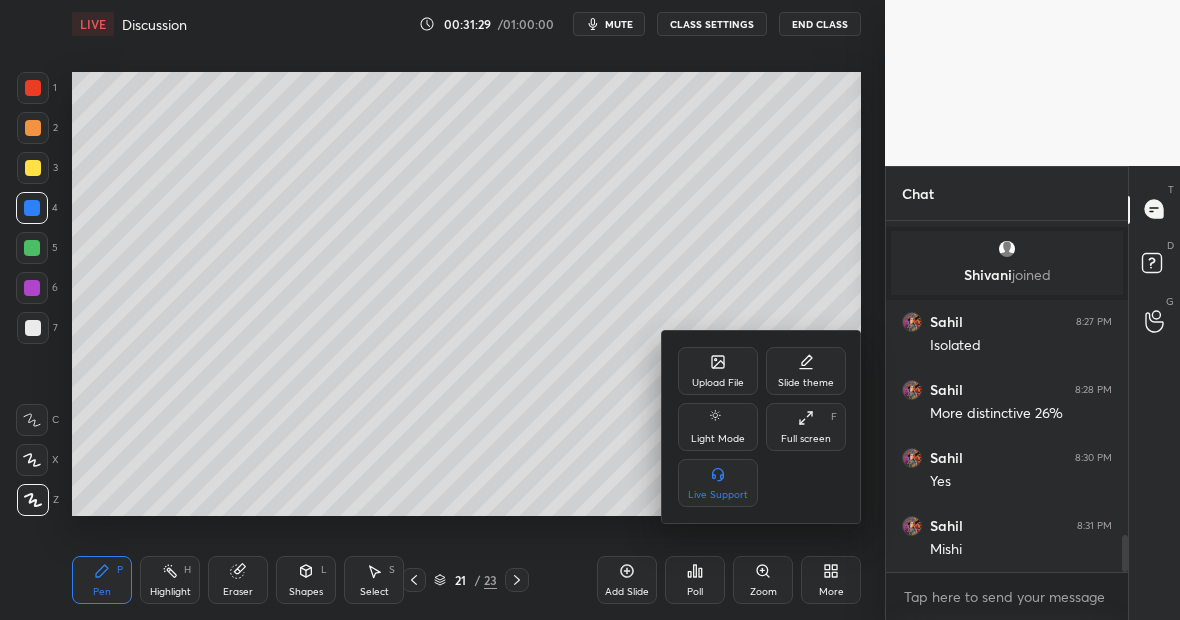 click 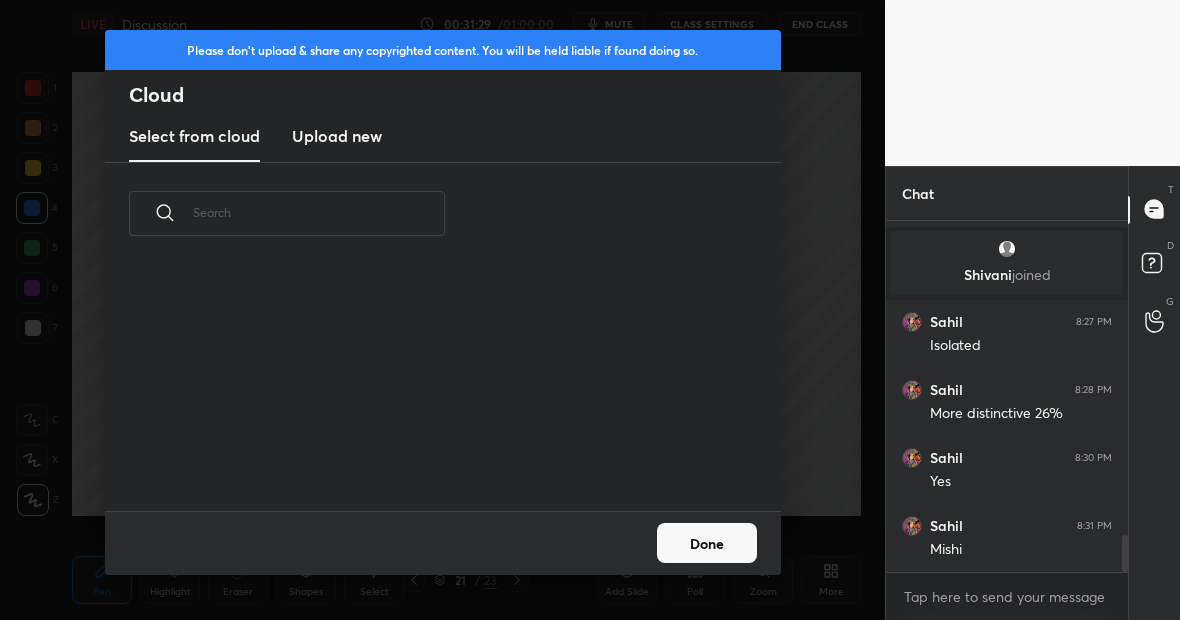 scroll, scrollTop: 7, scrollLeft: 11, axis: both 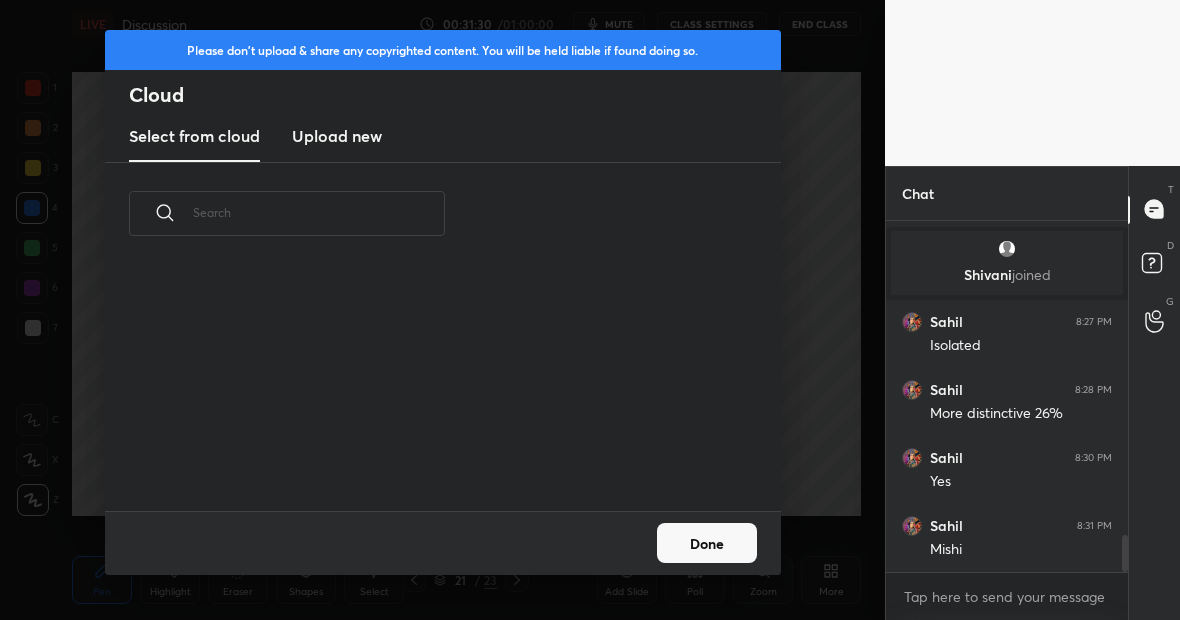 click on "Upload new" at bounding box center (337, 136) 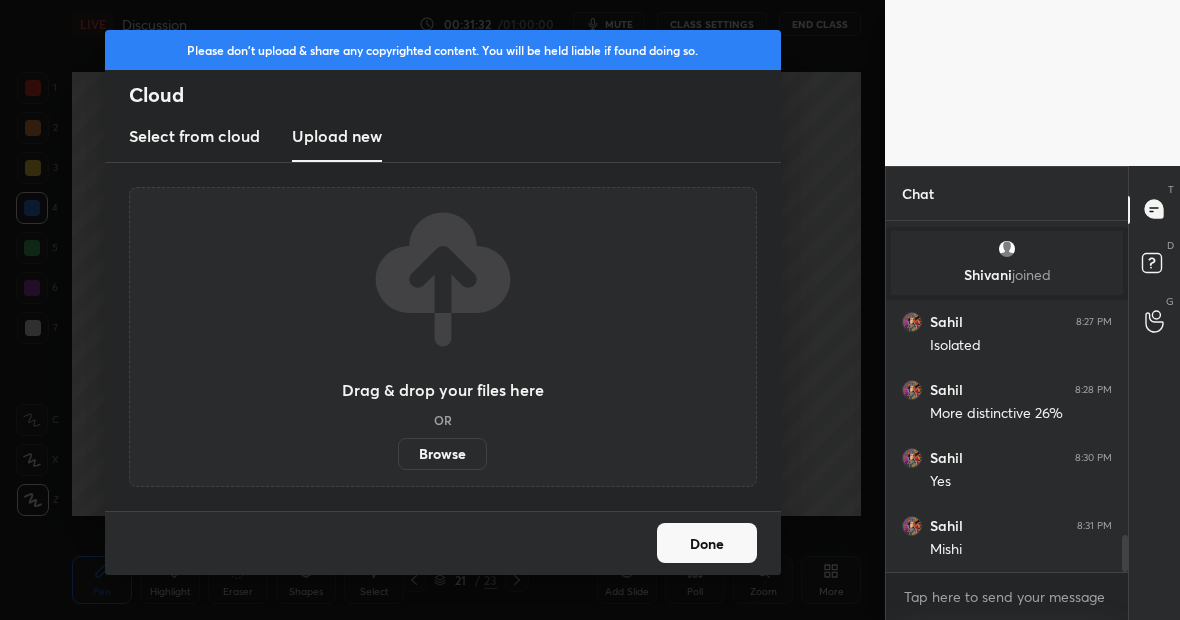 click on "Browse" at bounding box center (442, 454) 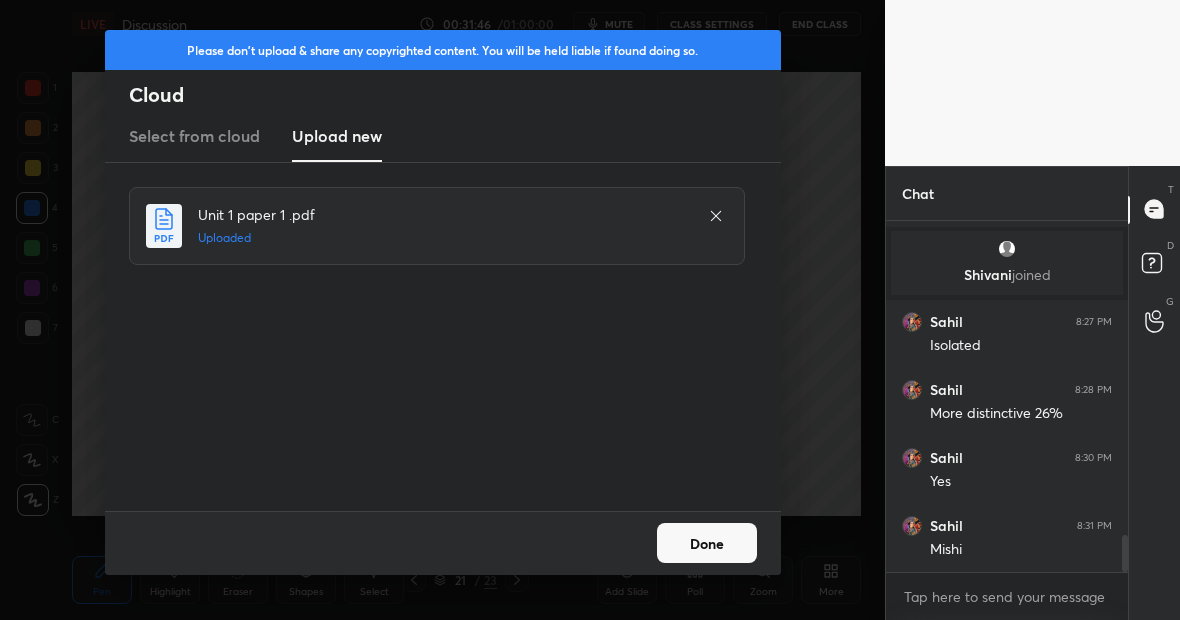 click on "Done" at bounding box center [707, 543] 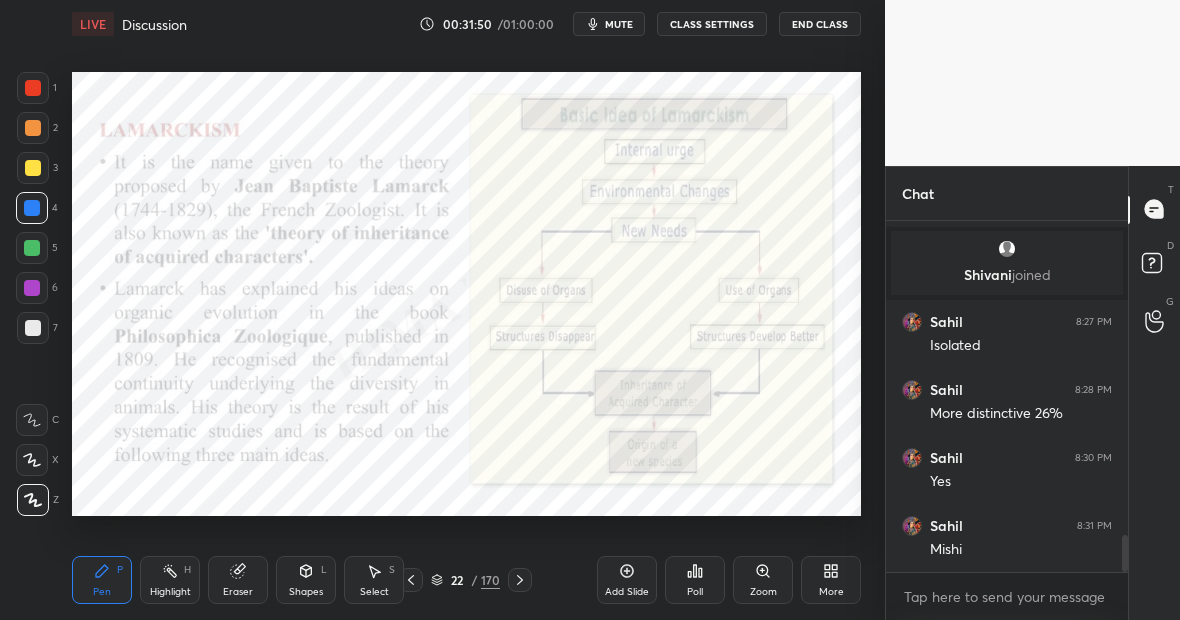 click 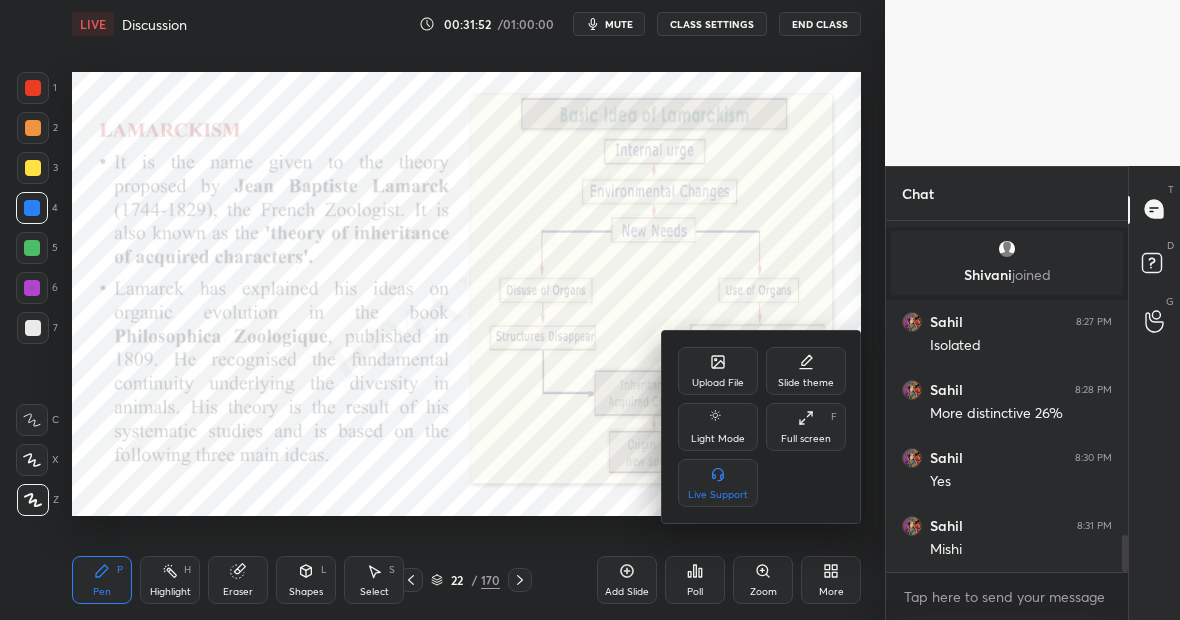 click 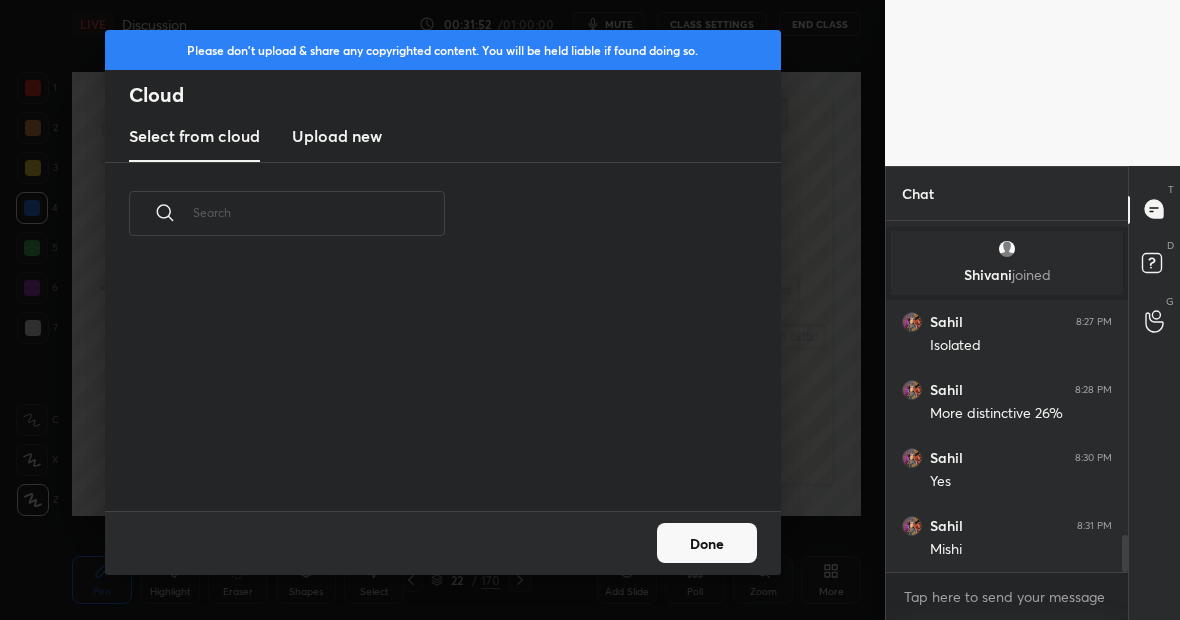 scroll, scrollTop: 7, scrollLeft: 11, axis: both 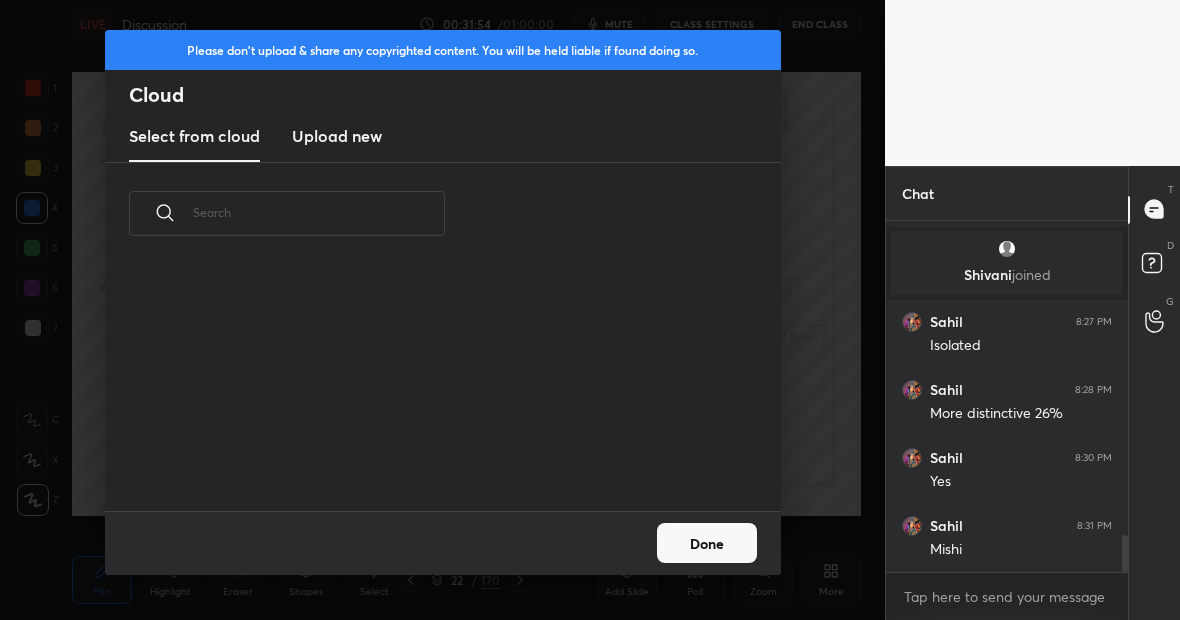 click on "Upload new" at bounding box center (337, 136) 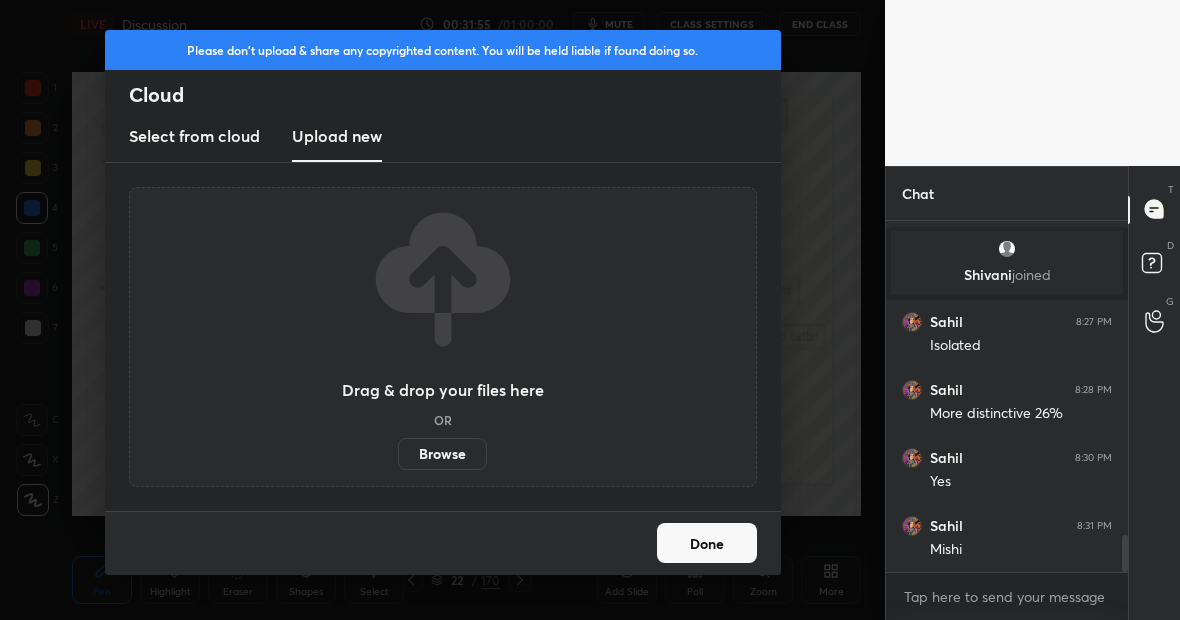 click on "Browse" at bounding box center [442, 454] 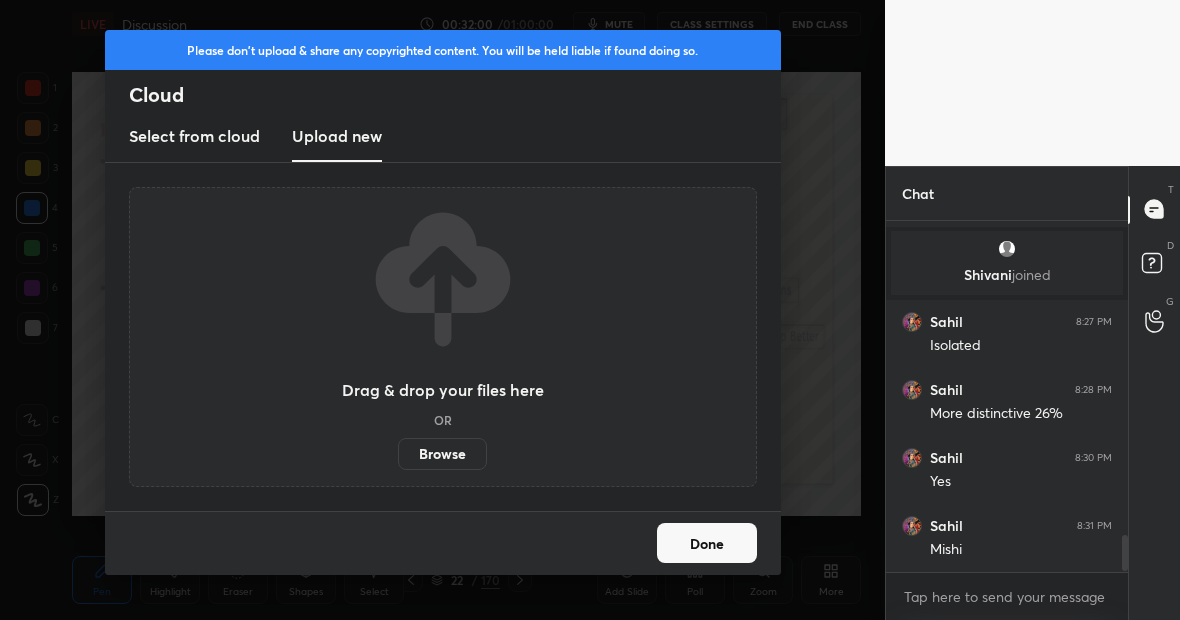 scroll, scrollTop: 3006, scrollLeft: 0, axis: vertical 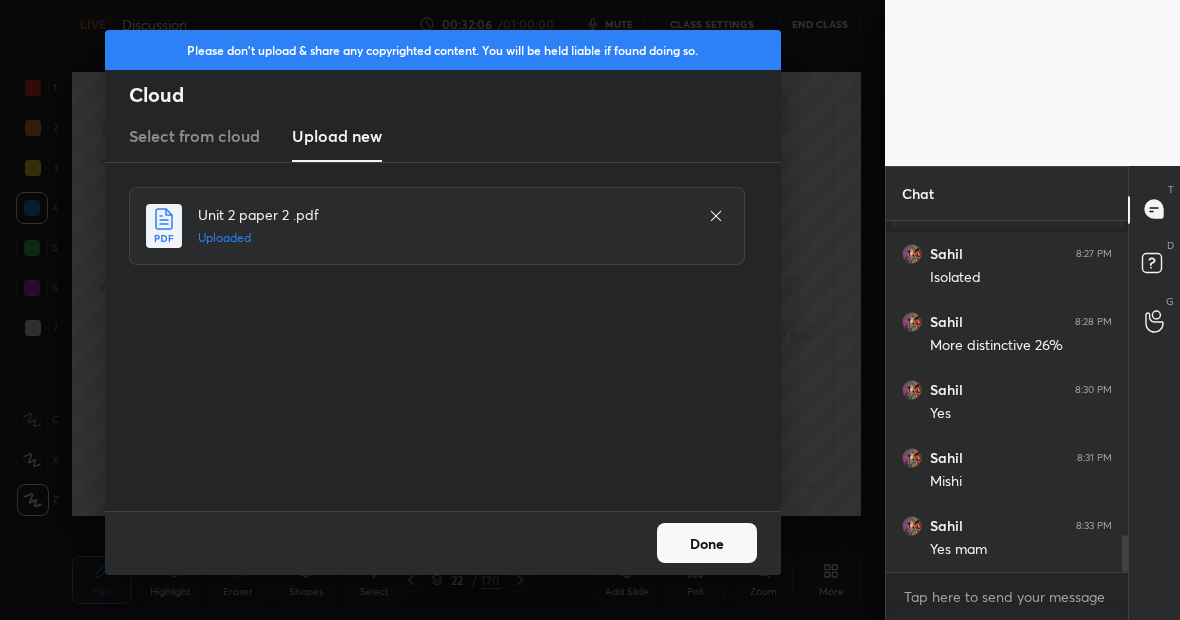 click on "Done" at bounding box center [707, 543] 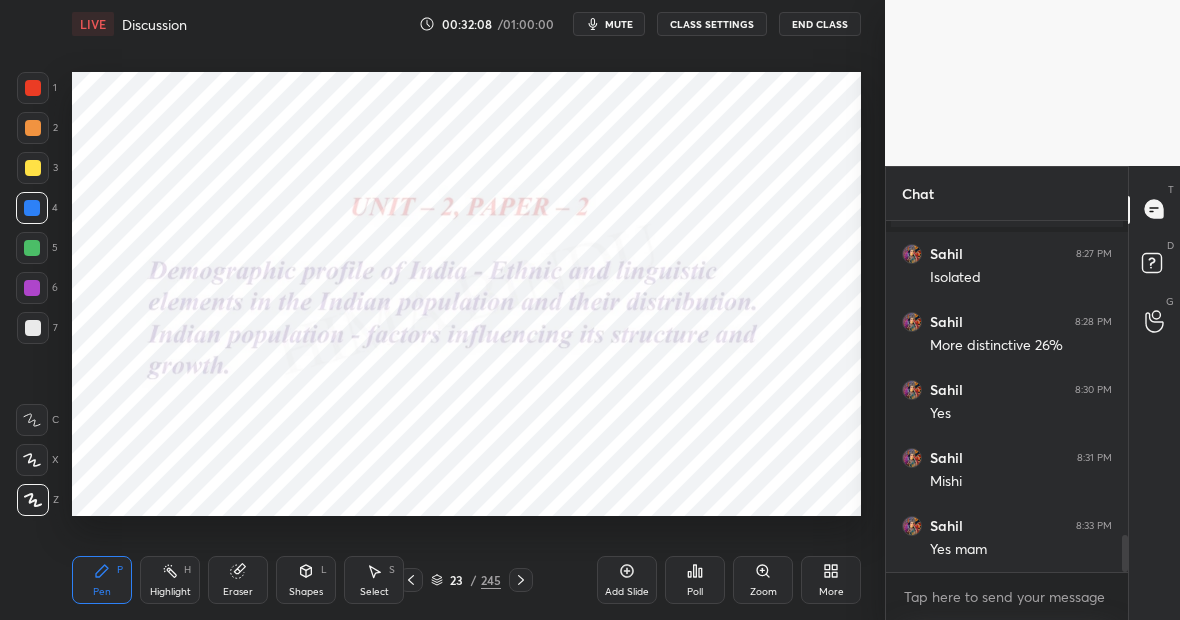 click 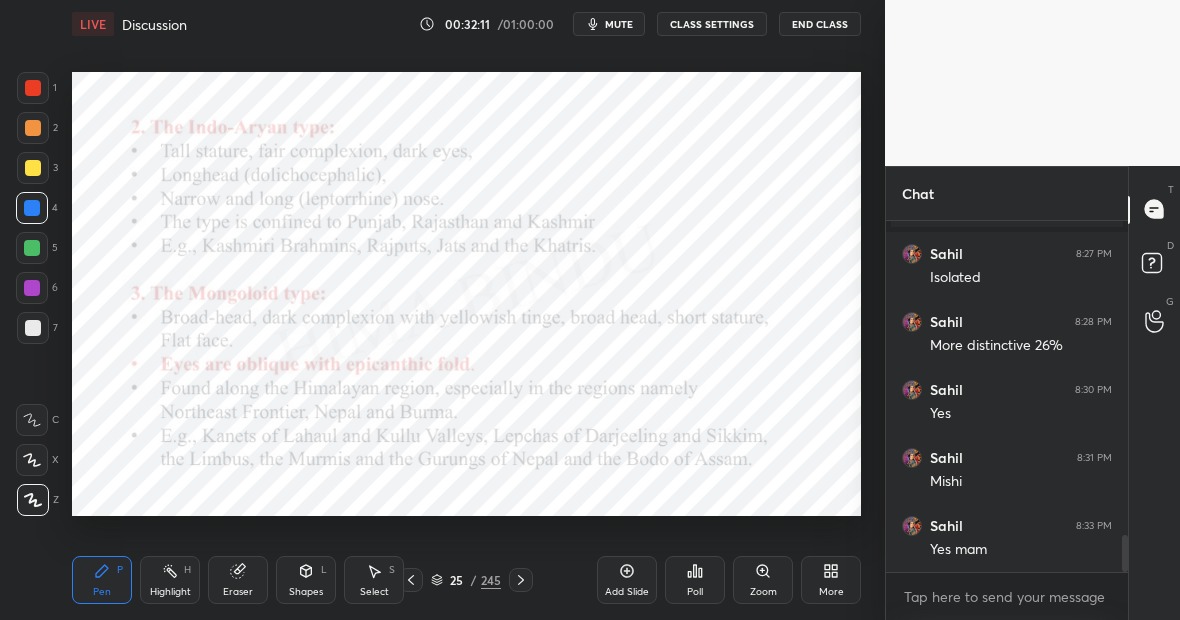 click 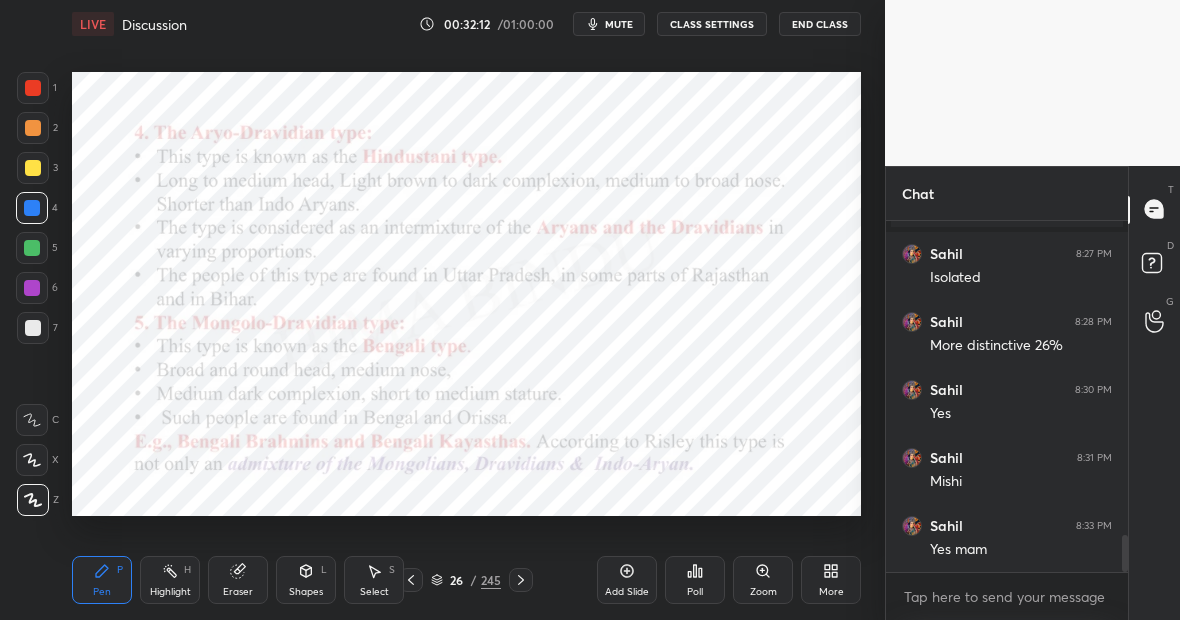 click 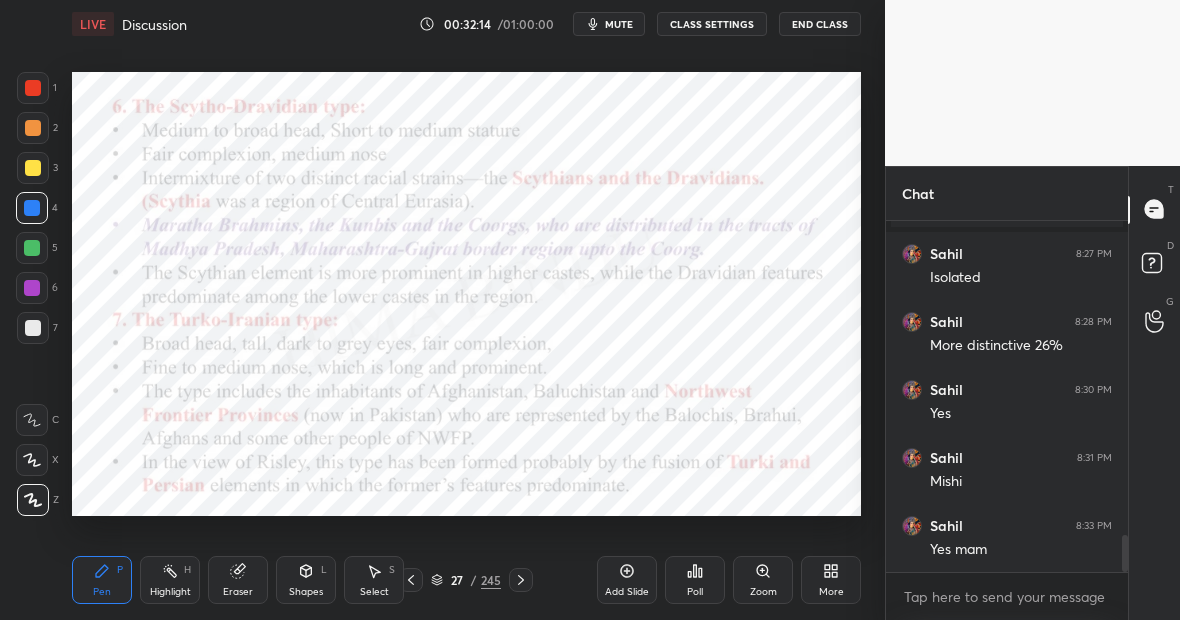 click on "245" at bounding box center (491, 580) 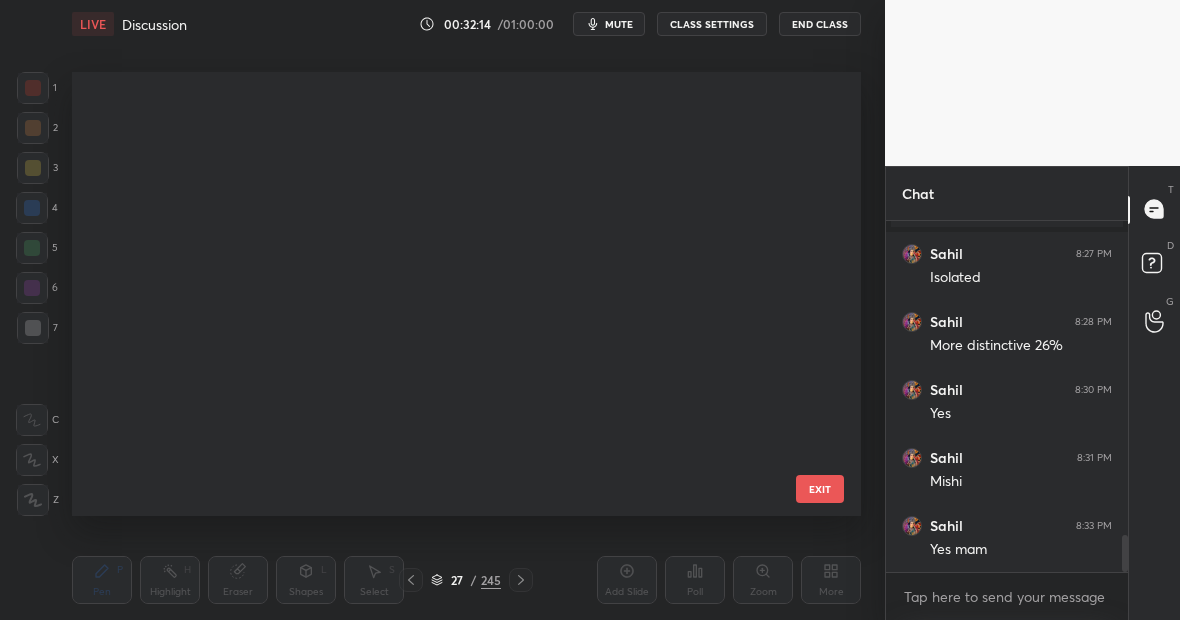 scroll, scrollTop: 752, scrollLeft: 0, axis: vertical 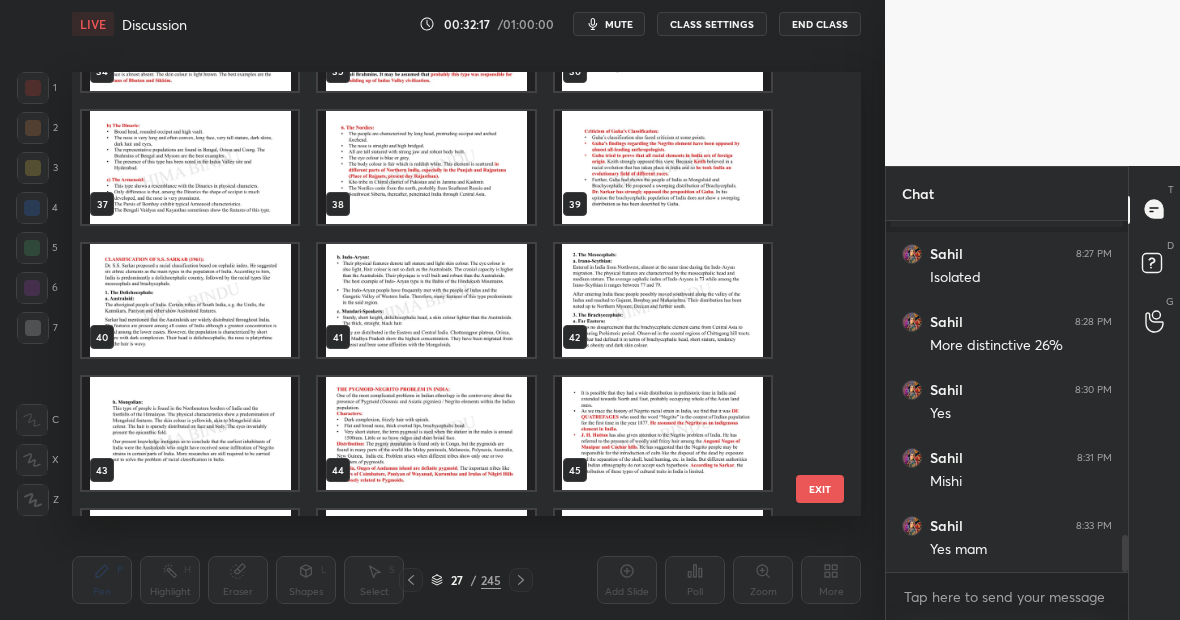 click at bounding box center [426, 167] 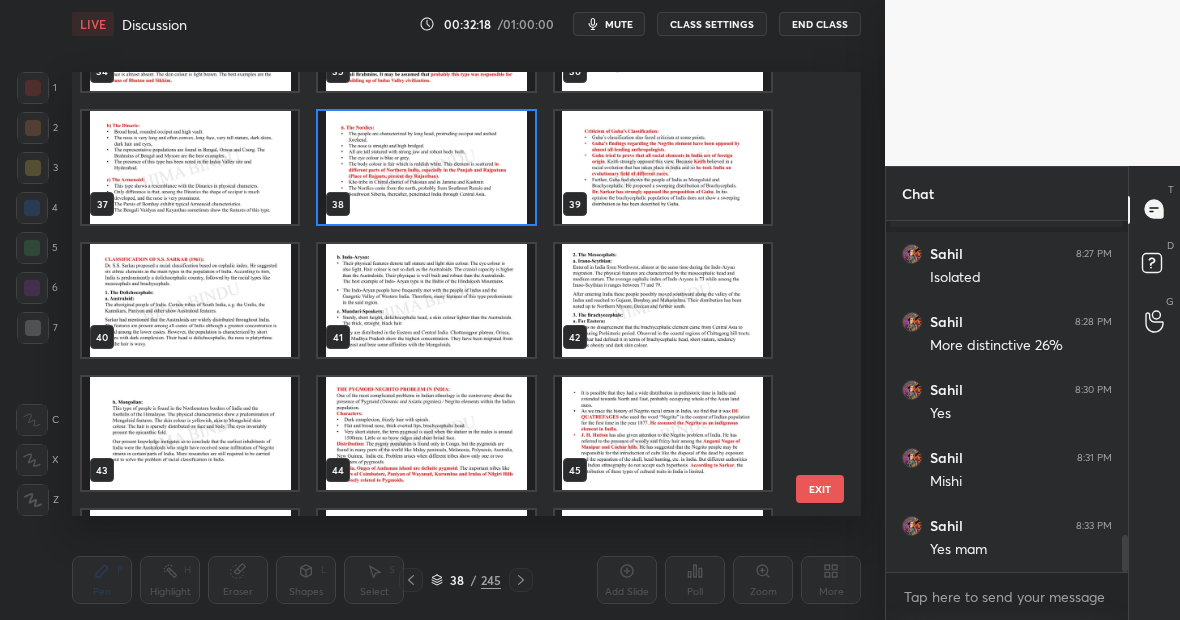click at bounding box center (426, 167) 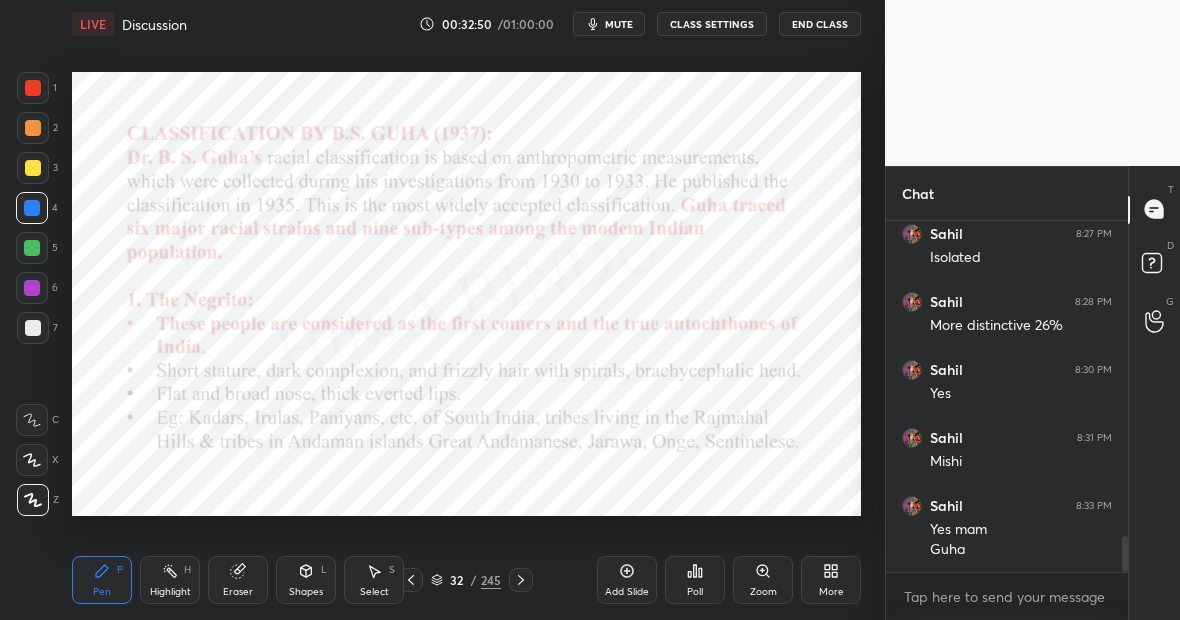 scroll, scrollTop: 3094, scrollLeft: 0, axis: vertical 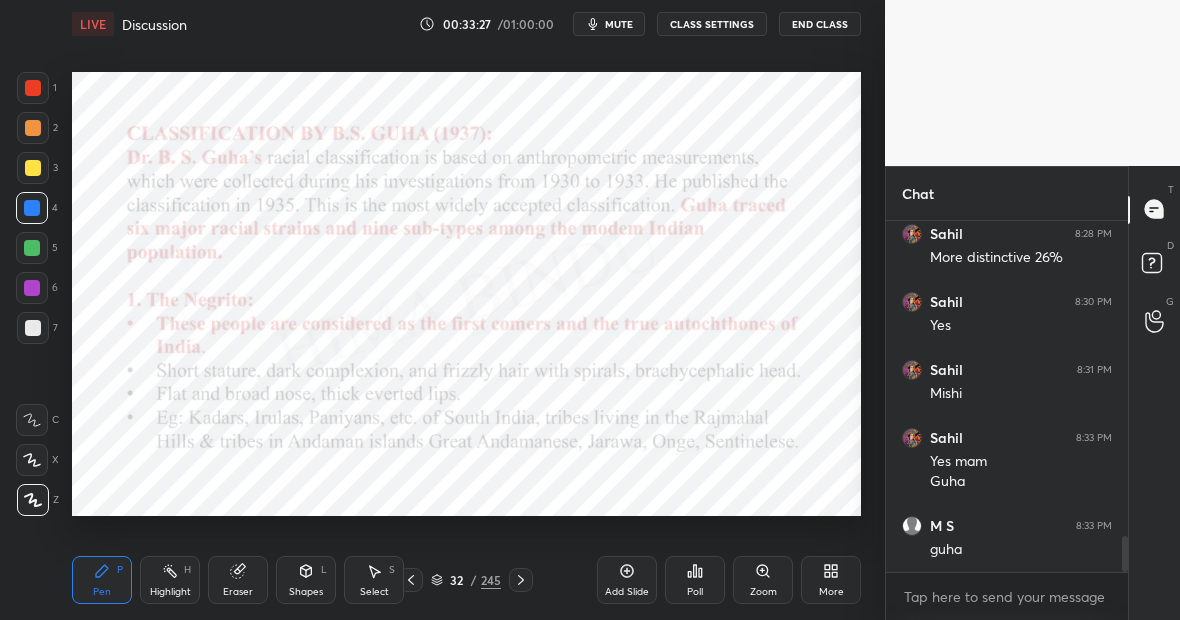 click 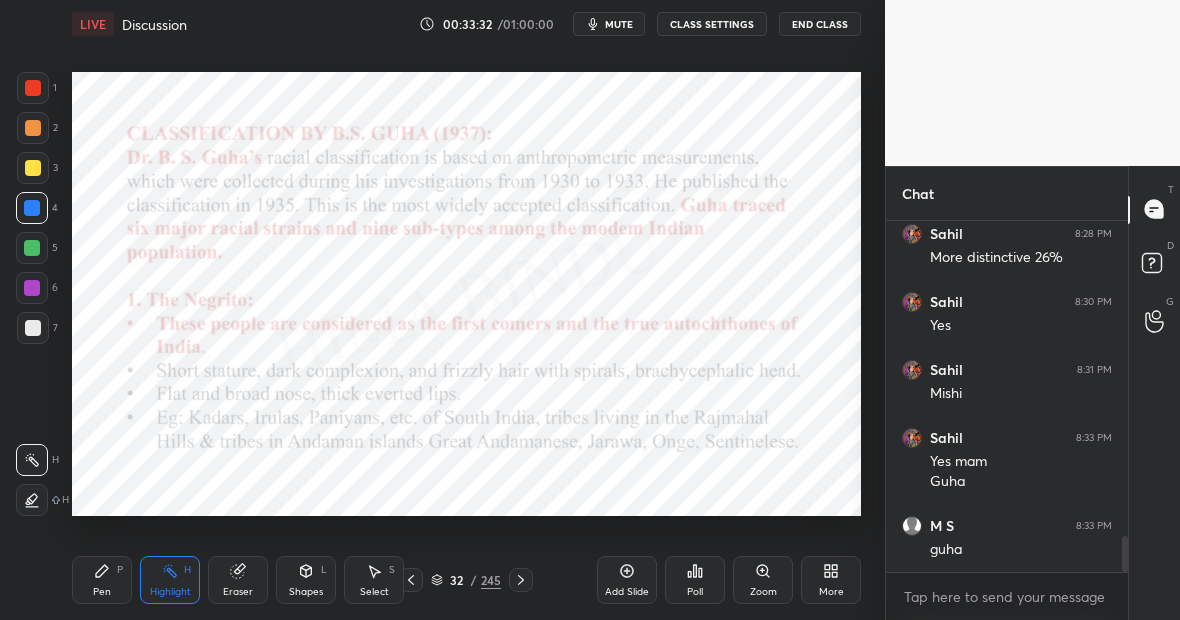 click on "H" at bounding box center (187, 570) 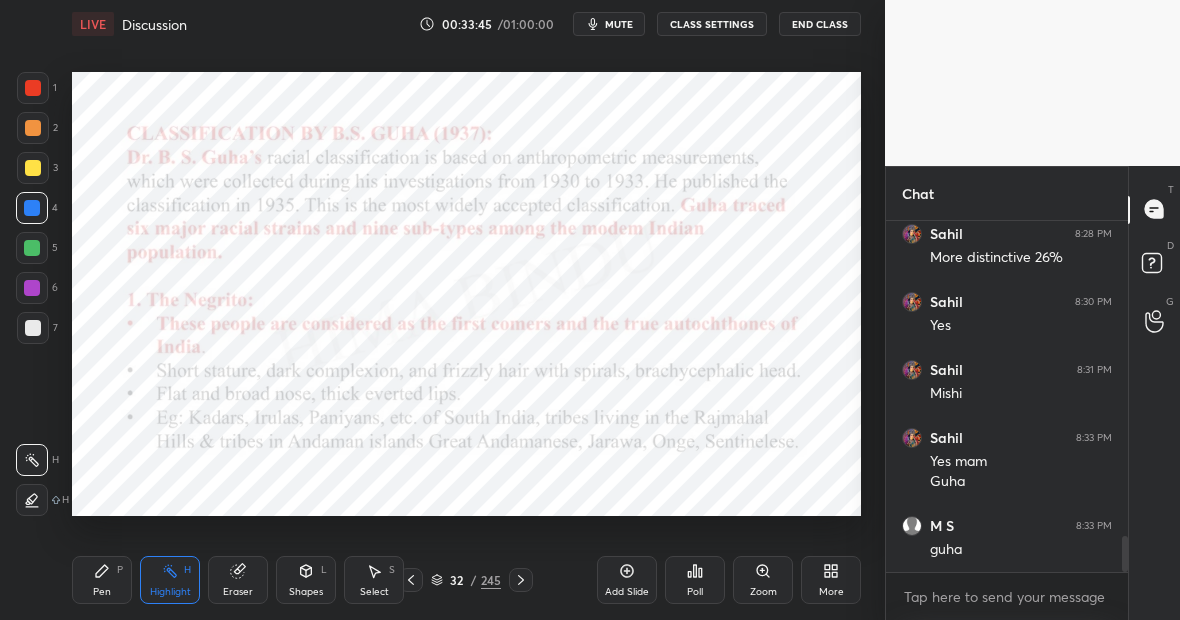 click on "Pen P" at bounding box center (102, 580) 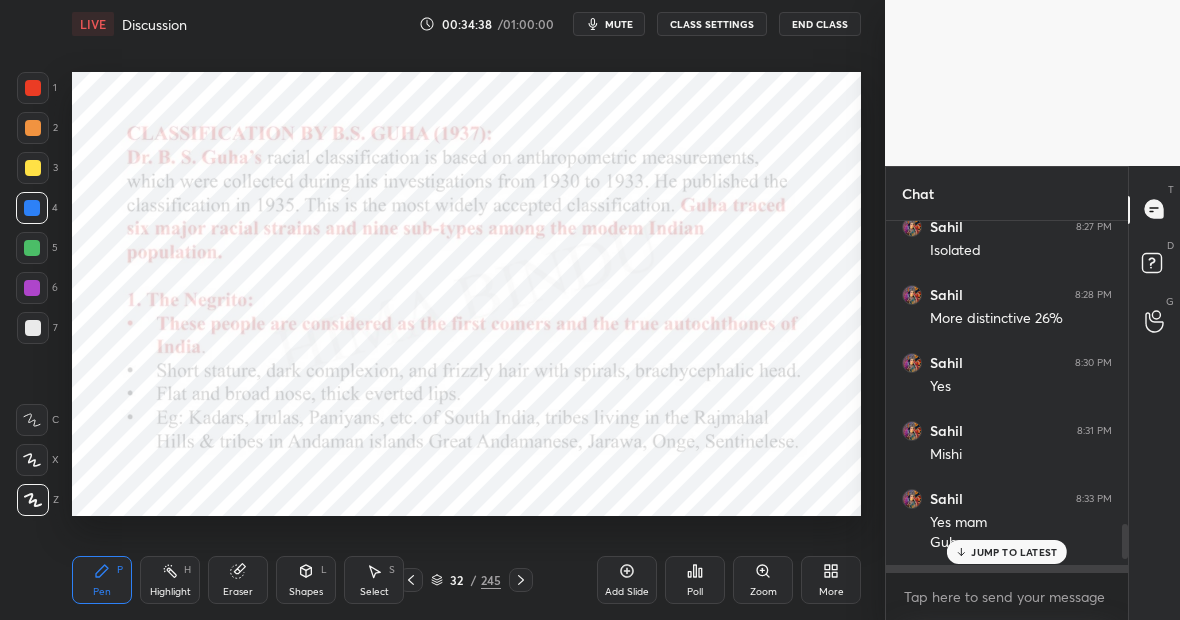 scroll, scrollTop: 3162, scrollLeft: 0, axis: vertical 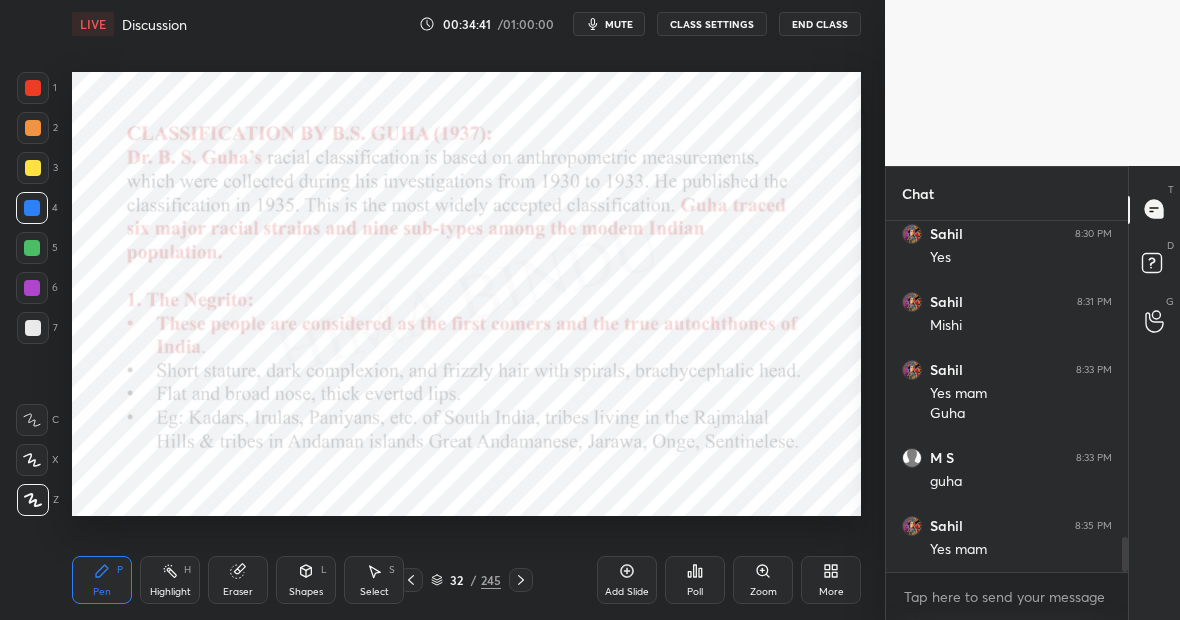 click on "245" at bounding box center [491, 580] 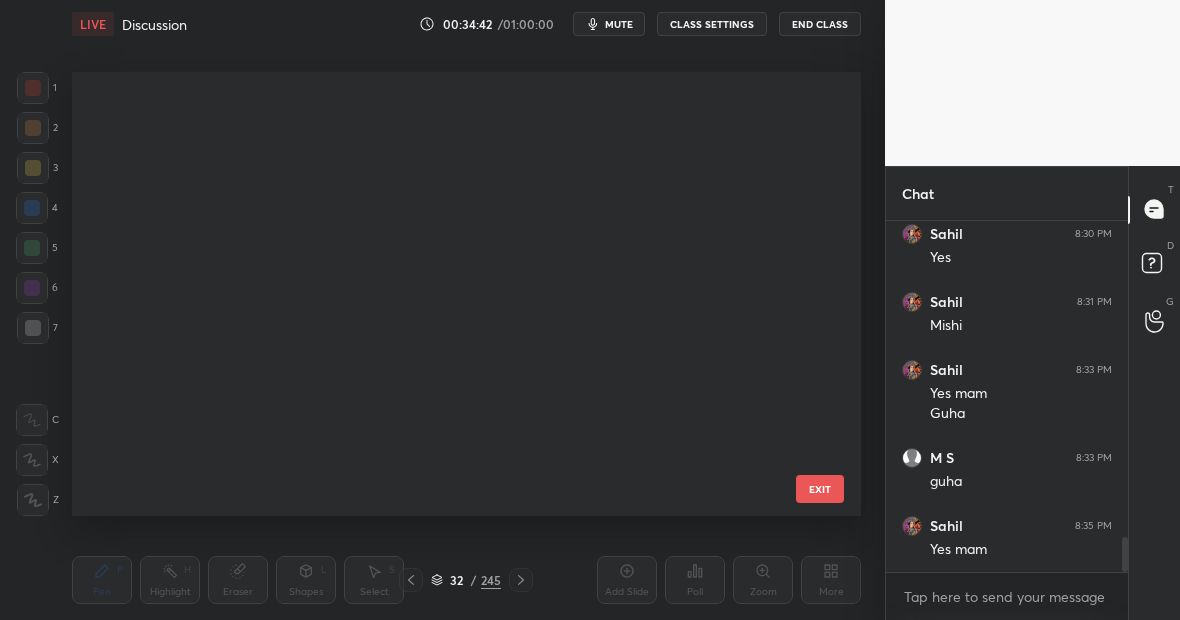 scroll, scrollTop: 1018, scrollLeft: 0, axis: vertical 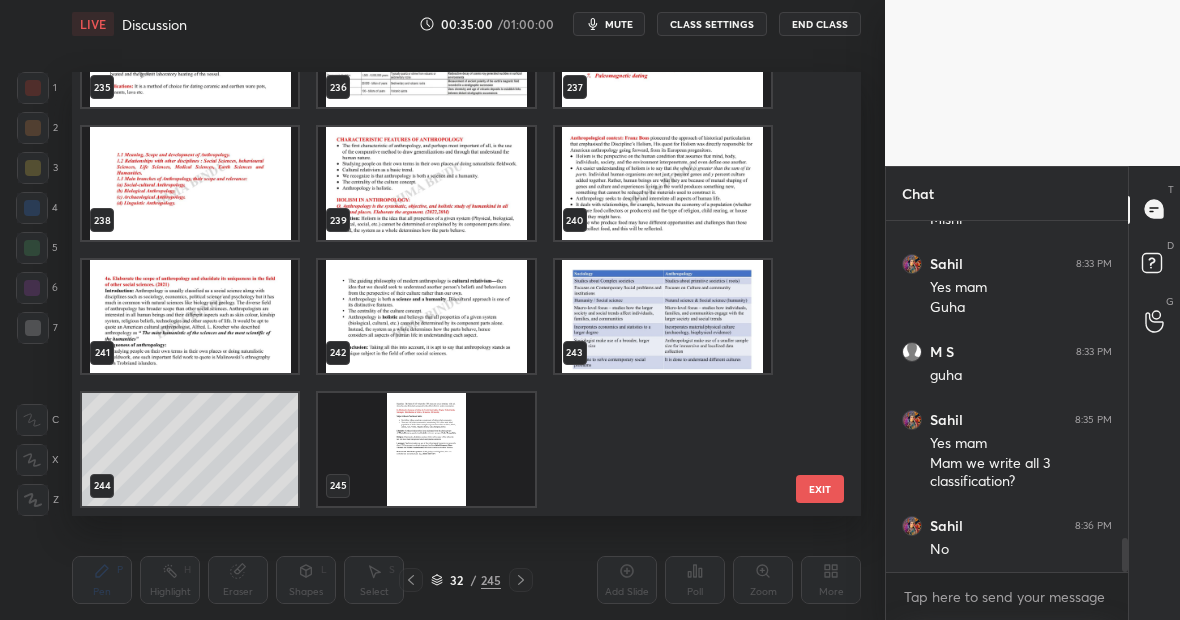 click at bounding box center (663, 316) 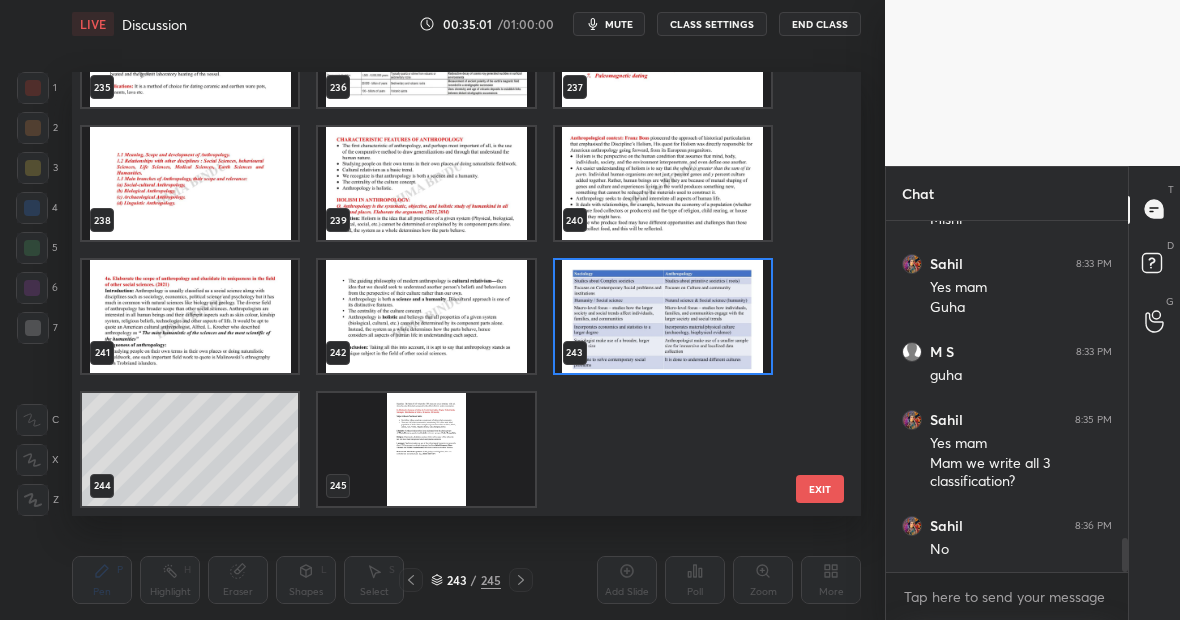 click at bounding box center [663, 316] 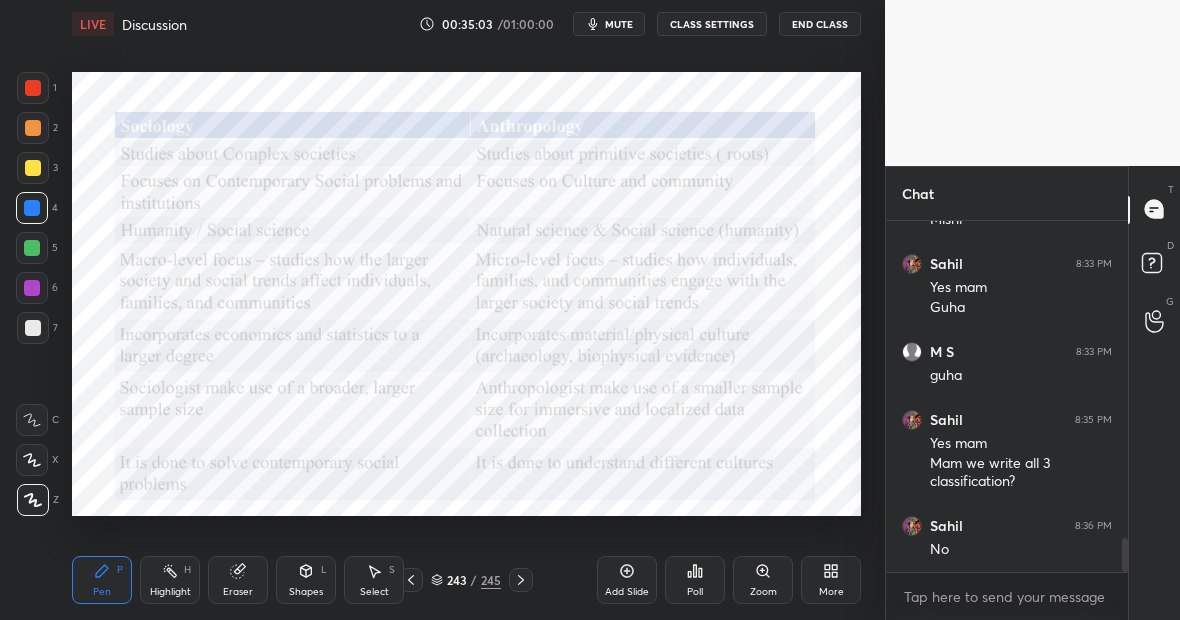 click 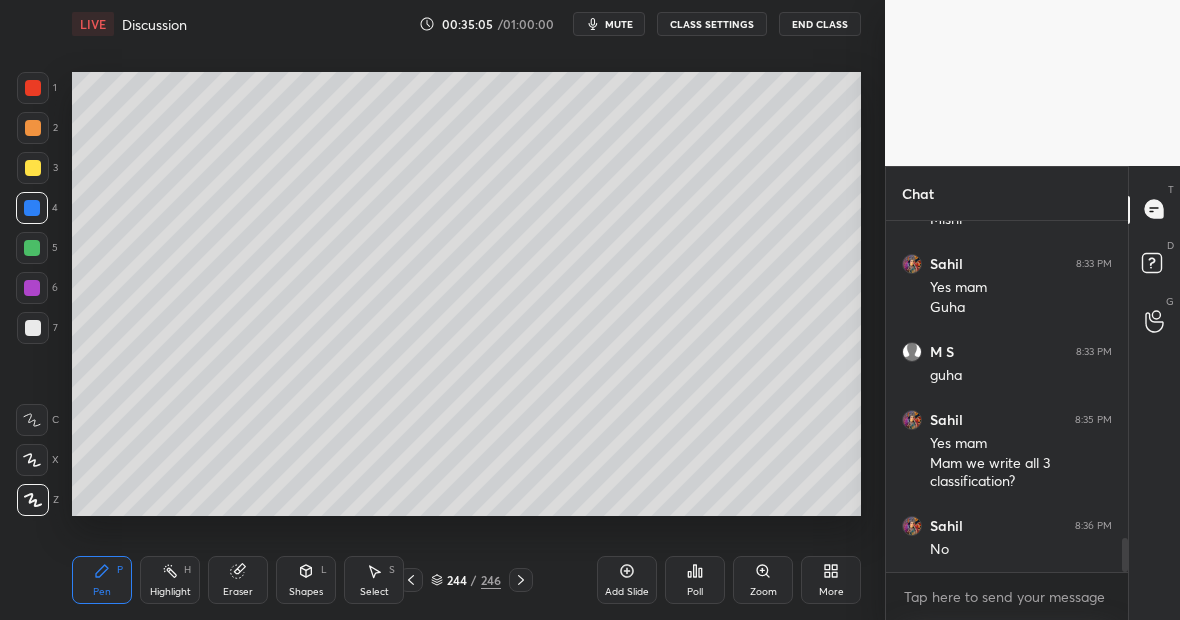 click at bounding box center [33, 168] 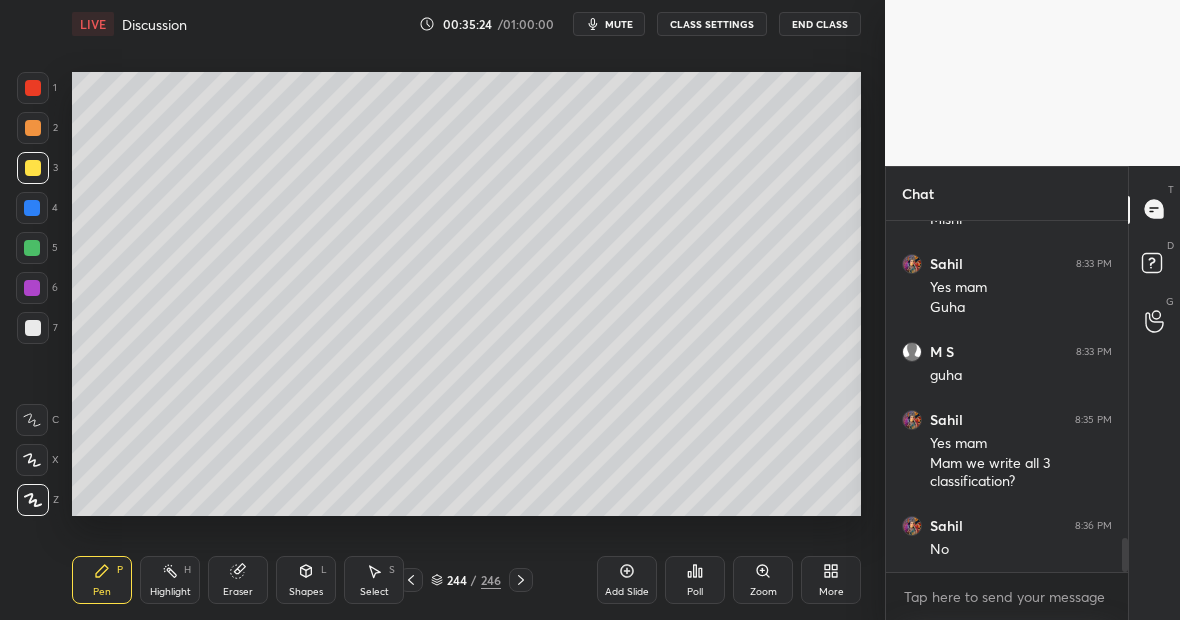 click on "246" at bounding box center (491, 580) 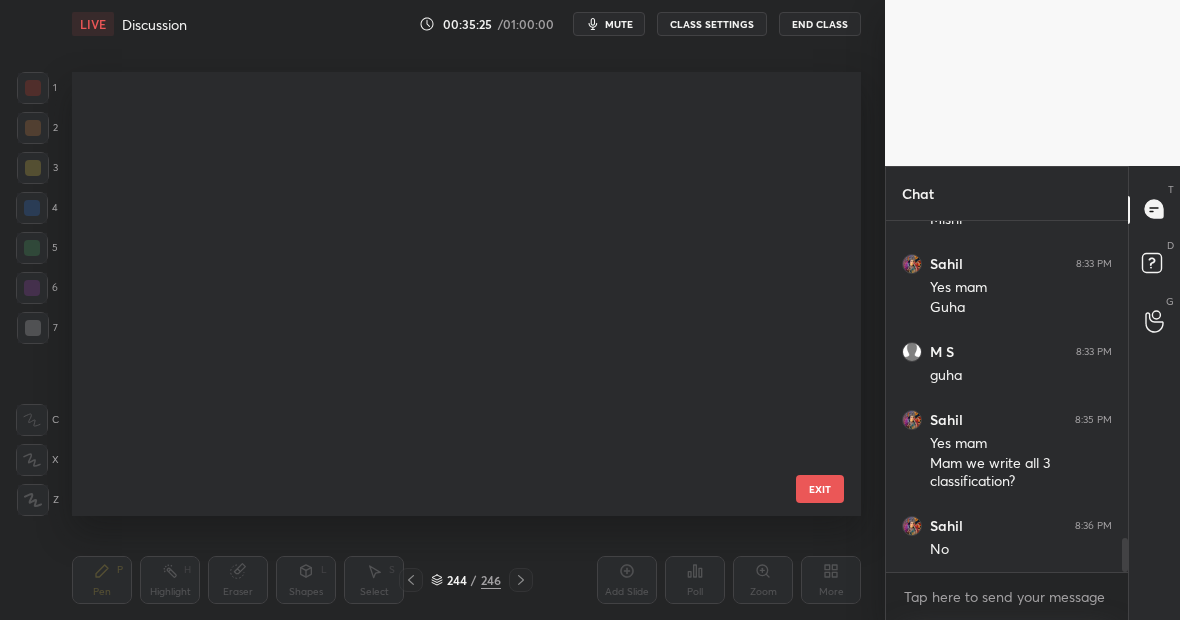 scroll, scrollTop: 10457, scrollLeft: 0, axis: vertical 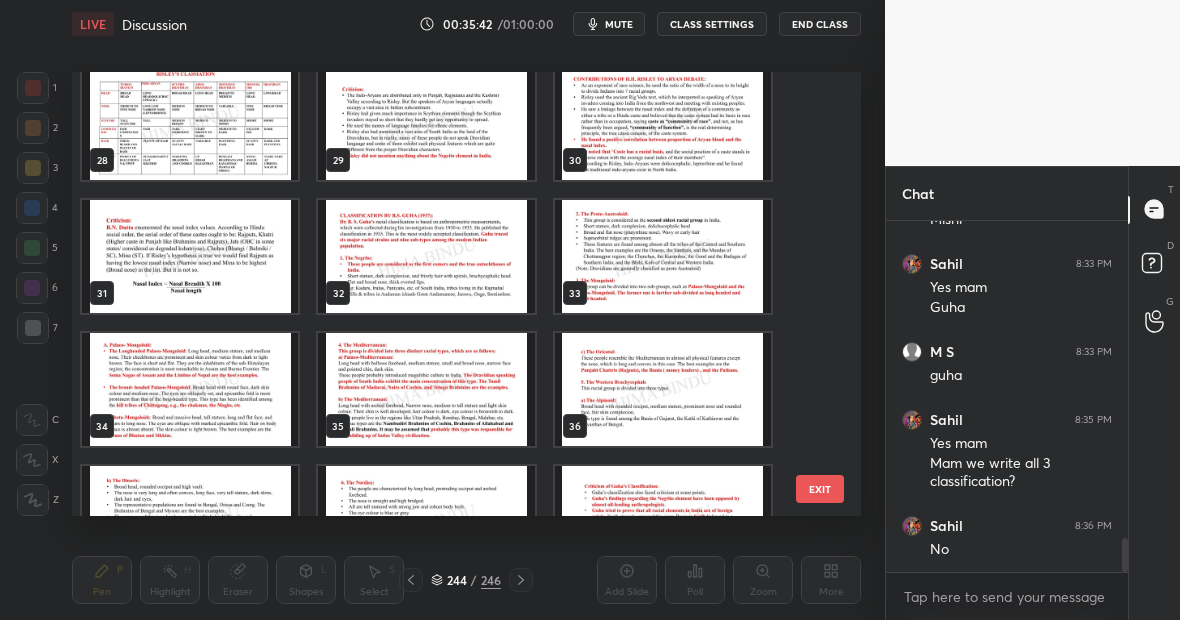 click at bounding box center (426, 256) 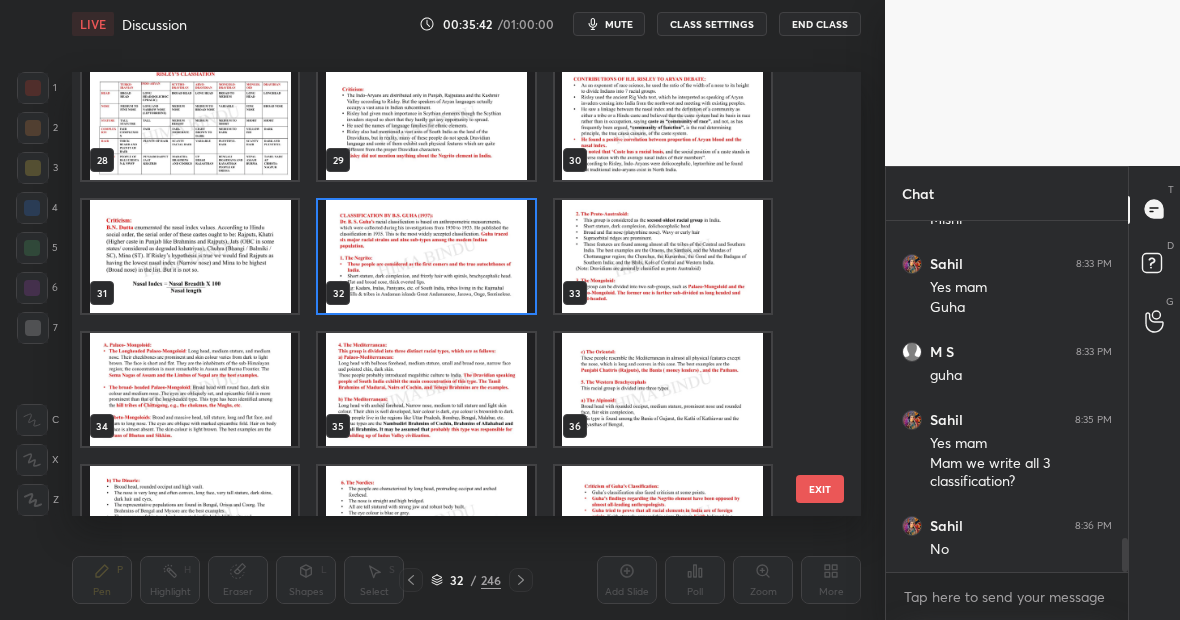 click at bounding box center [426, 256] 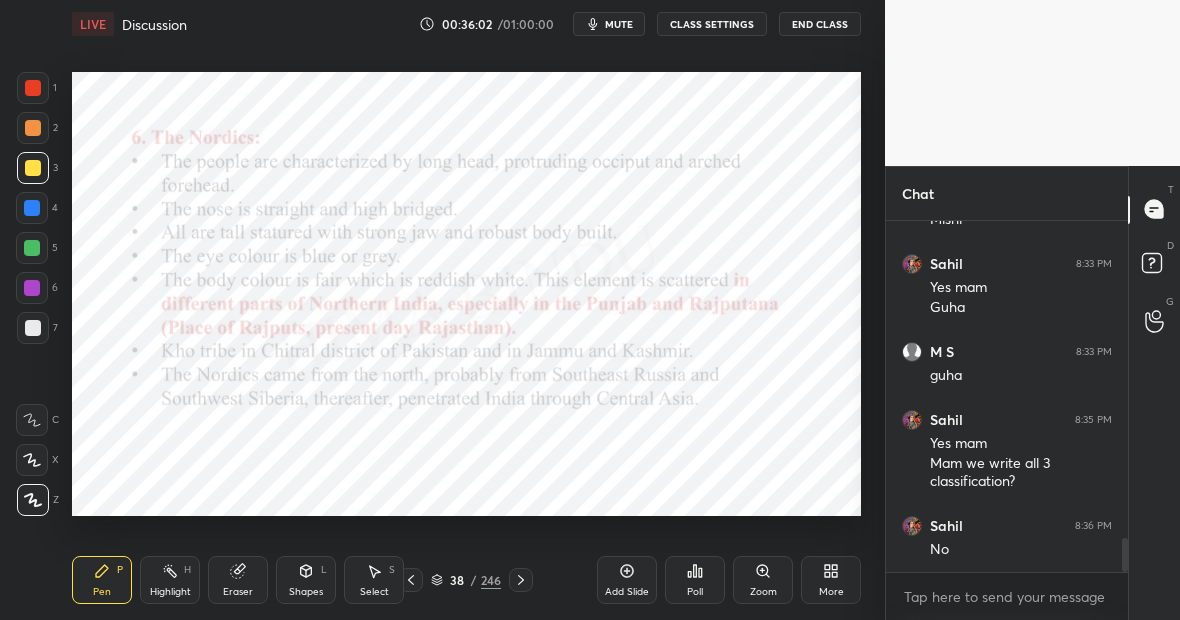 click 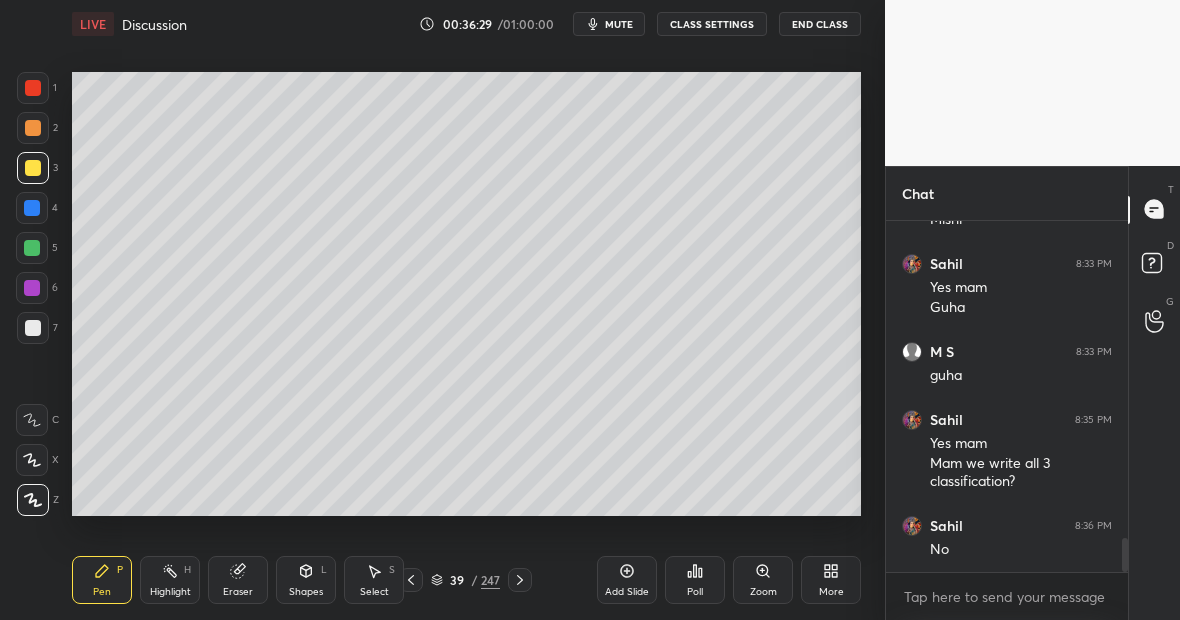 click at bounding box center [33, 88] 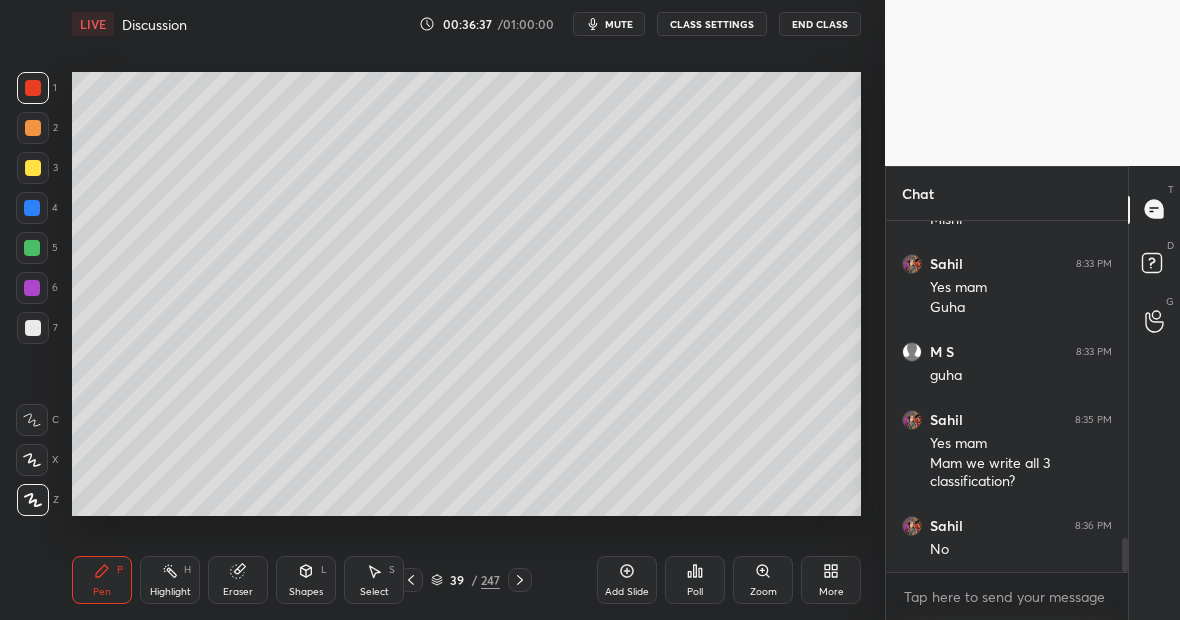 click on "Eraser" at bounding box center [238, 580] 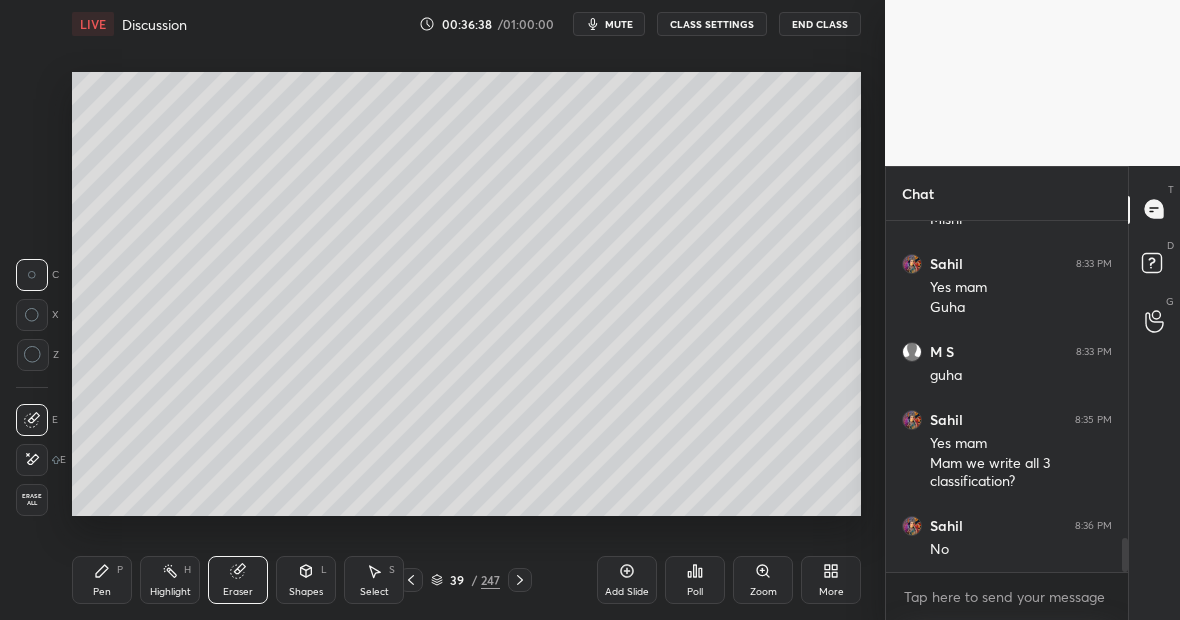 click at bounding box center [32, 460] 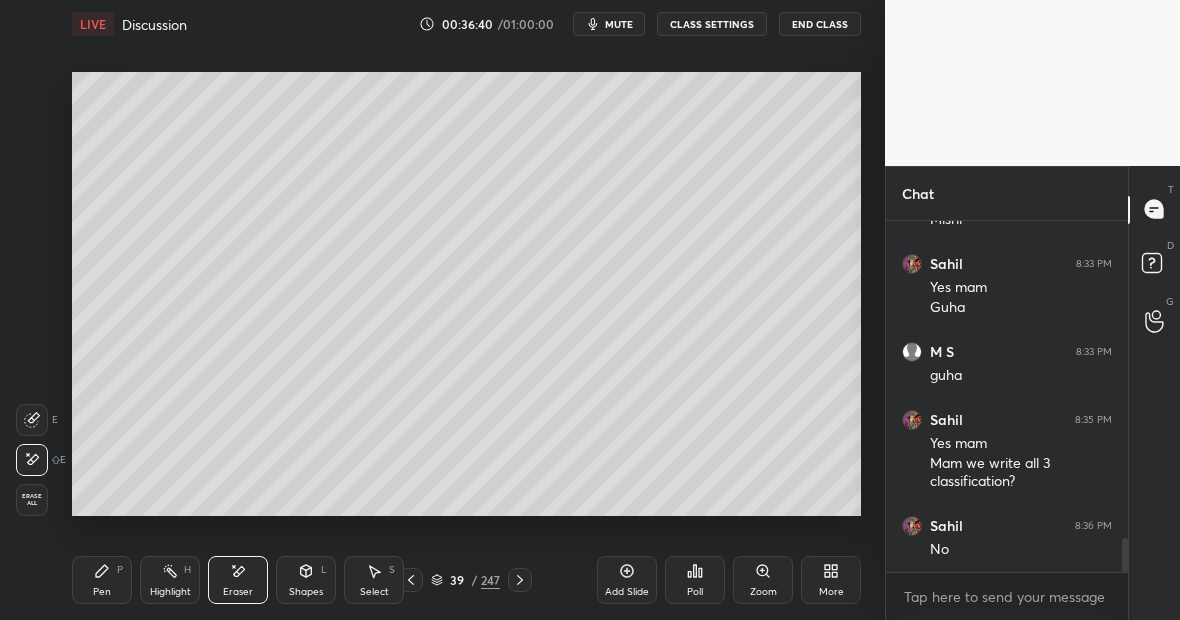 click on "Pen P" at bounding box center (102, 580) 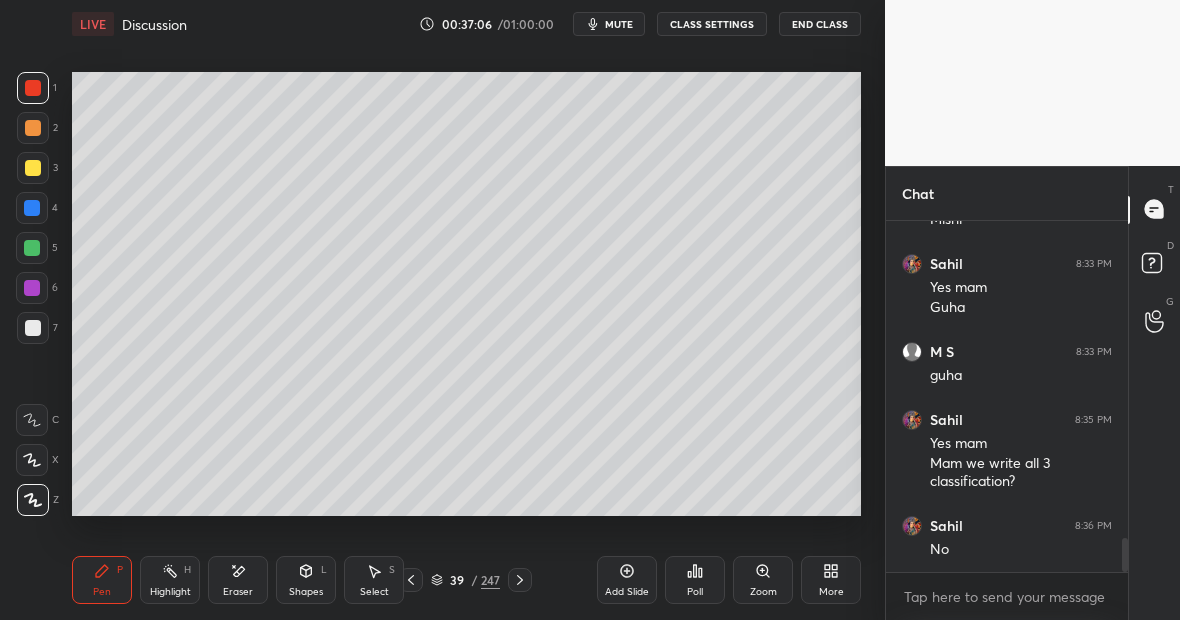 click on "Highlight" at bounding box center (170, 592) 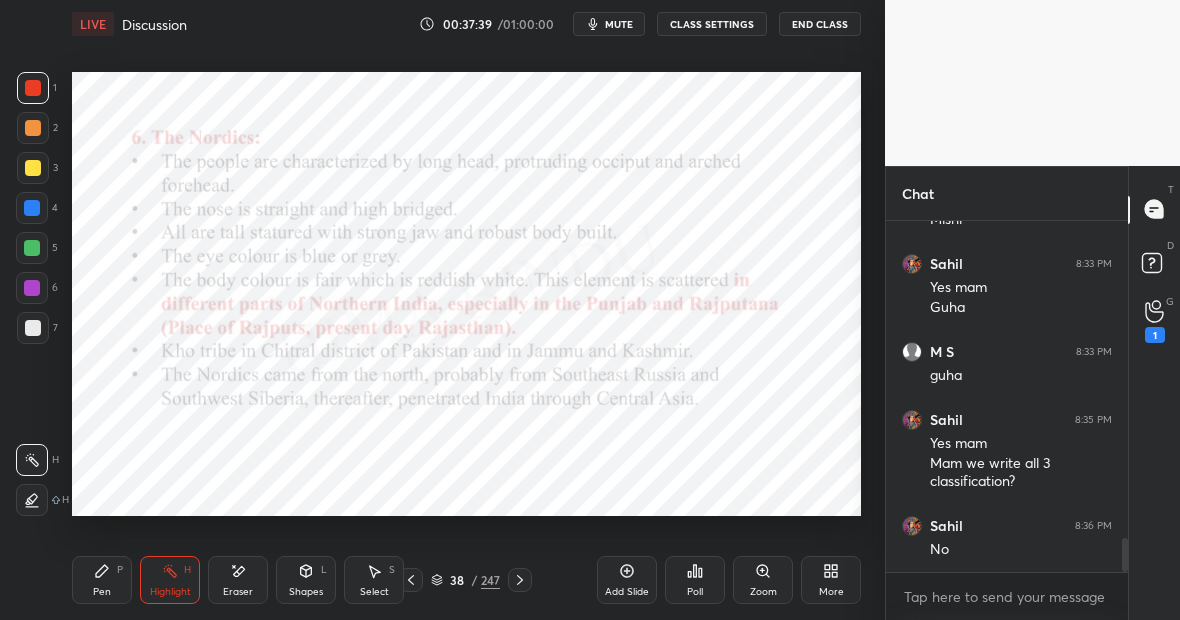 click 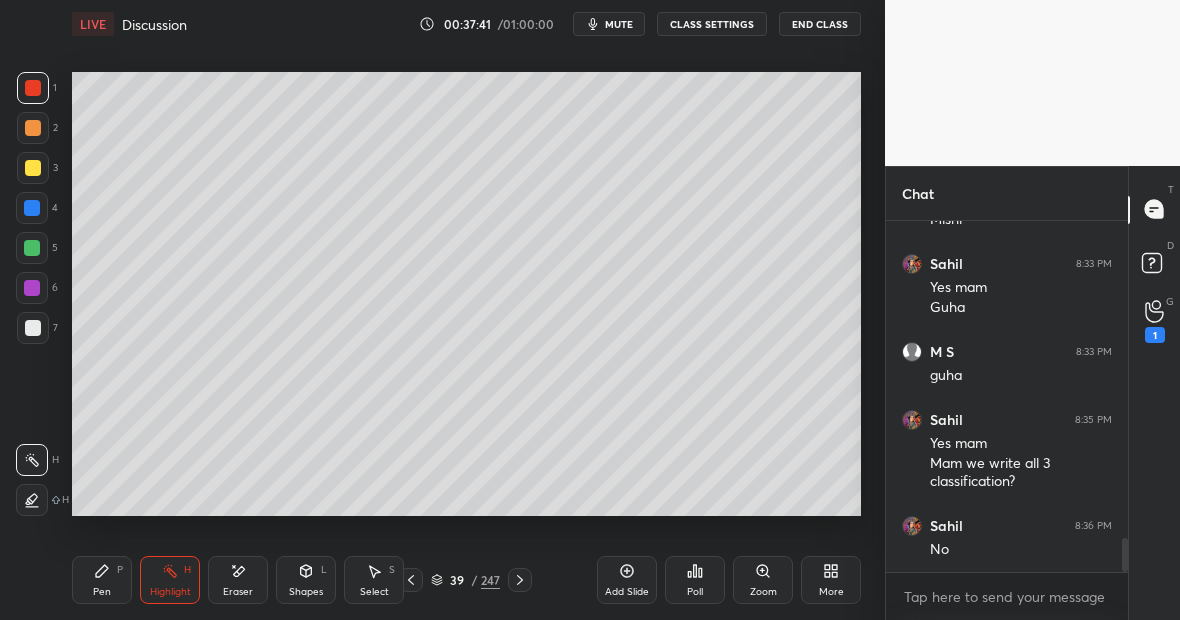 click on "Highlight H" at bounding box center (170, 580) 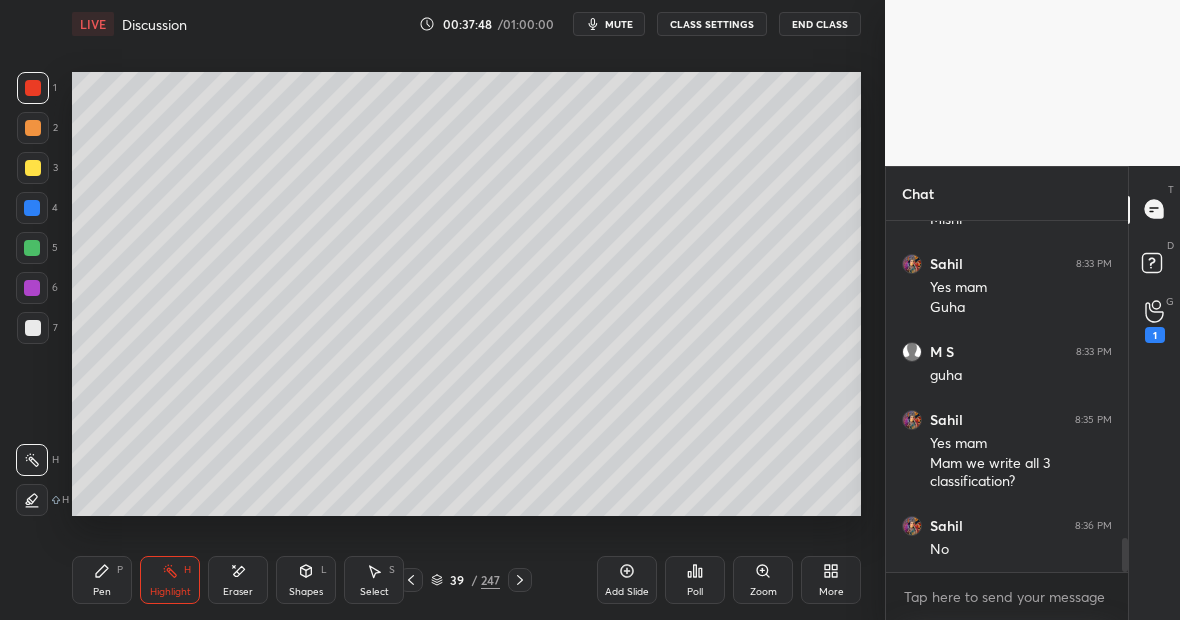 click on "Pen P" at bounding box center (102, 580) 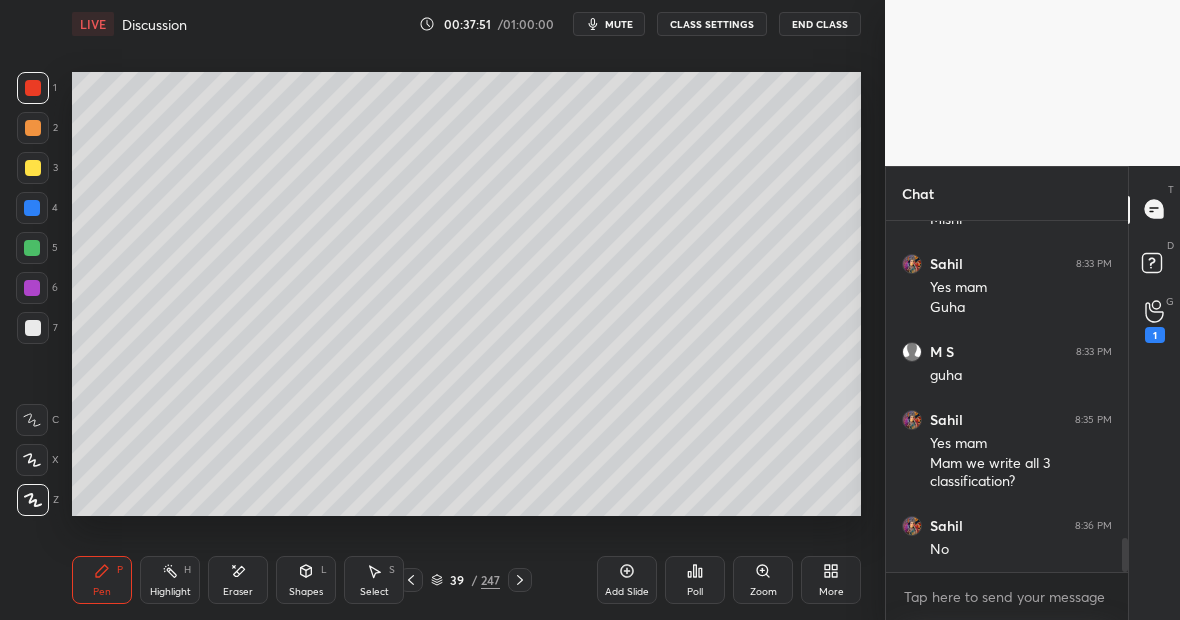click on "Eraser" at bounding box center (238, 580) 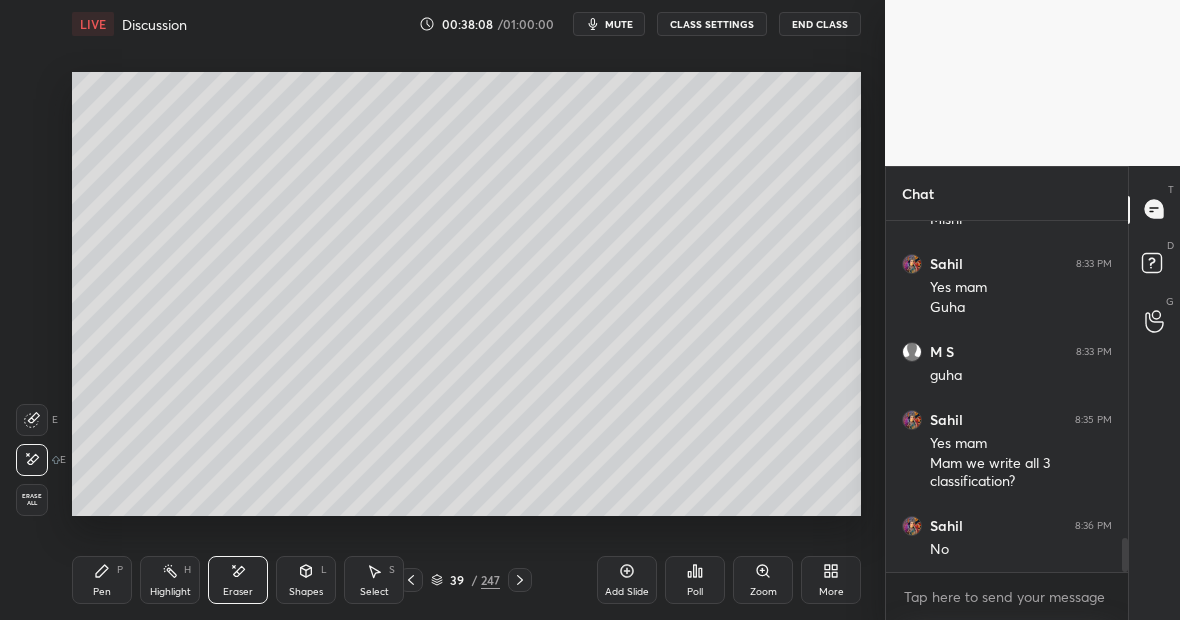 click on "Pen P" at bounding box center (102, 580) 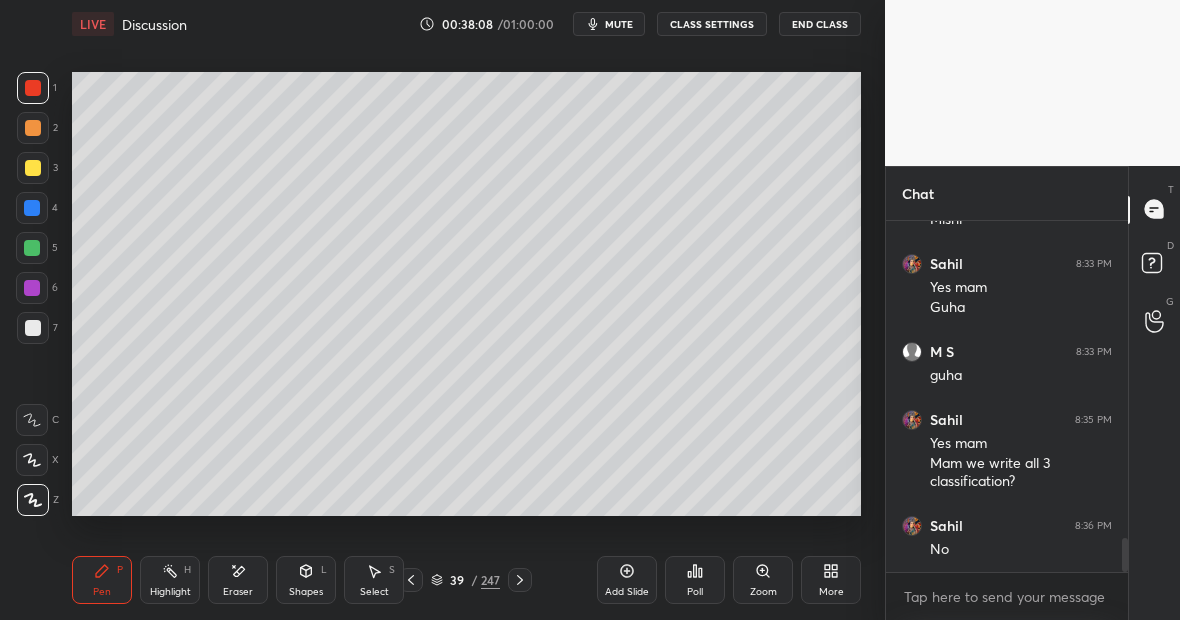 click at bounding box center [33, 328] 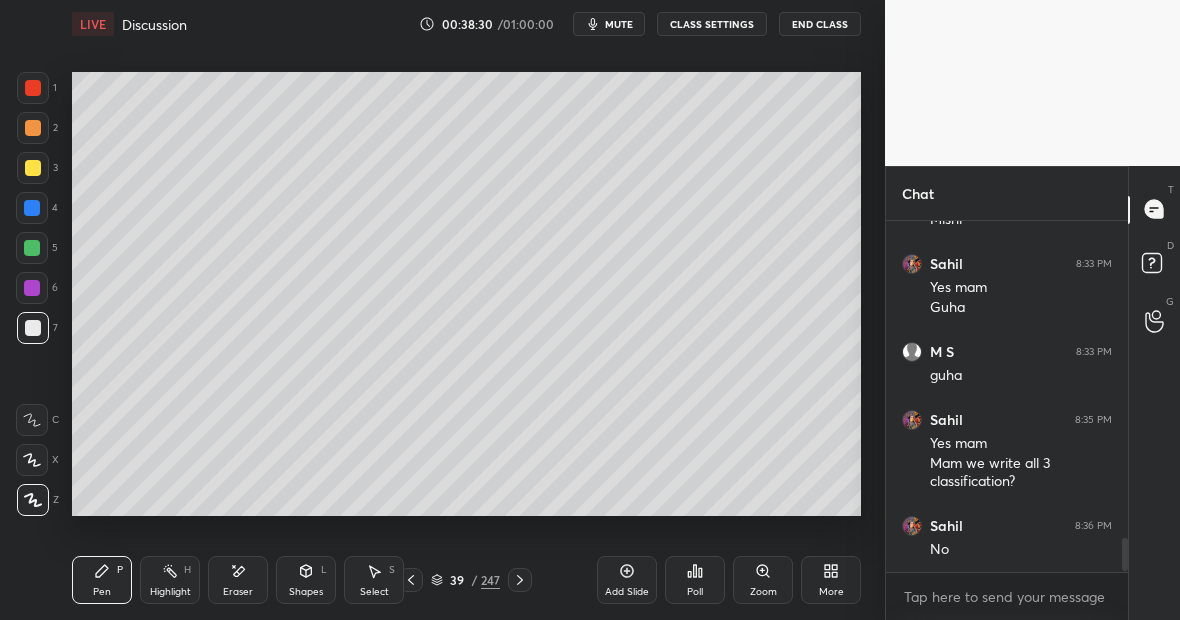 scroll, scrollTop: 3336, scrollLeft: 0, axis: vertical 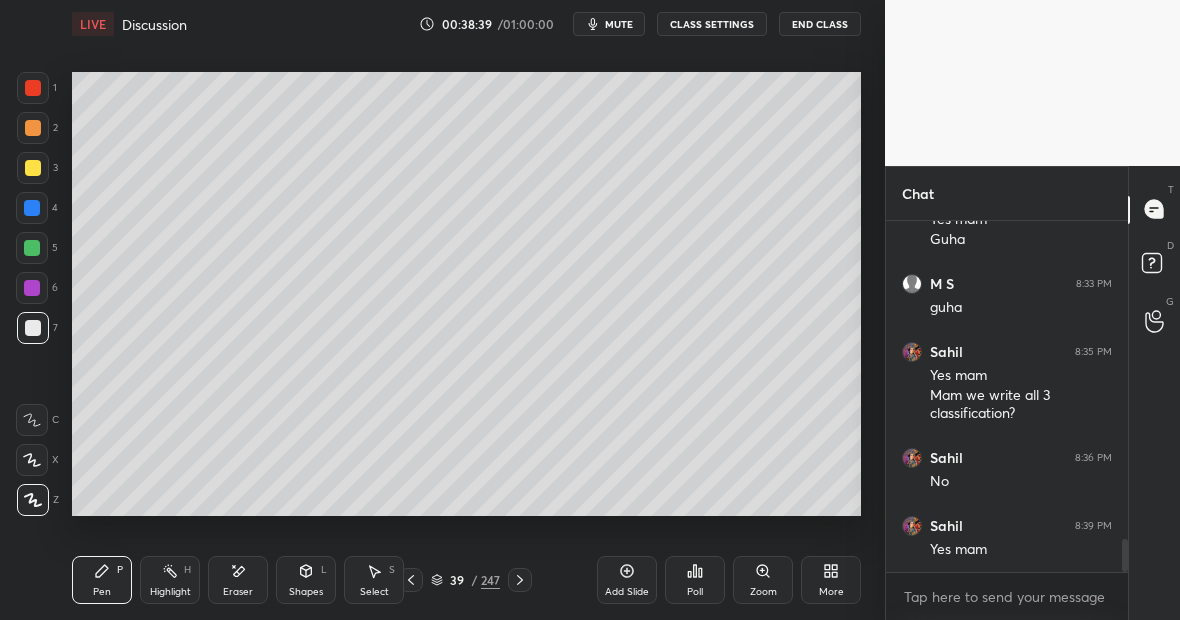 click at bounding box center (32, 248) 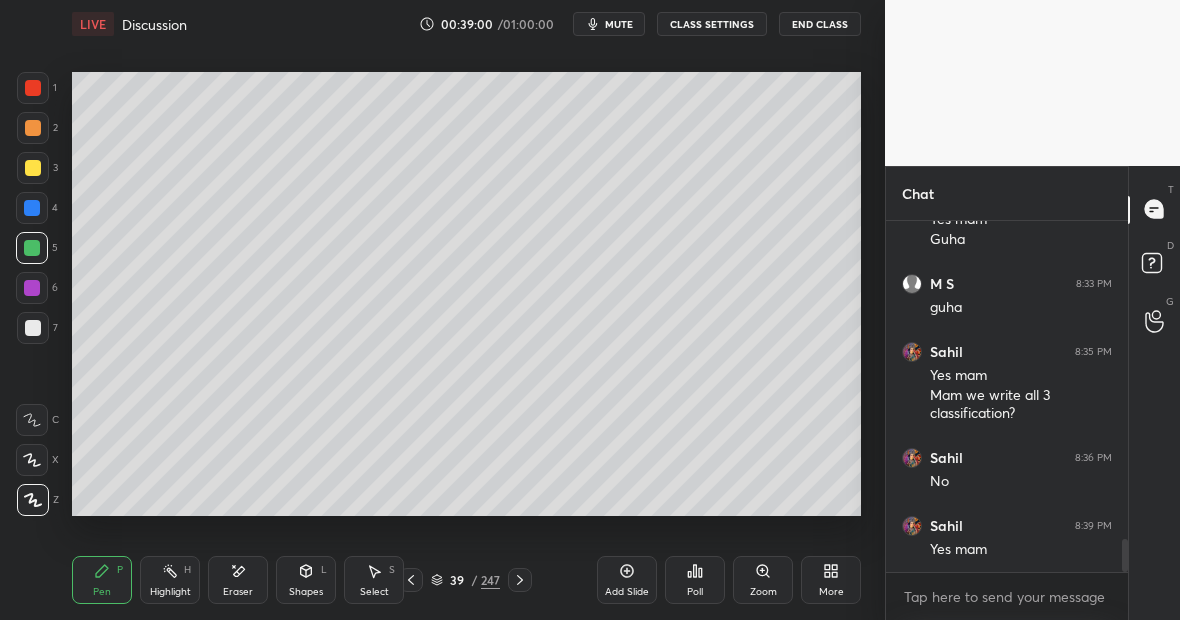scroll, scrollTop: 3404, scrollLeft: 0, axis: vertical 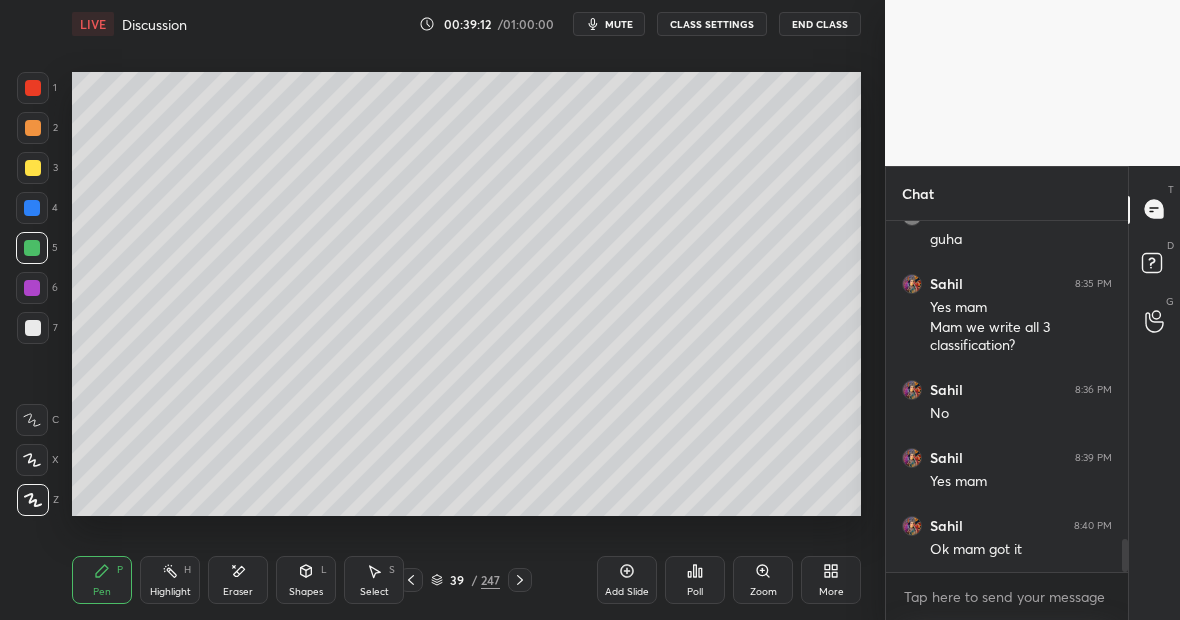 click on "Highlight H" at bounding box center [170, 580] 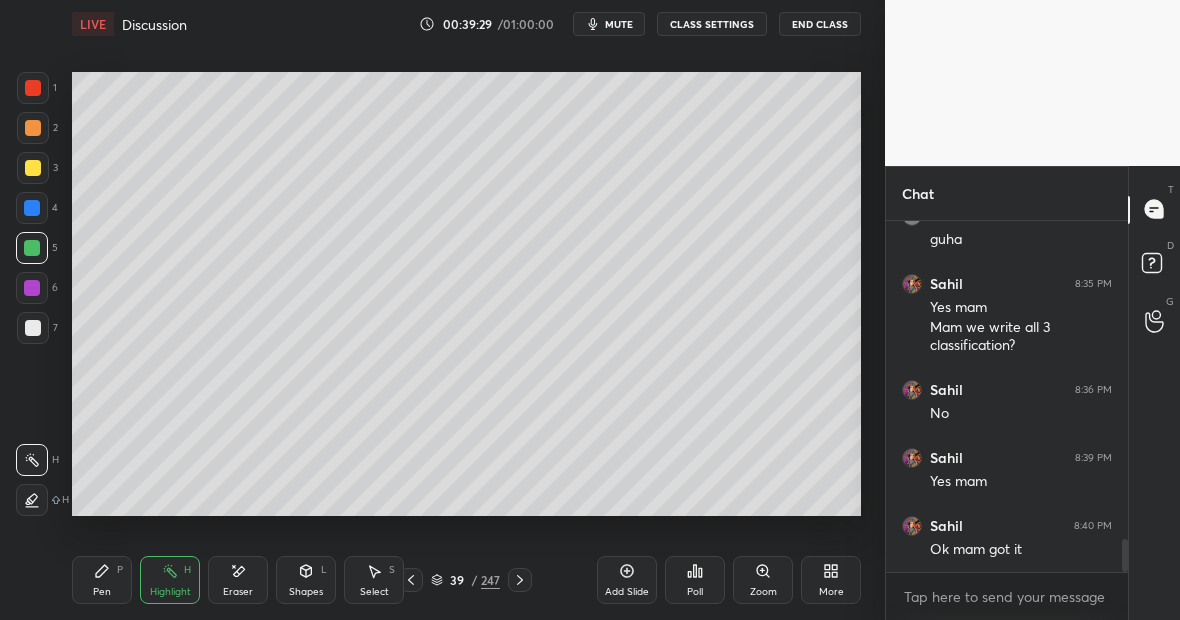 click on "Setting up your live class Poll for   secs No correct answer Start poll" at bounding box center [466, 294] 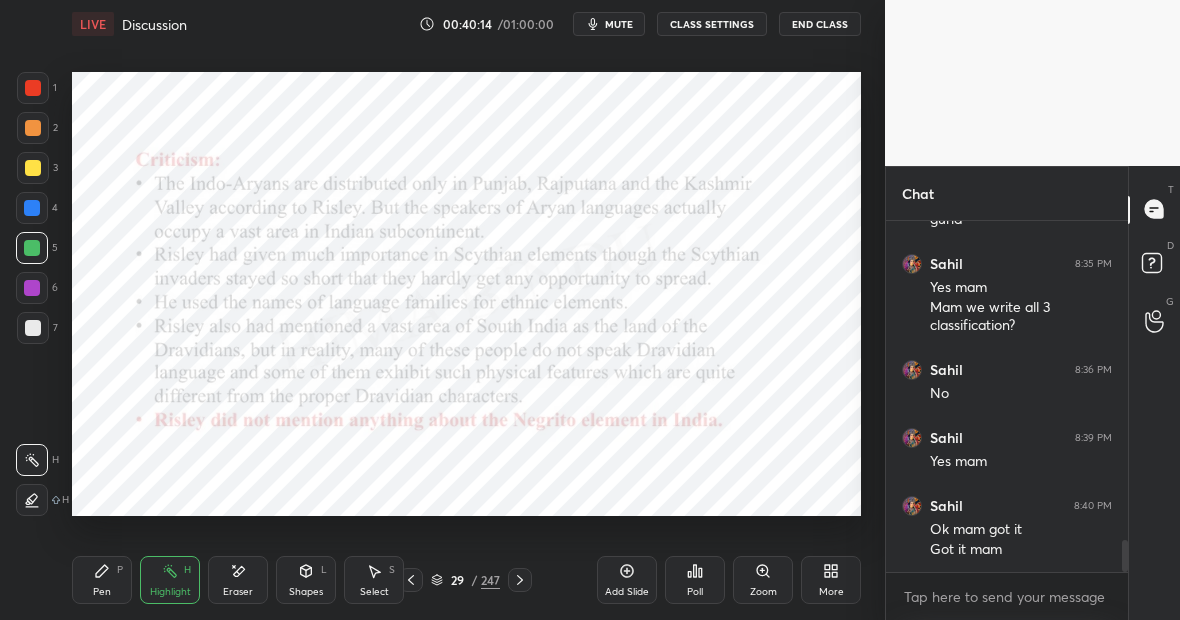 scroll, scrollTop: 3492, scrollLeft: 0, axis: vertical 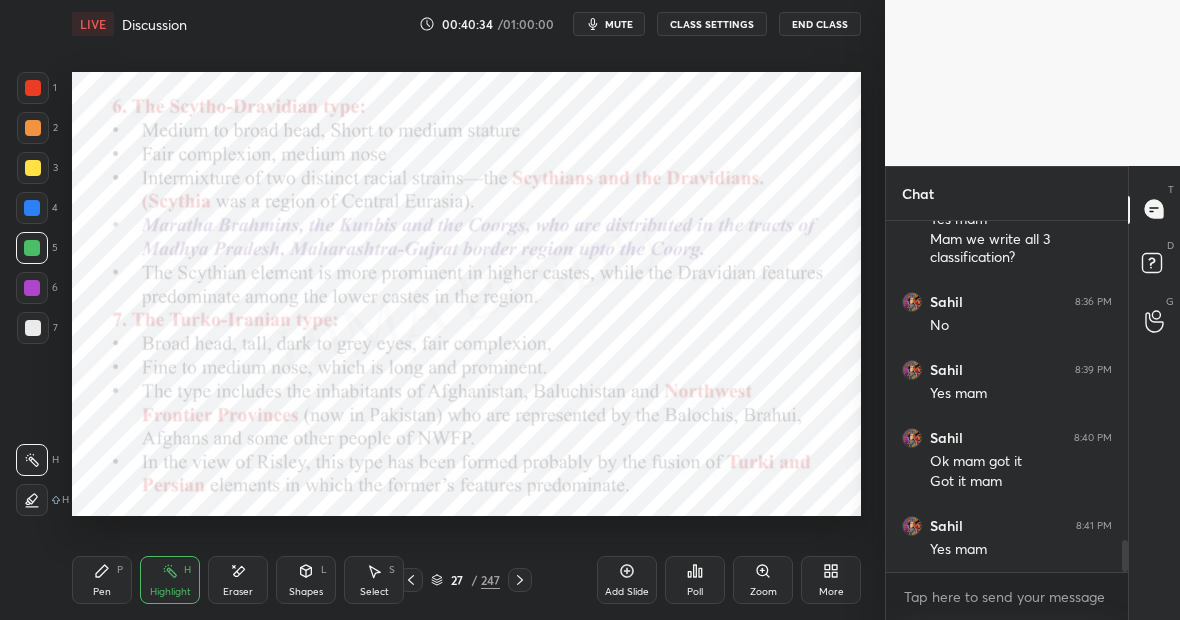 click on "247" at bounding box center (490, 580) 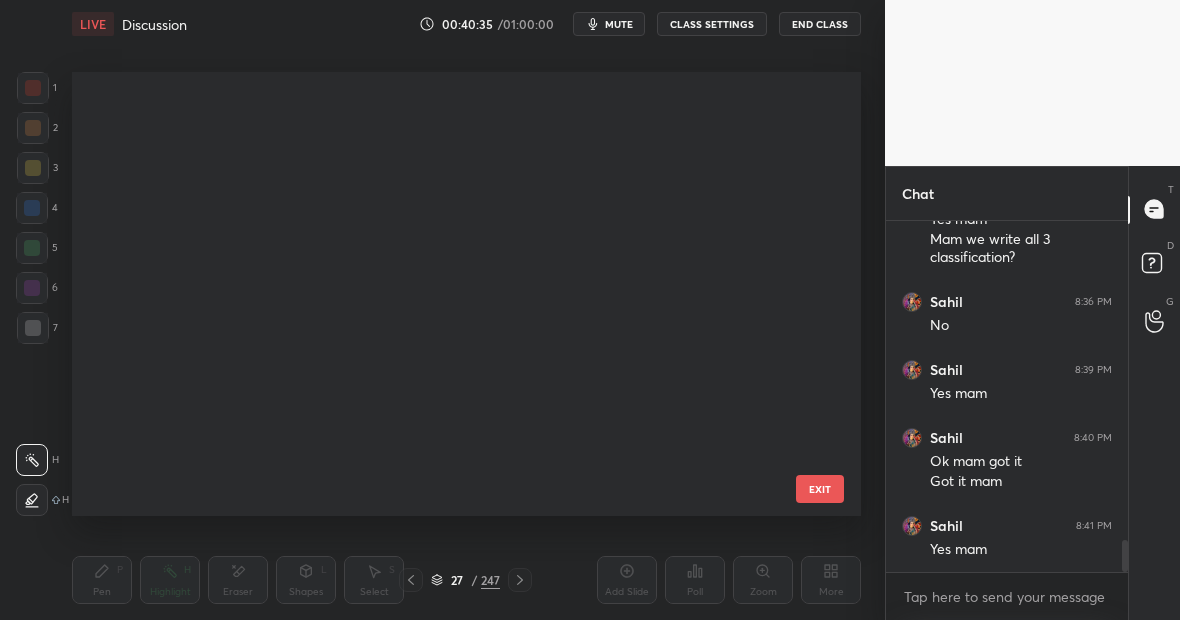 scroll, scrollTop: 752, scrollLeft: 0, axis: vertical 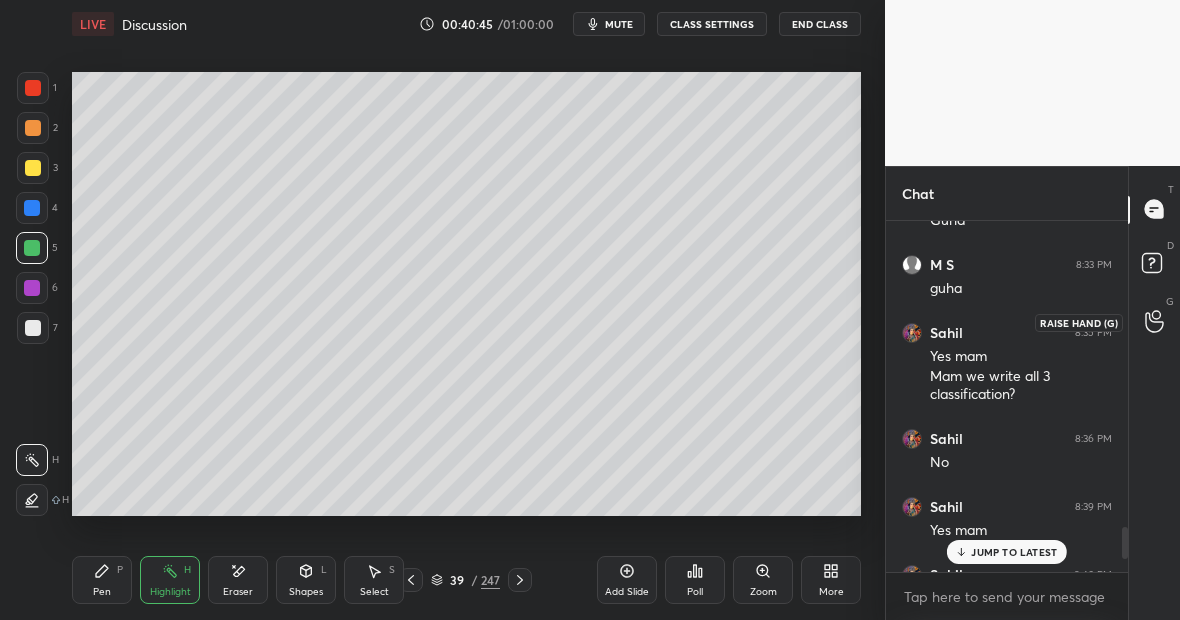 click 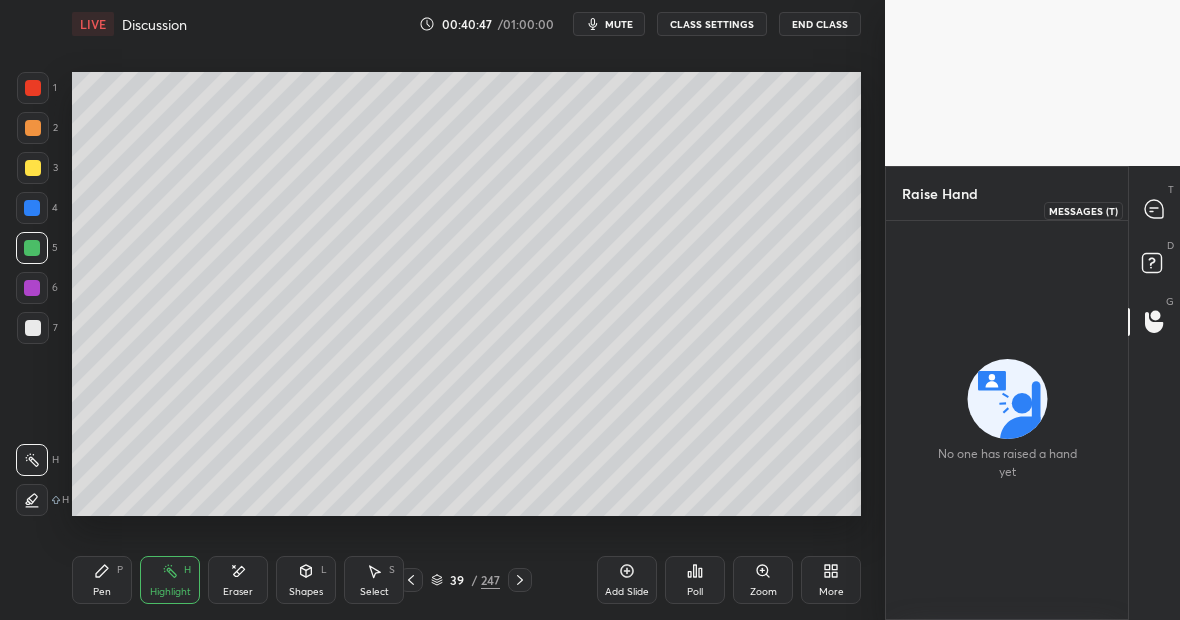 click 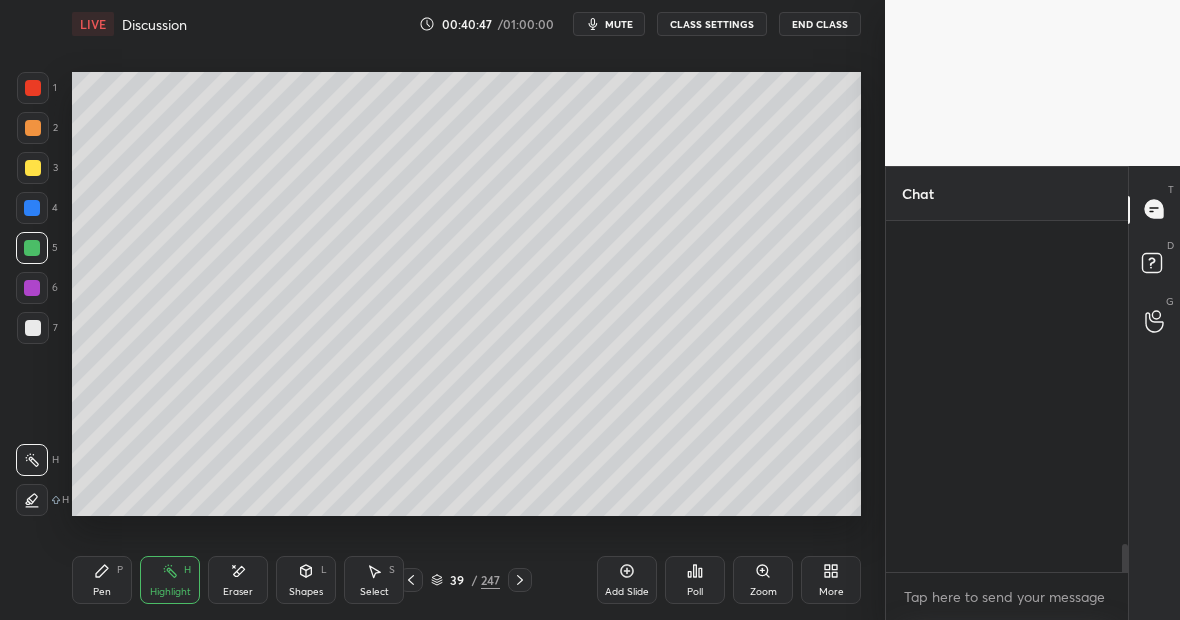scroll, scrollTop: 4098, scrollLeft: 0, axis: vertical 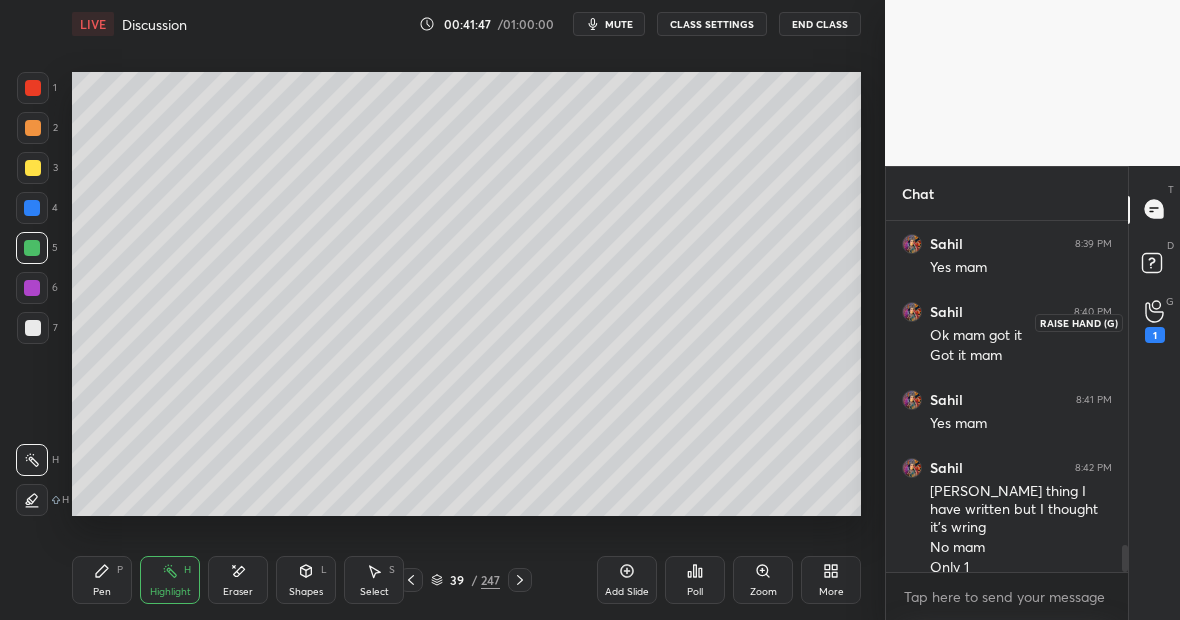 click 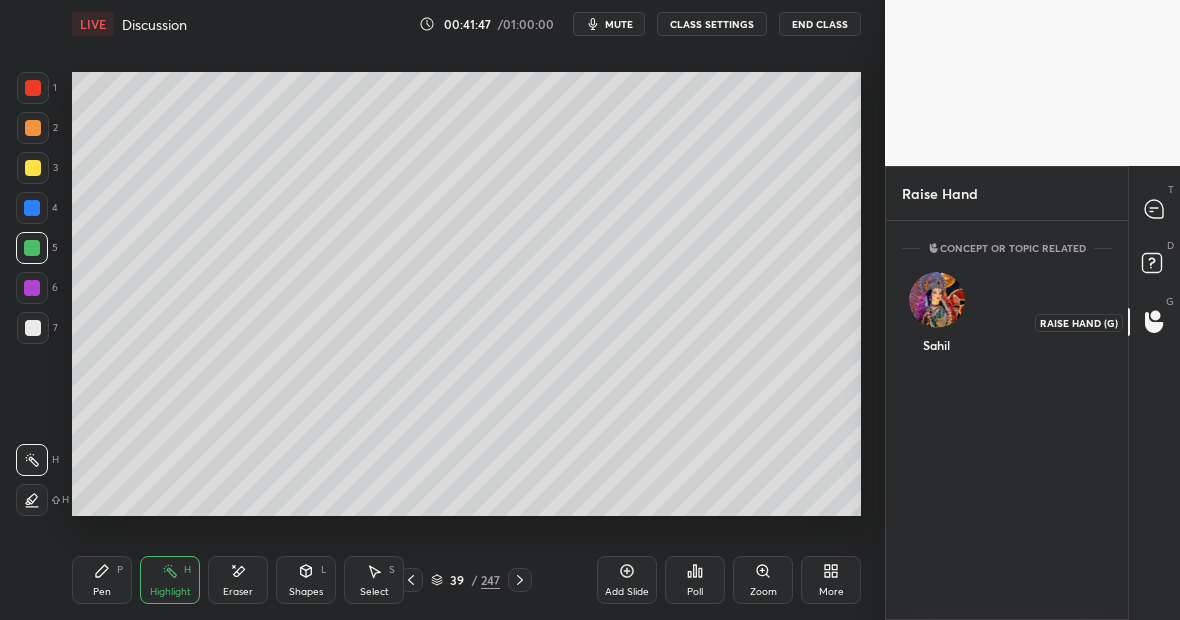 scroll, scrollTop: 393, scrollLeft: 236, axis: both 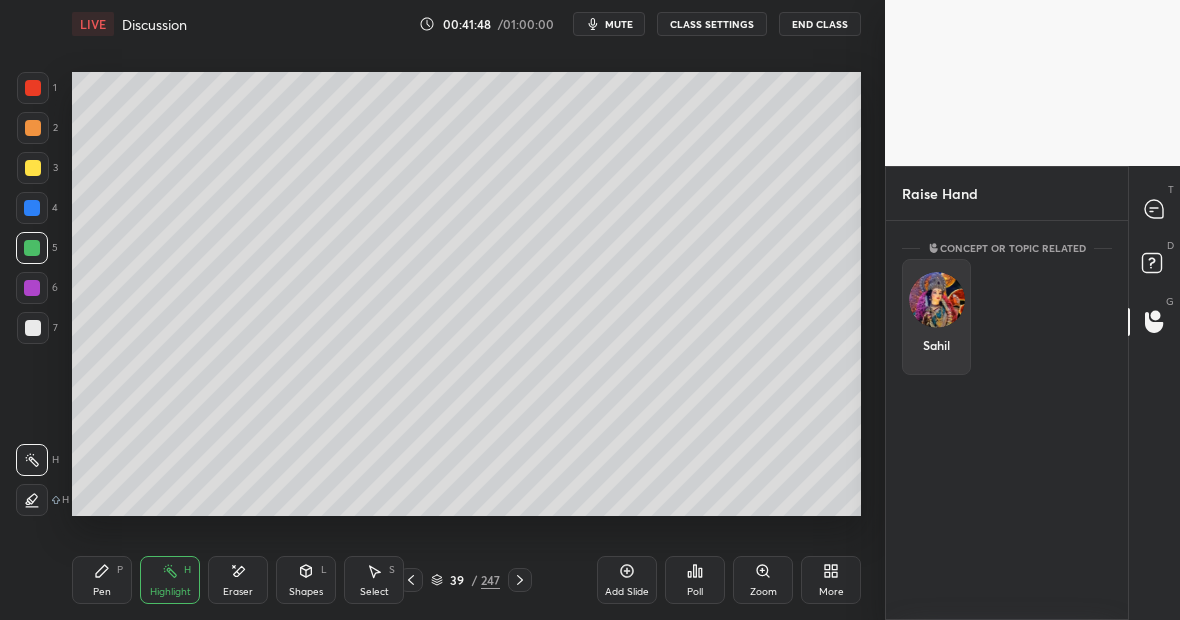 click at bounding box center [937, 300] 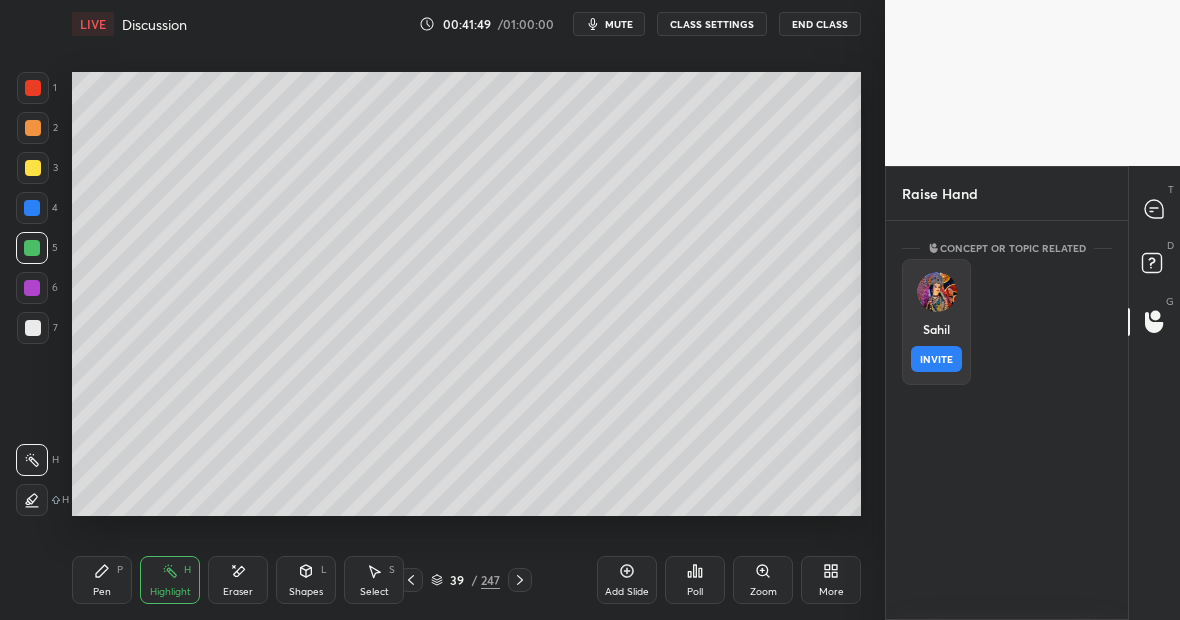 click on "INVITE" at bounding box center (936, 359) 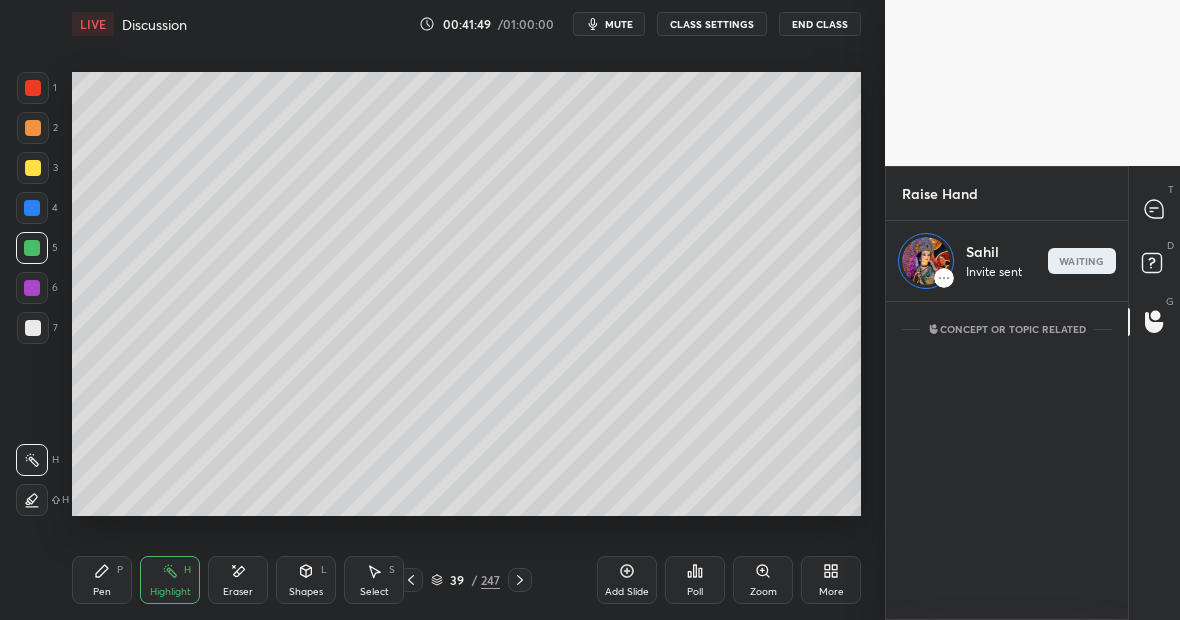 scroll, scrollTop: 312, scrollLeft: 236, axis: both 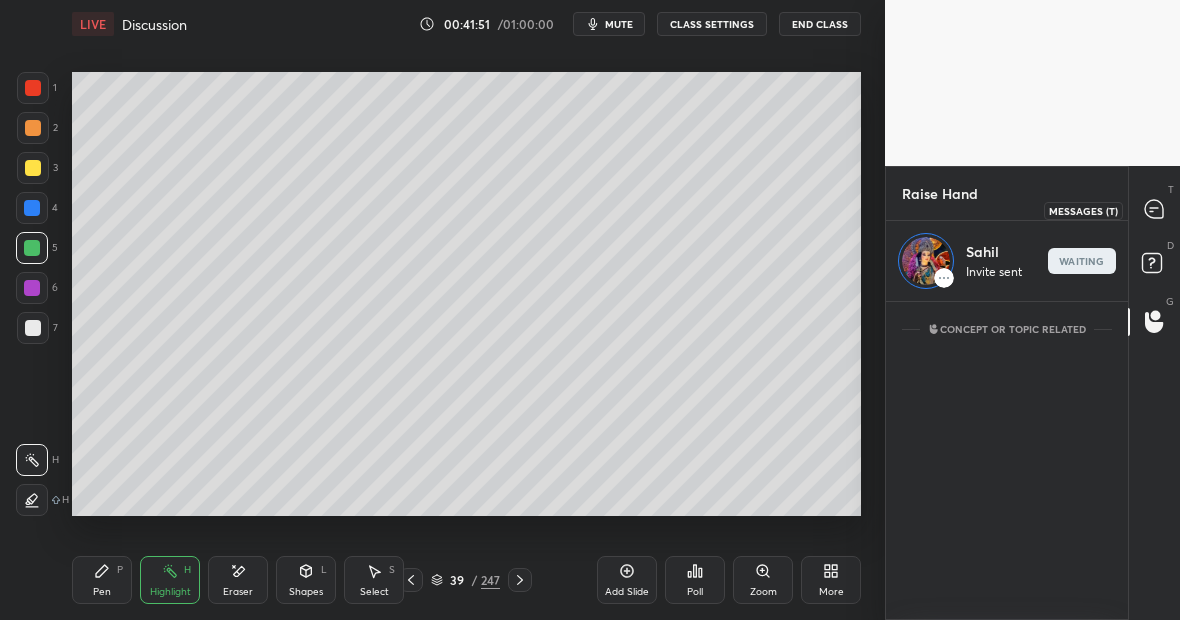 click 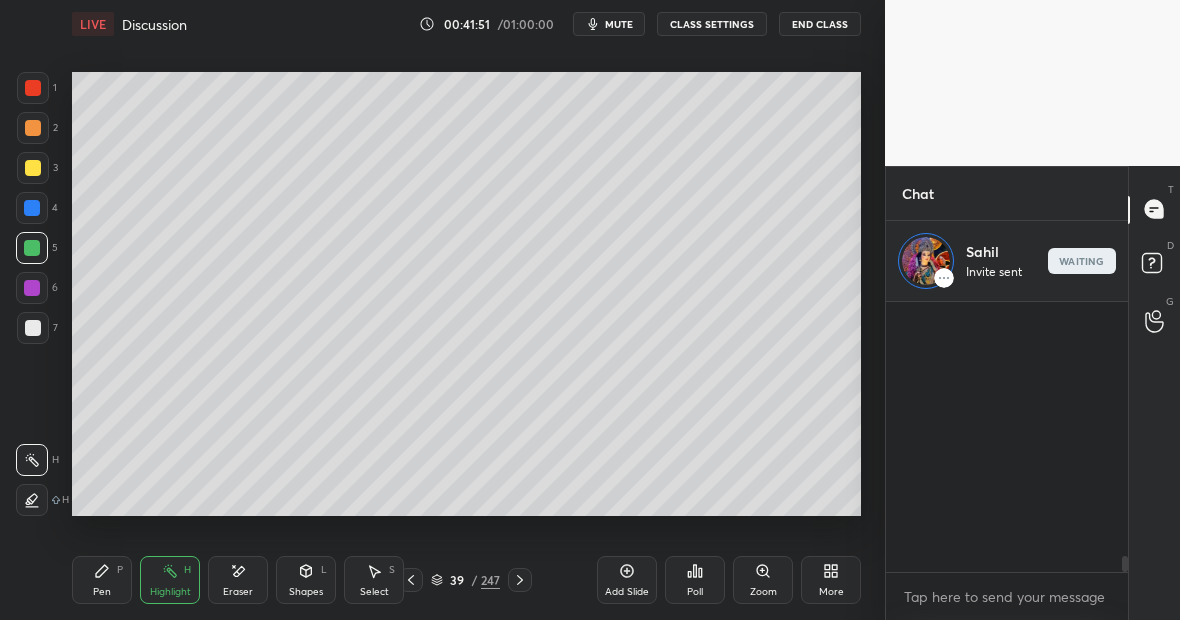 scroll, scrollTop: 4305, scrollLeft: 0, axis: vertical 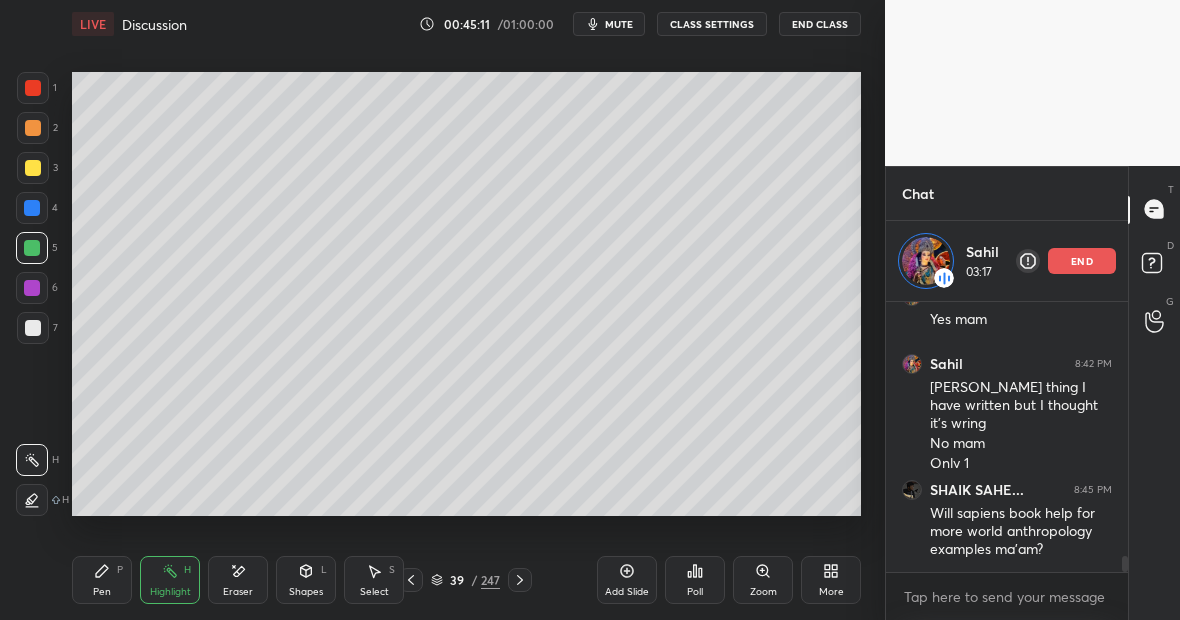 click on "end" at bounding box center (1082, 261) 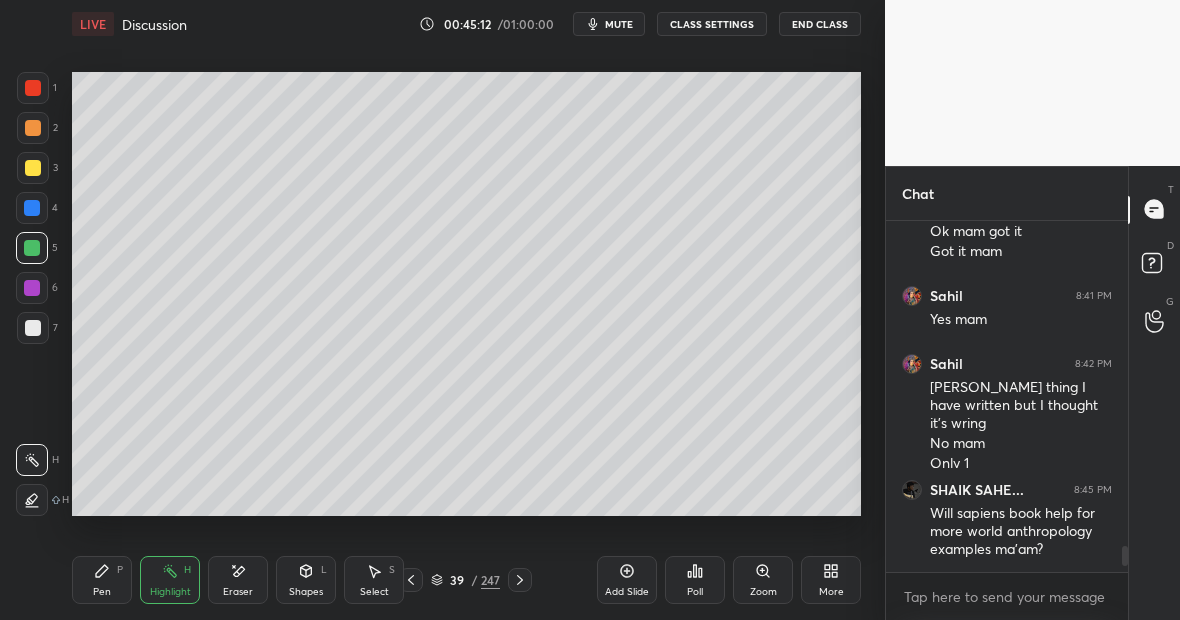 scroll, scrollTop: 7, scrollLeft: 7, axis: both 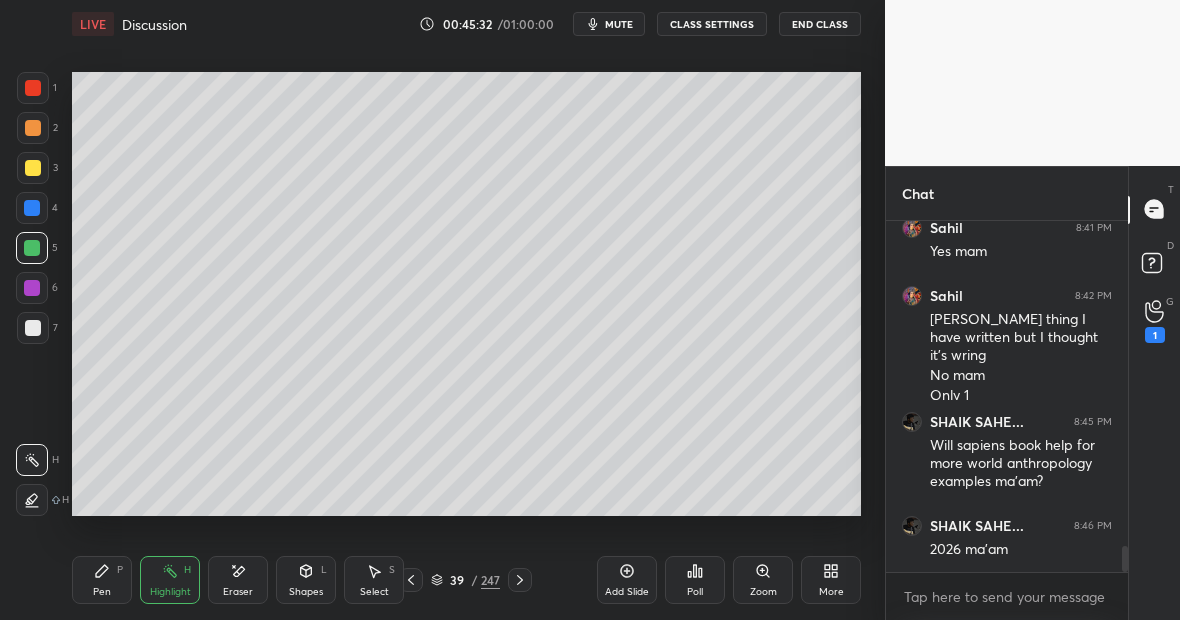 click 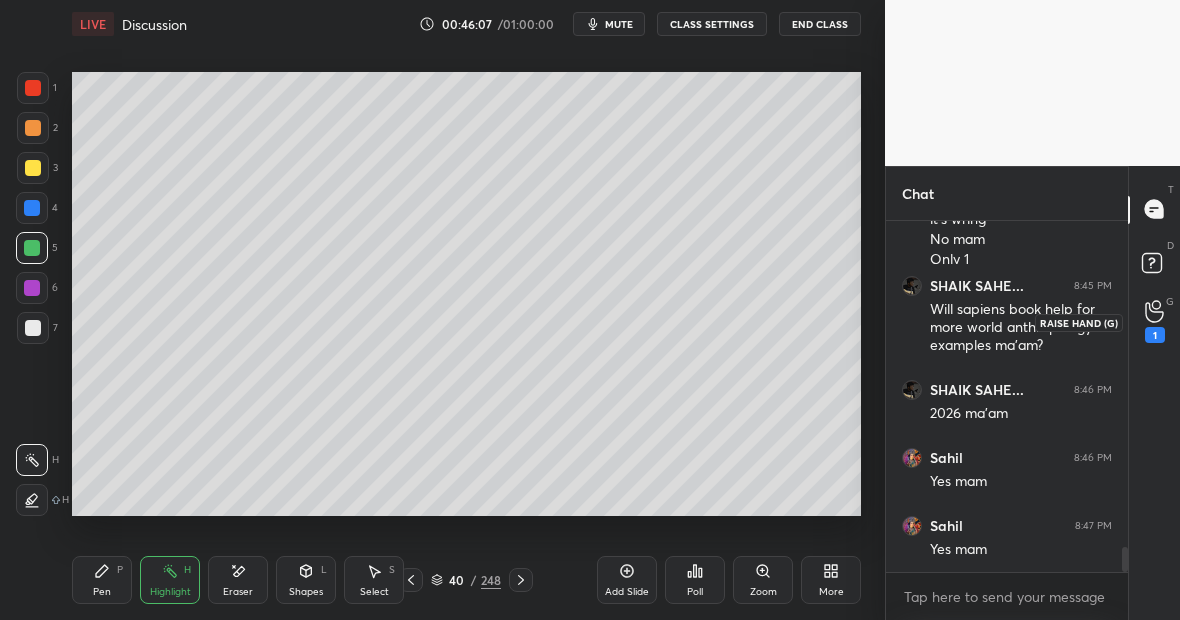scroll, scrollTop: 4600, scrollLeft: 0, axis: vertical 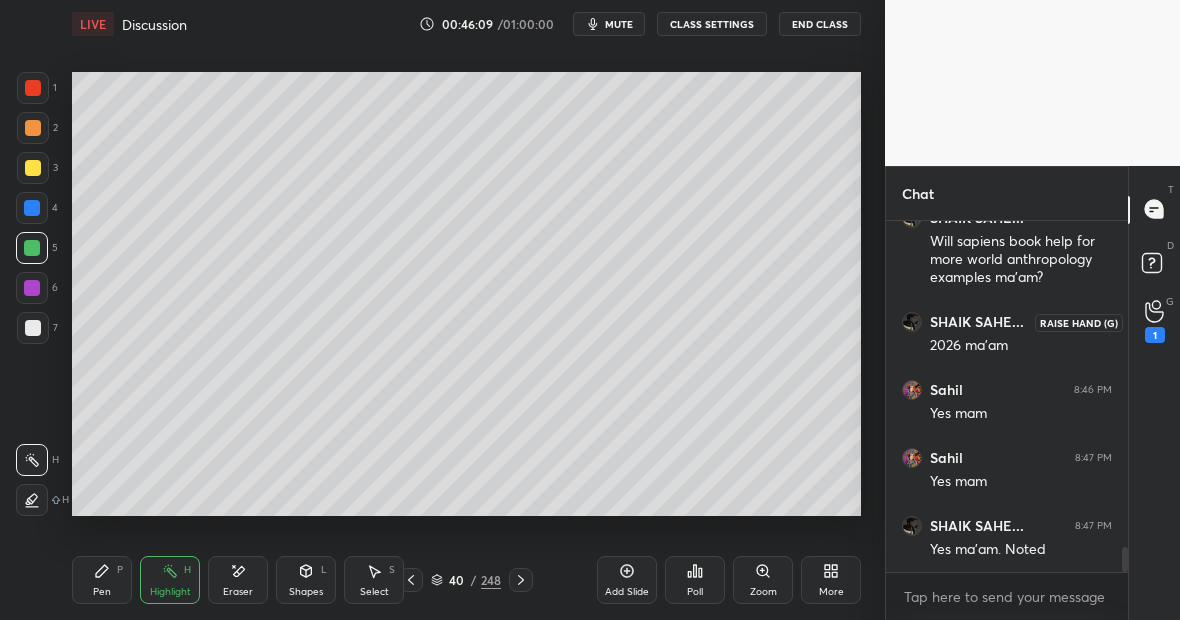 click 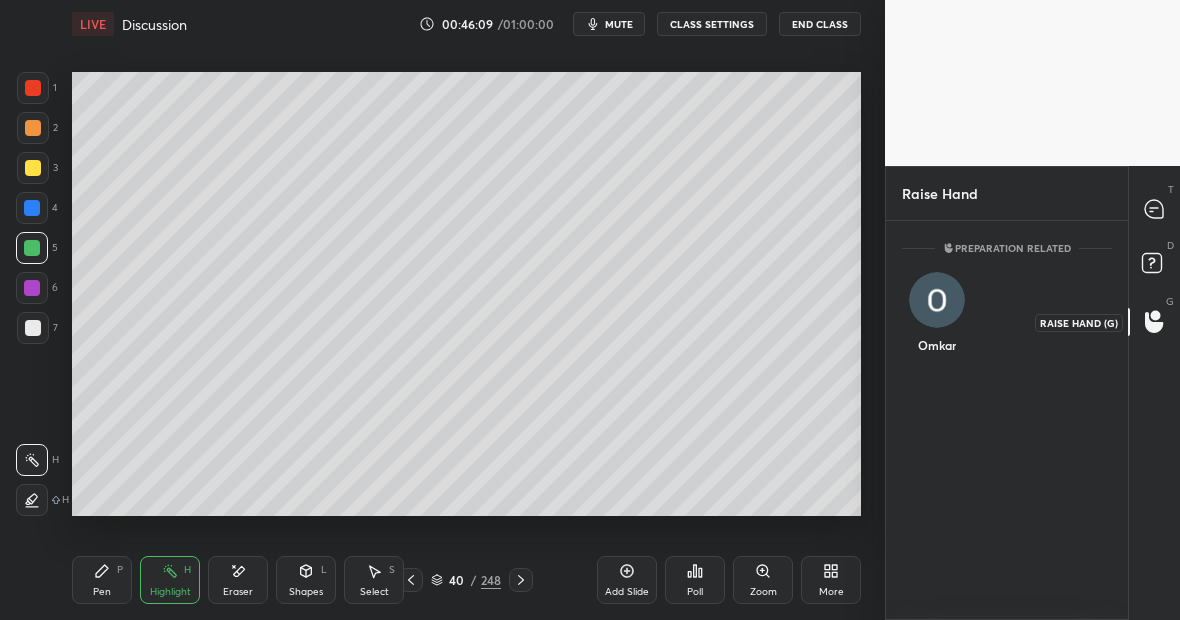 scroll, scrollTop: 393, scrollLeft: 236, axis: both 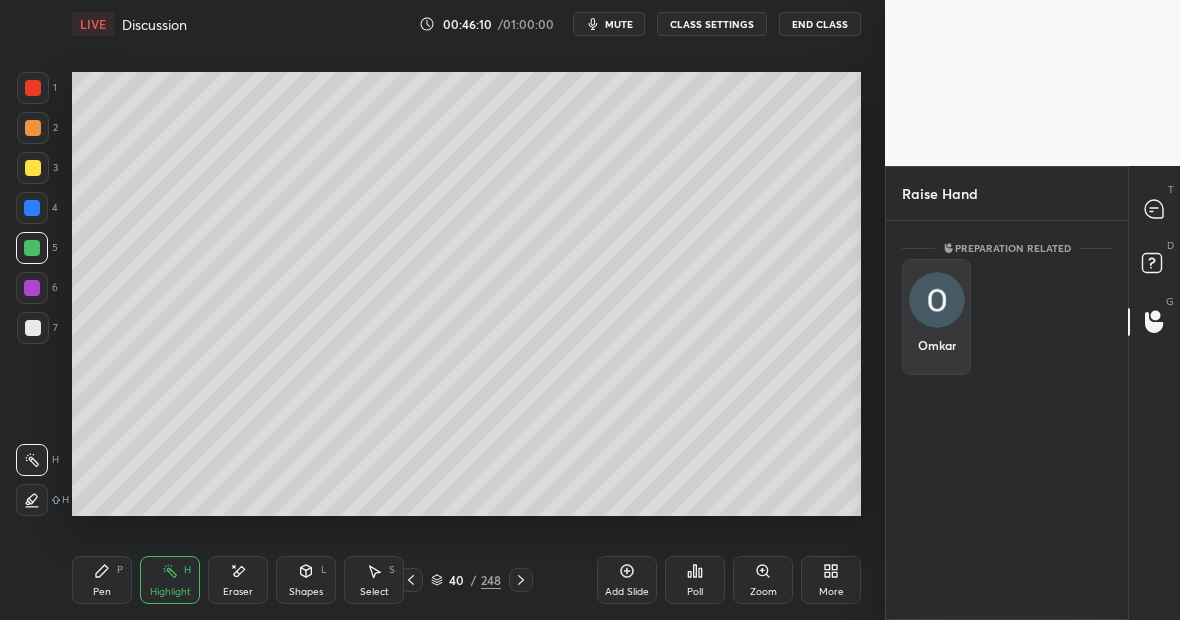 click at bounding box center (937, 300) 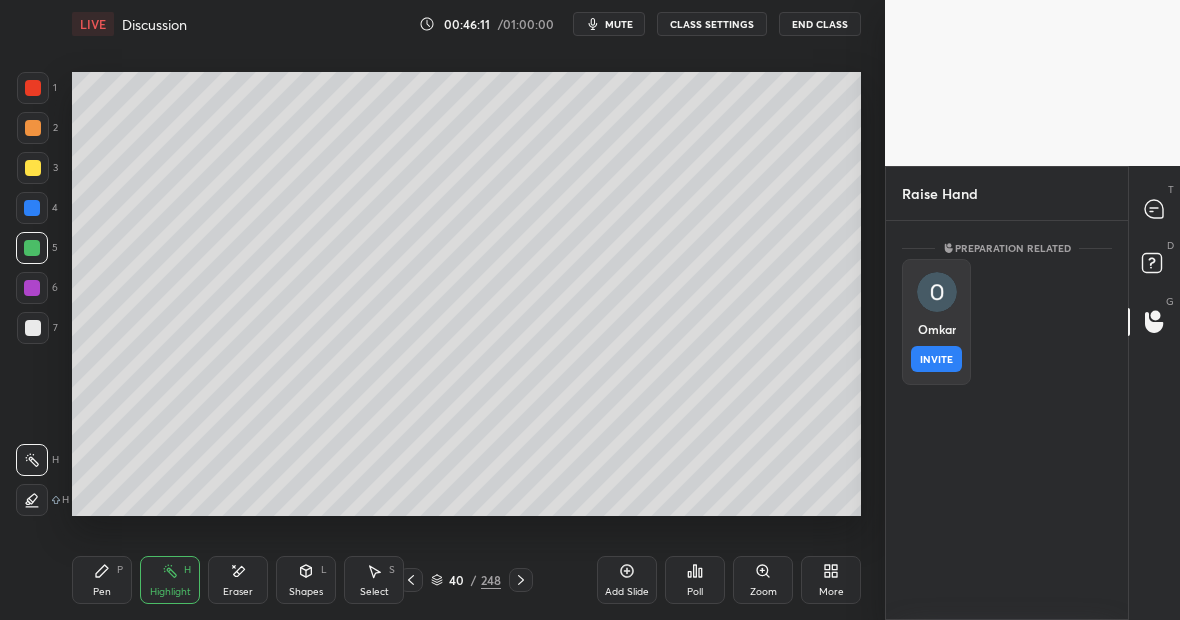 click on "INVITE" at bounding box center [936, 359] 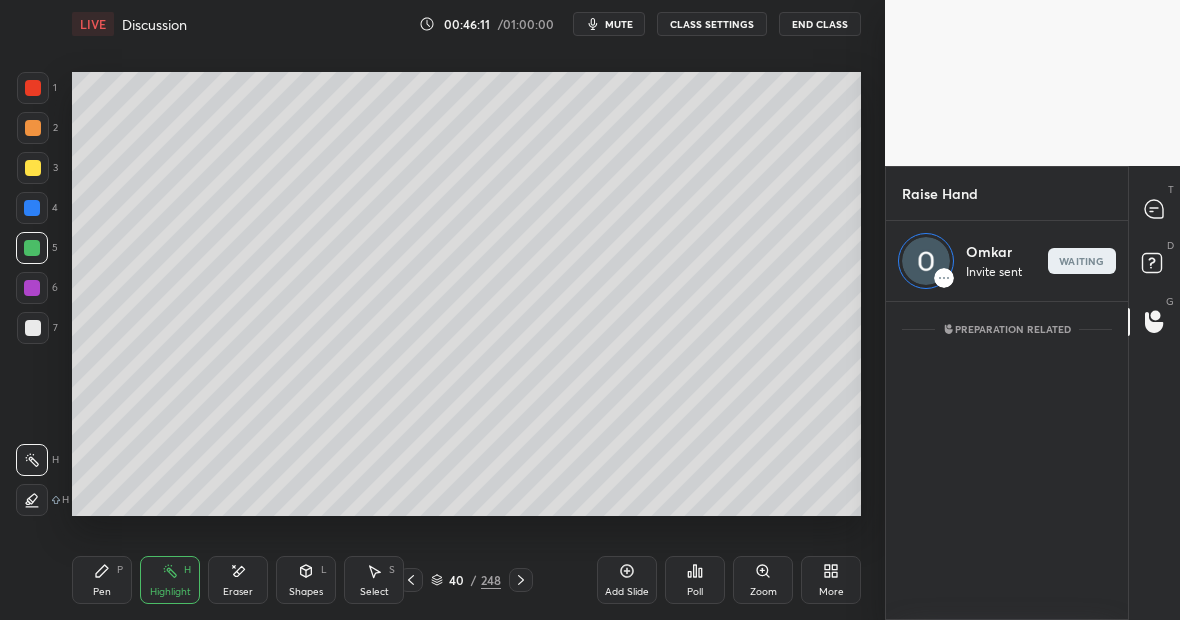 scroll, scrollTop: 312, scrollLeft: 236, axis: both 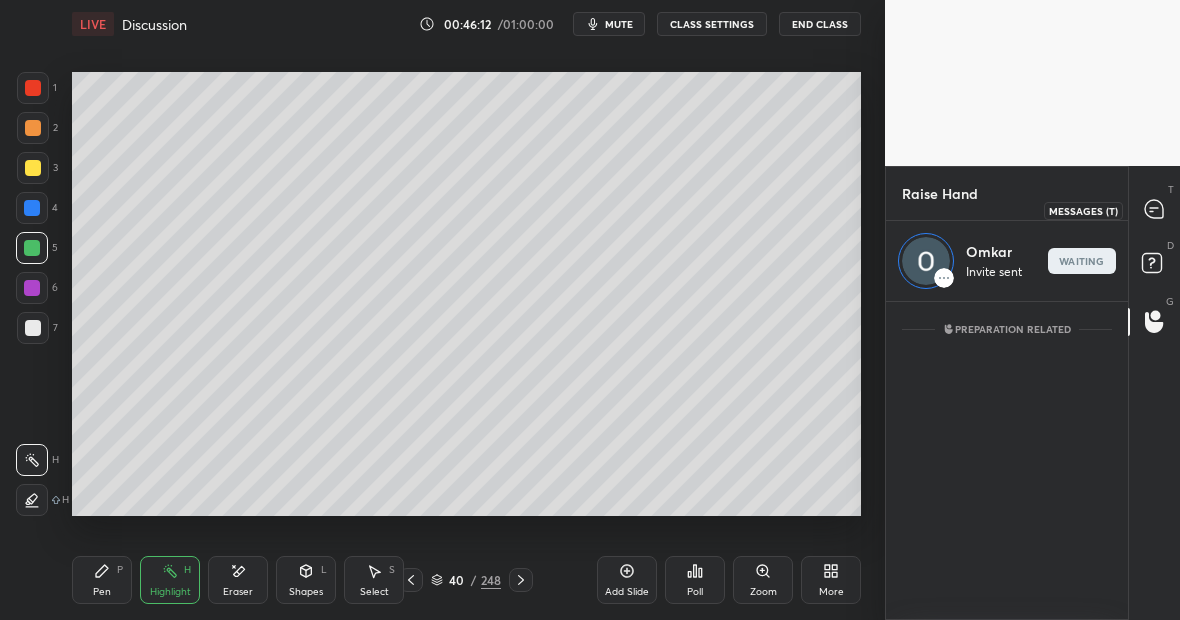 click 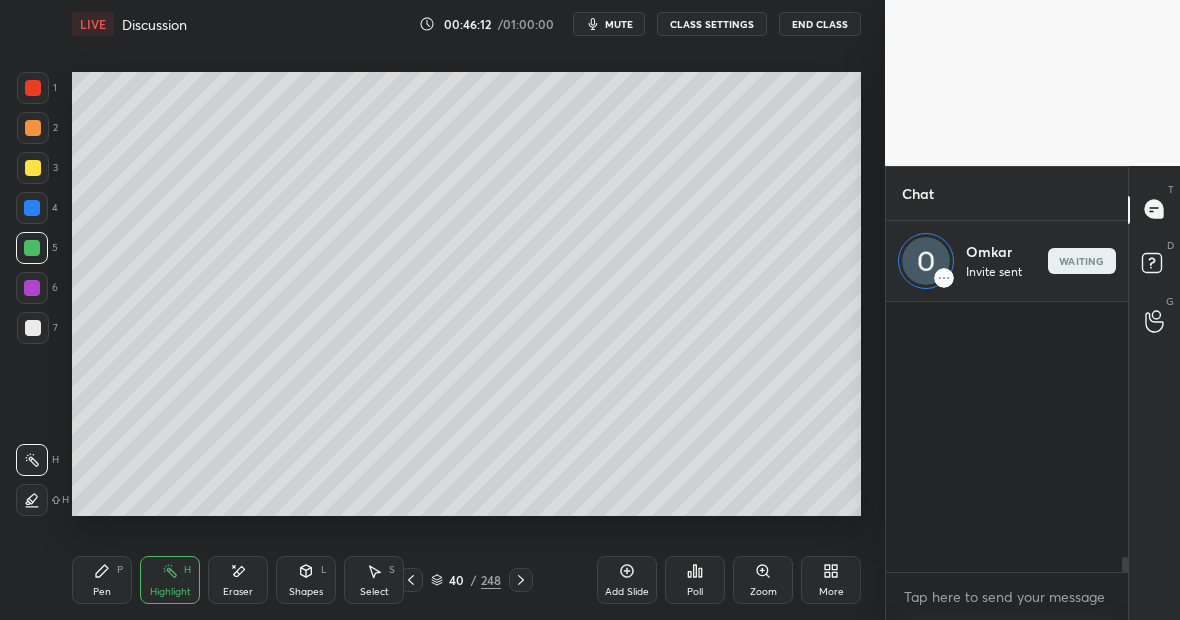 scroll, scrollTop: 312, scrollLeft: 236, axis: both 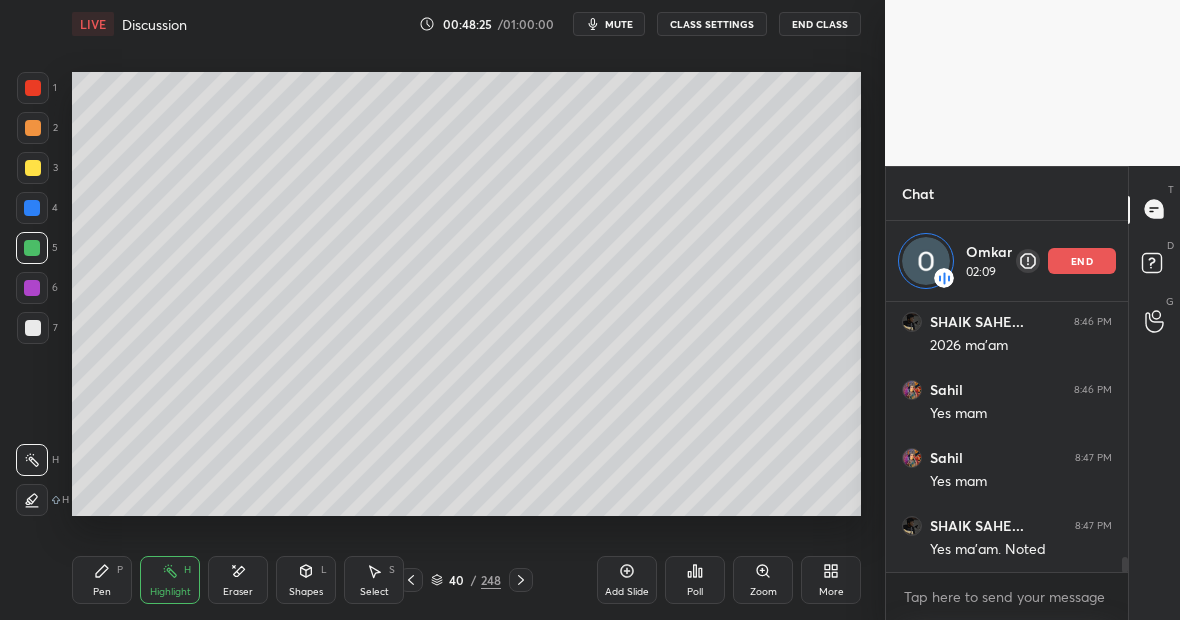 click on "end" at bounding box center (1082, 261) 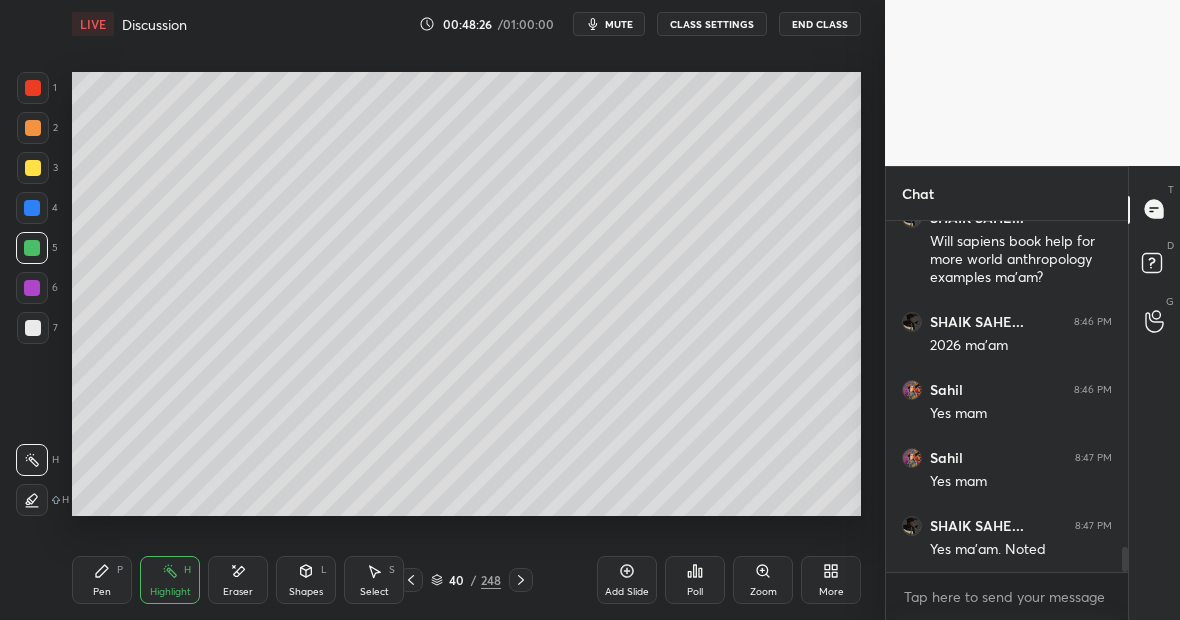 scroll, scrollTop: 7, scrollLeft: 7, axis: both 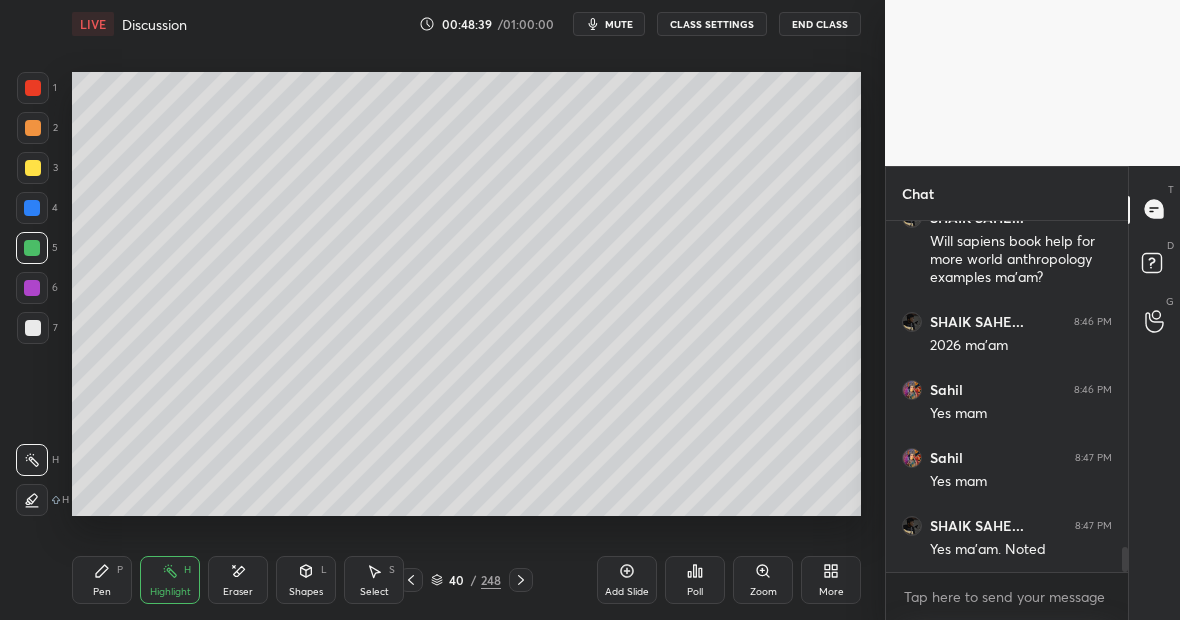 click on "End Class" at bounding box center (820, 24) 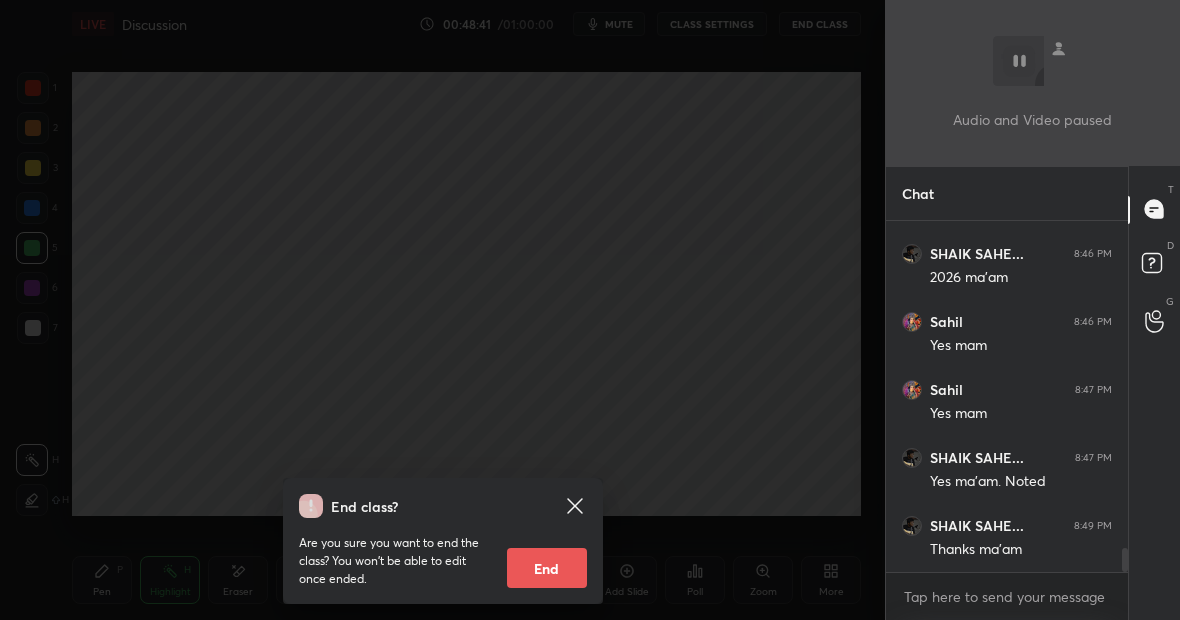 scroll, scrollTop: 4736, scrollLeft: 0, axis: vertical 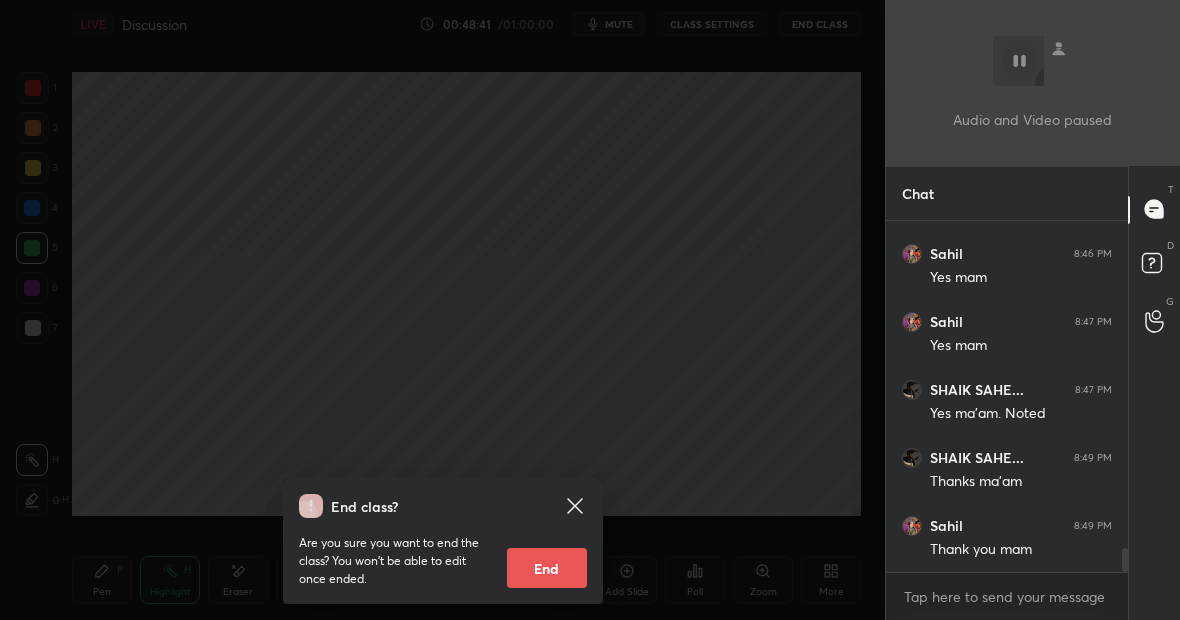 click on "End" at bounding box center [547, 568] 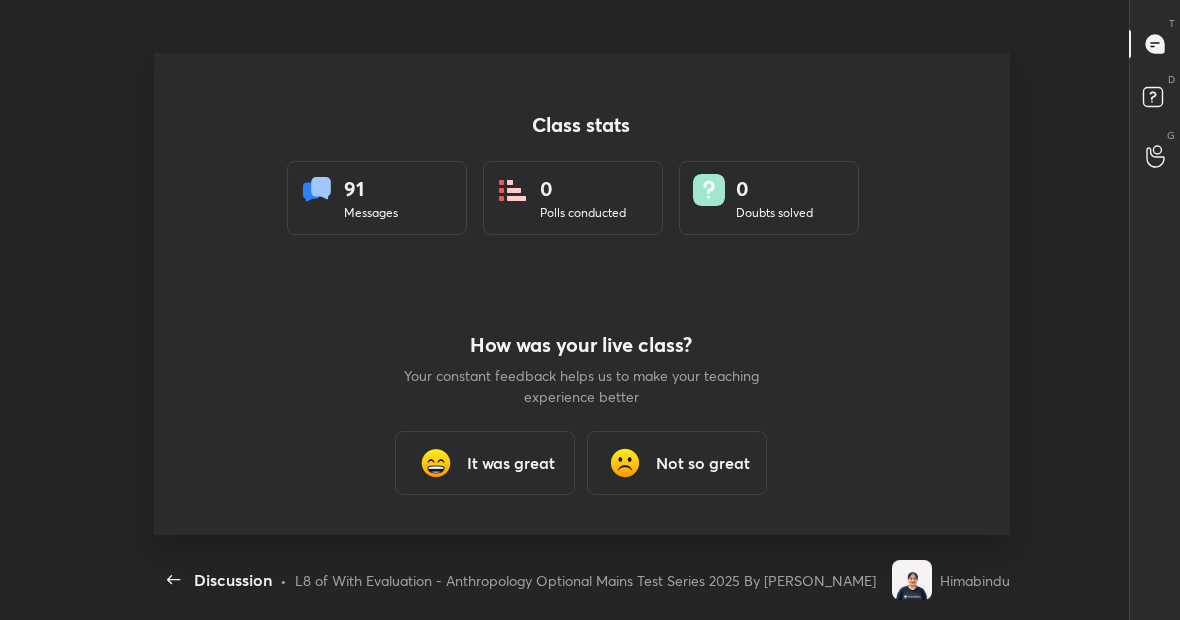 scroll, scrollTop: 7, scrollLeft: 1, axis: both 